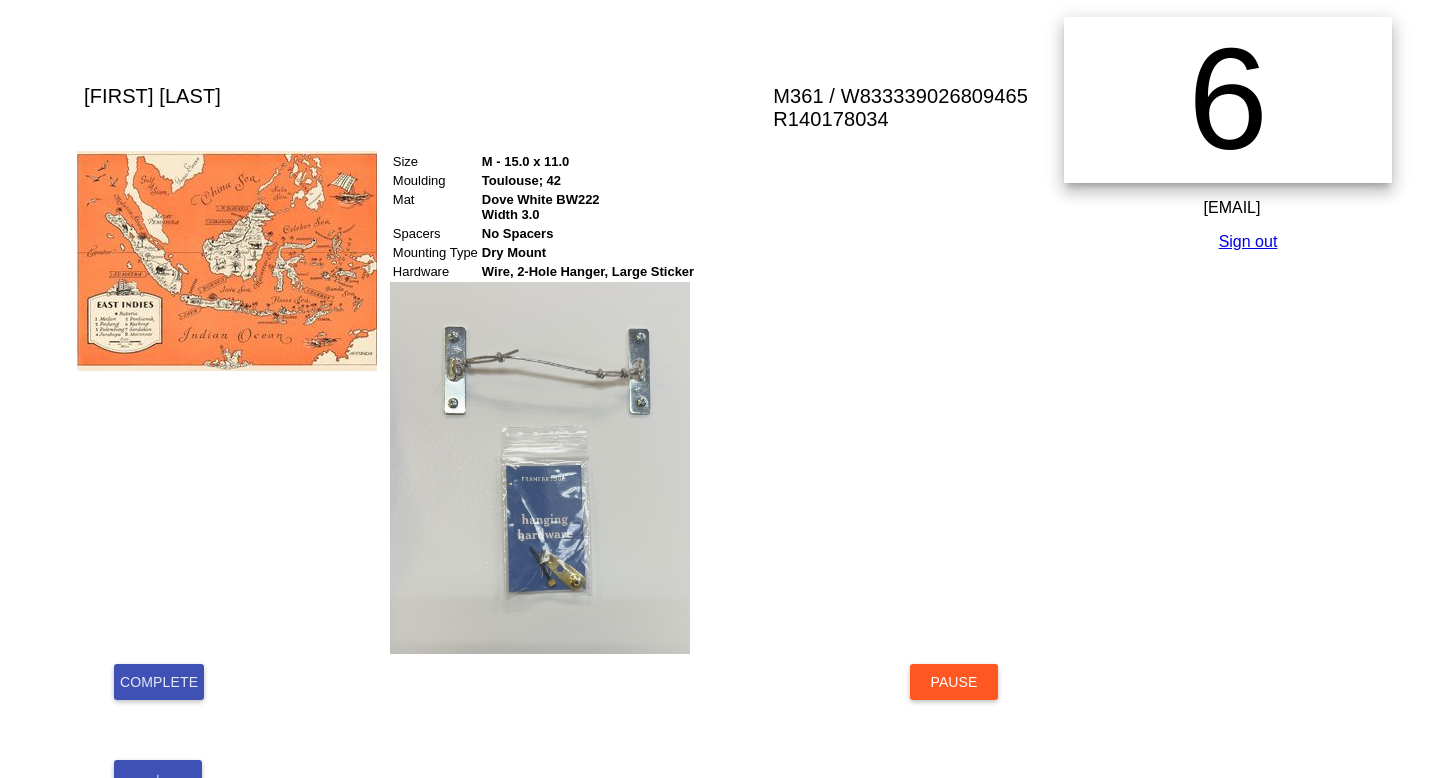scroll, scrollTop: 124, scrollLeft: 0, axis: vertical 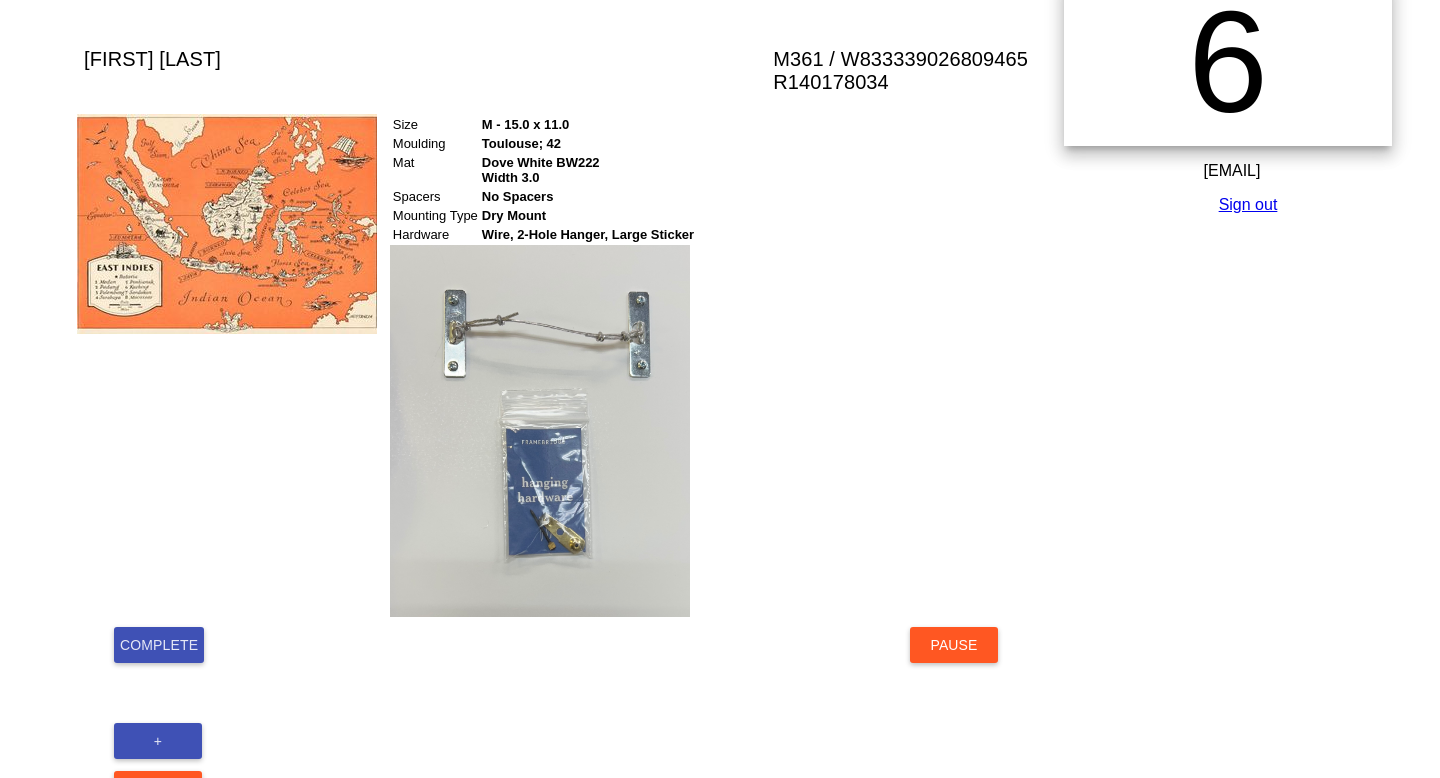 click on "Complete" at bounding box center (159, 645) 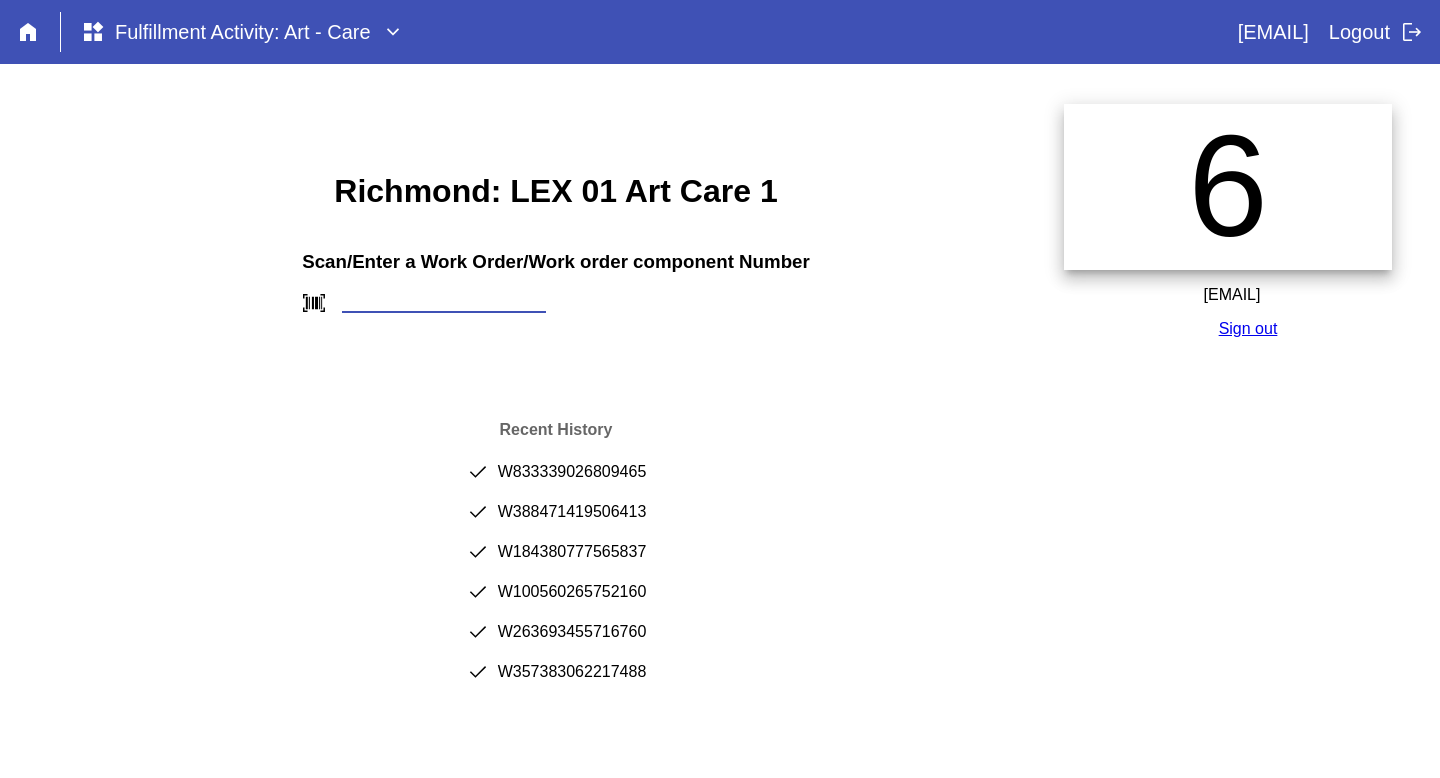 scroll, scrollTop: 0, scrollLeft: 0, axis: both 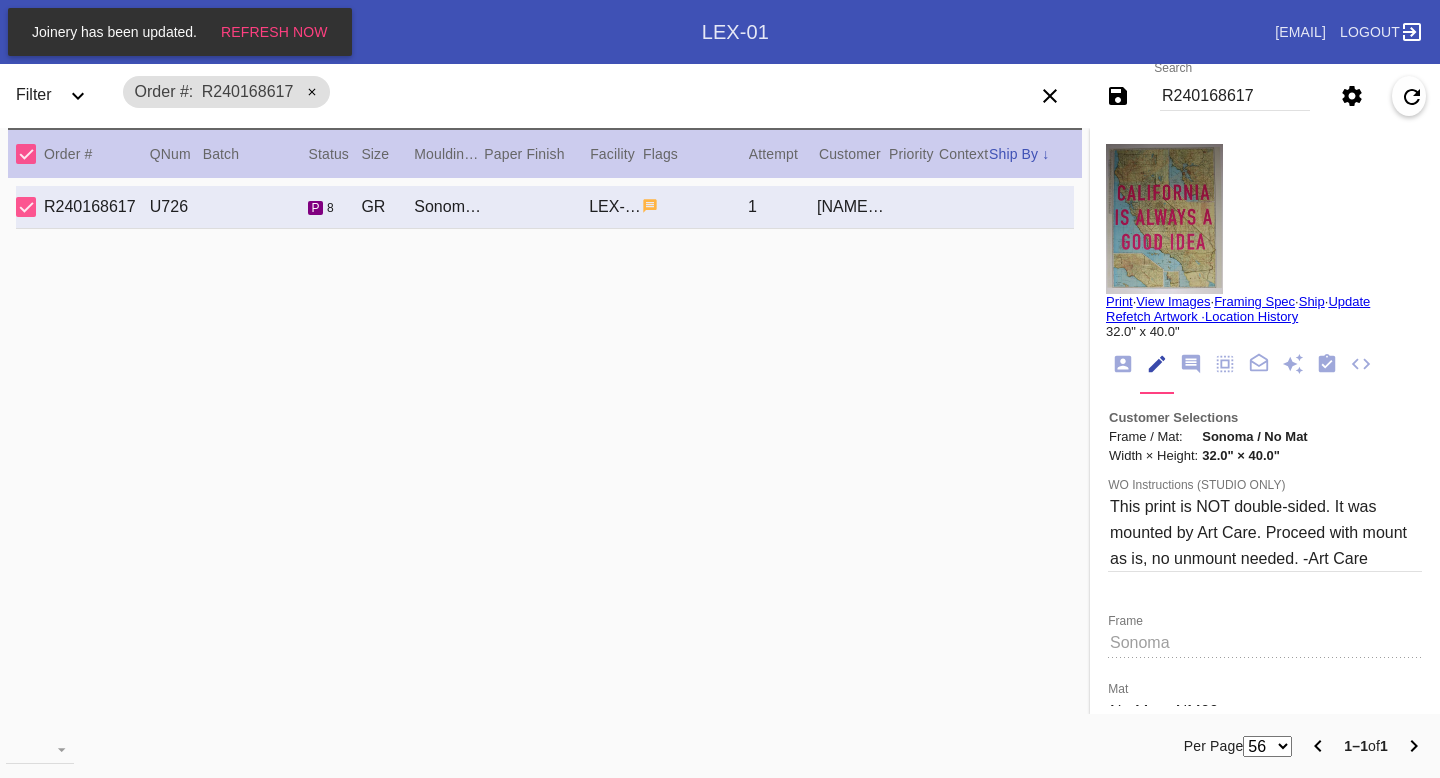 click on "R240168617" at bounding box center (1235, 96) 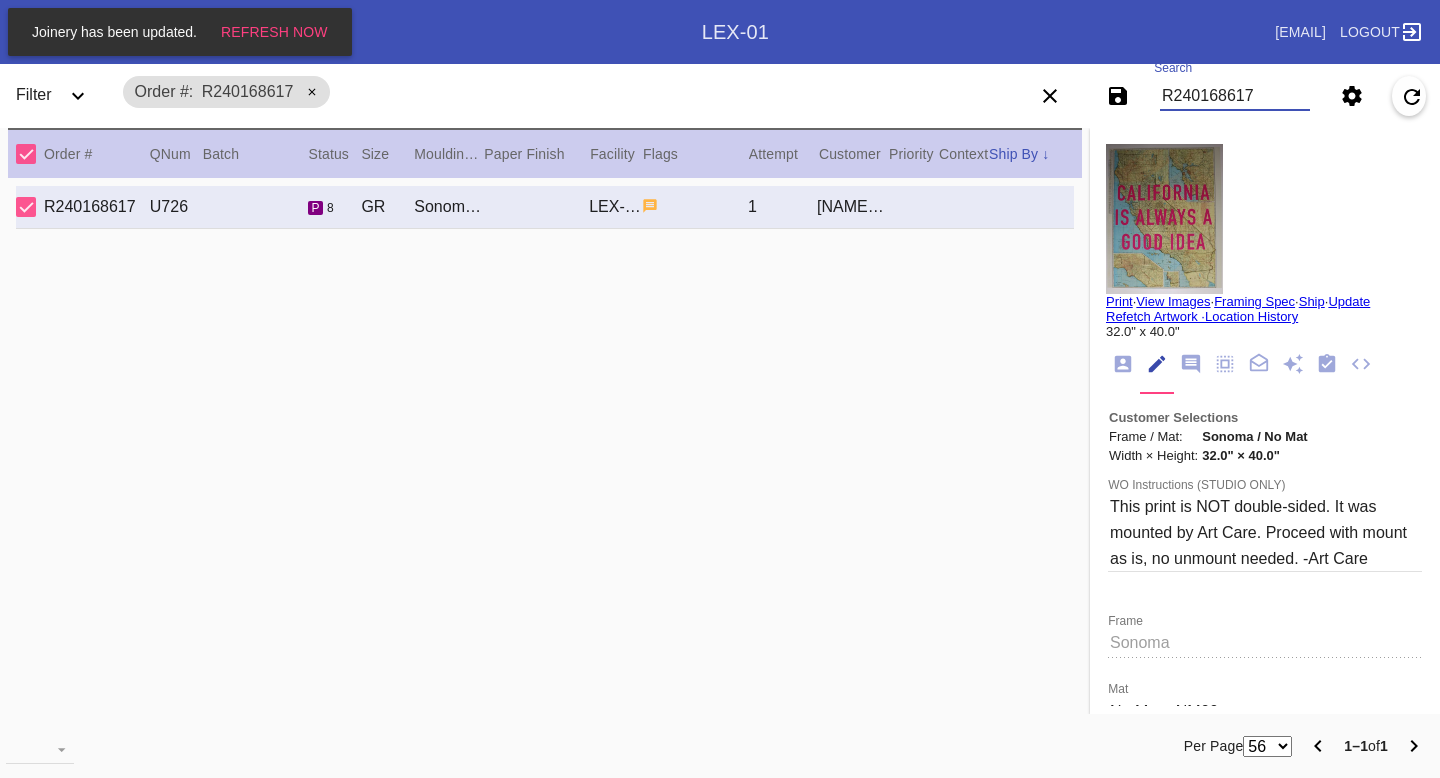 click on "R240168617" at bounding box center [1235, 96] 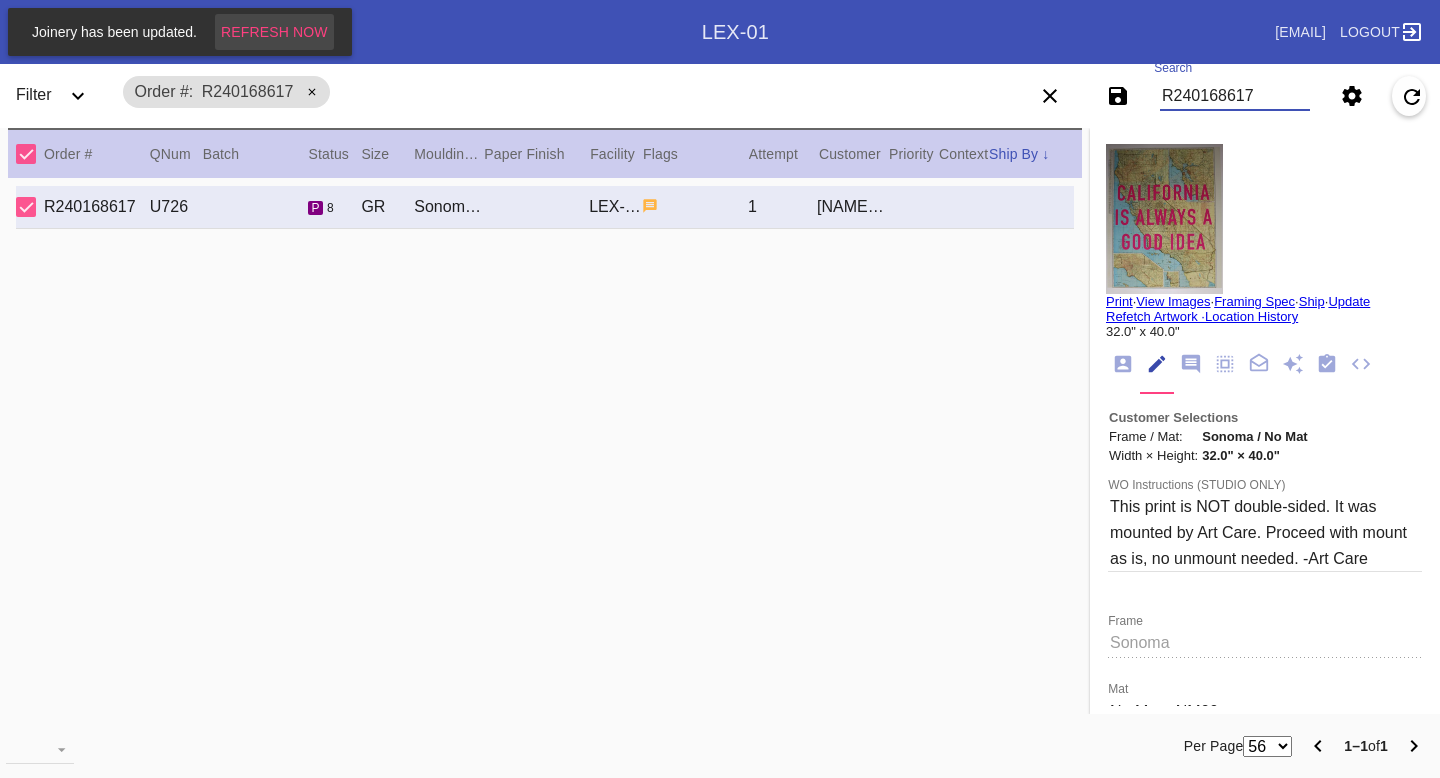 click on "Refresh Now" at bounding box center [274, 32] 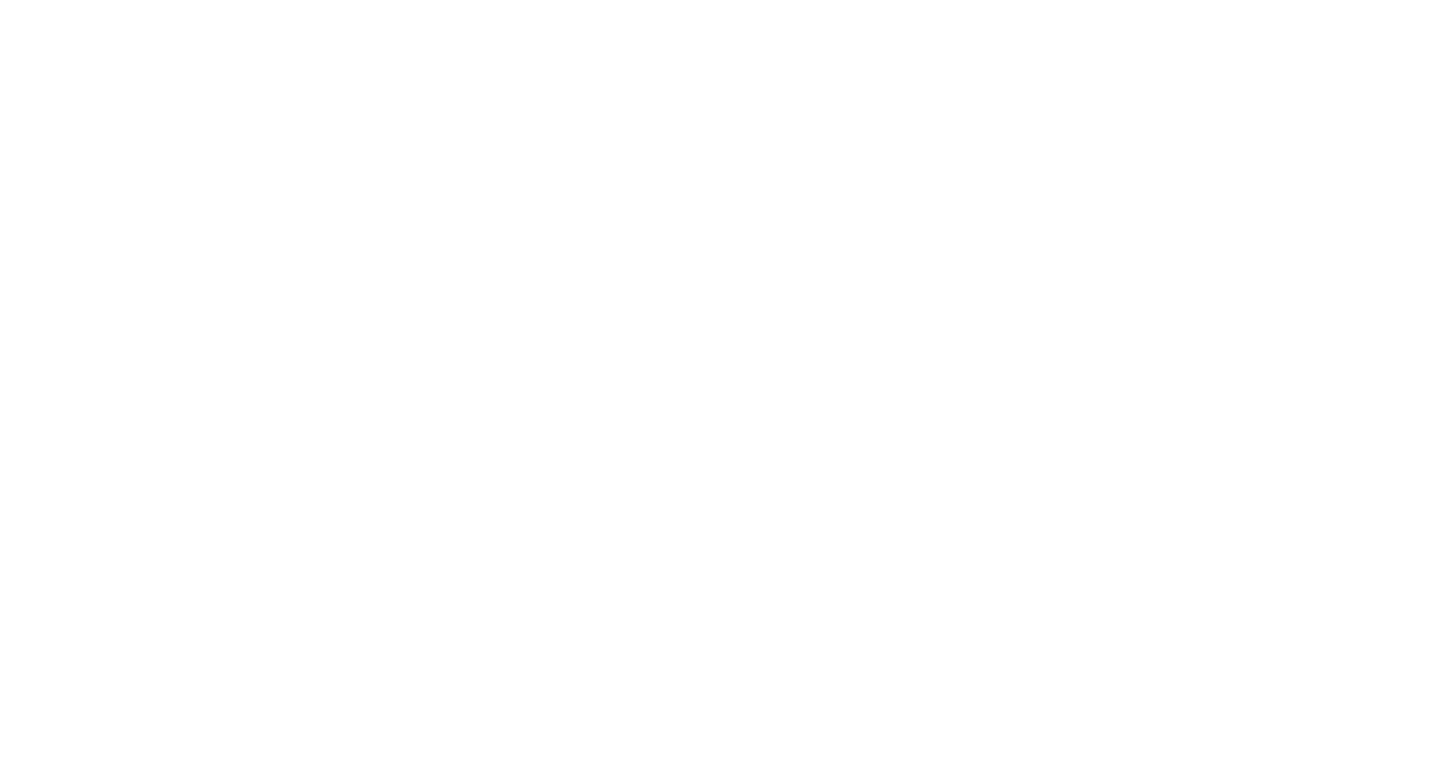 scroll, scrollTop: 0, scrollLeft: 0, axis: both 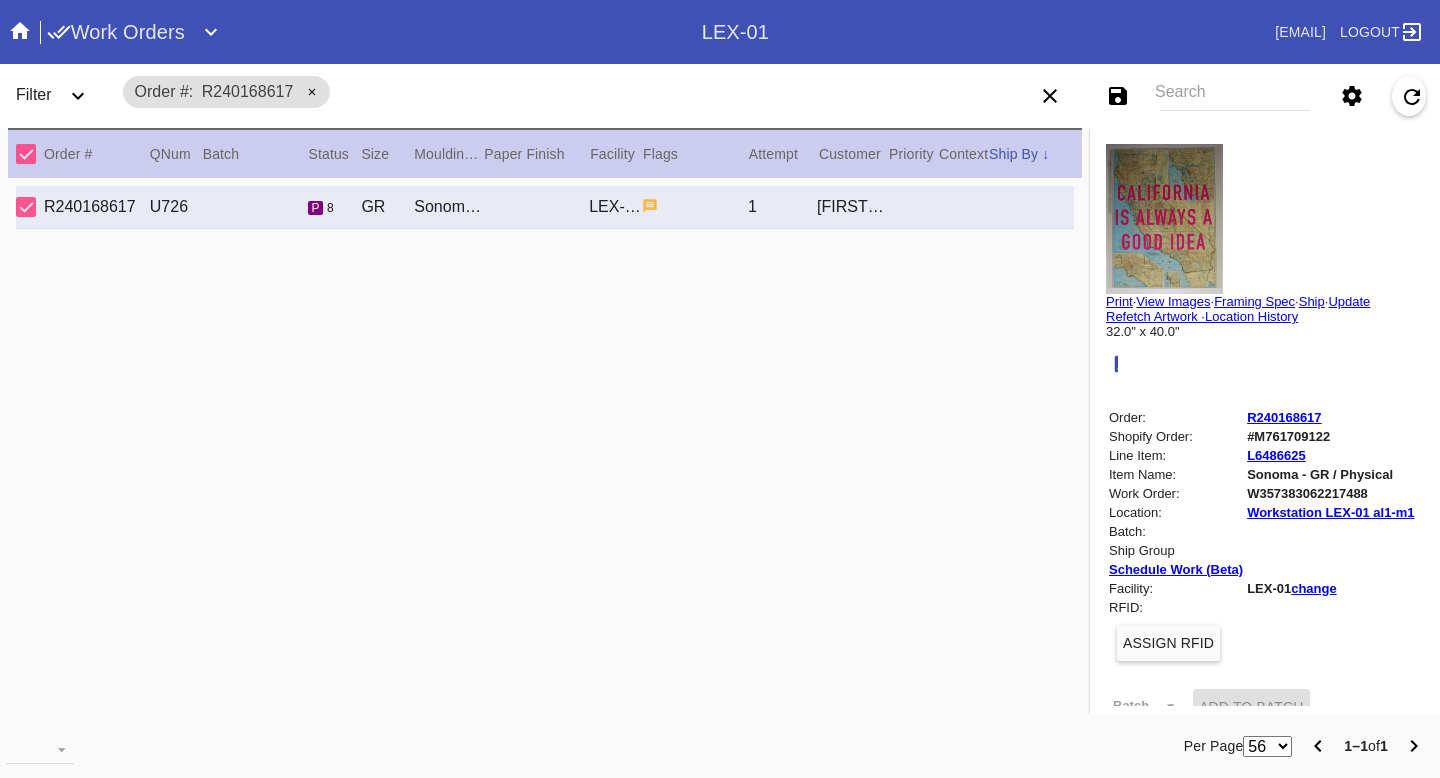click on "Search" at bounding box center (1235, 96) 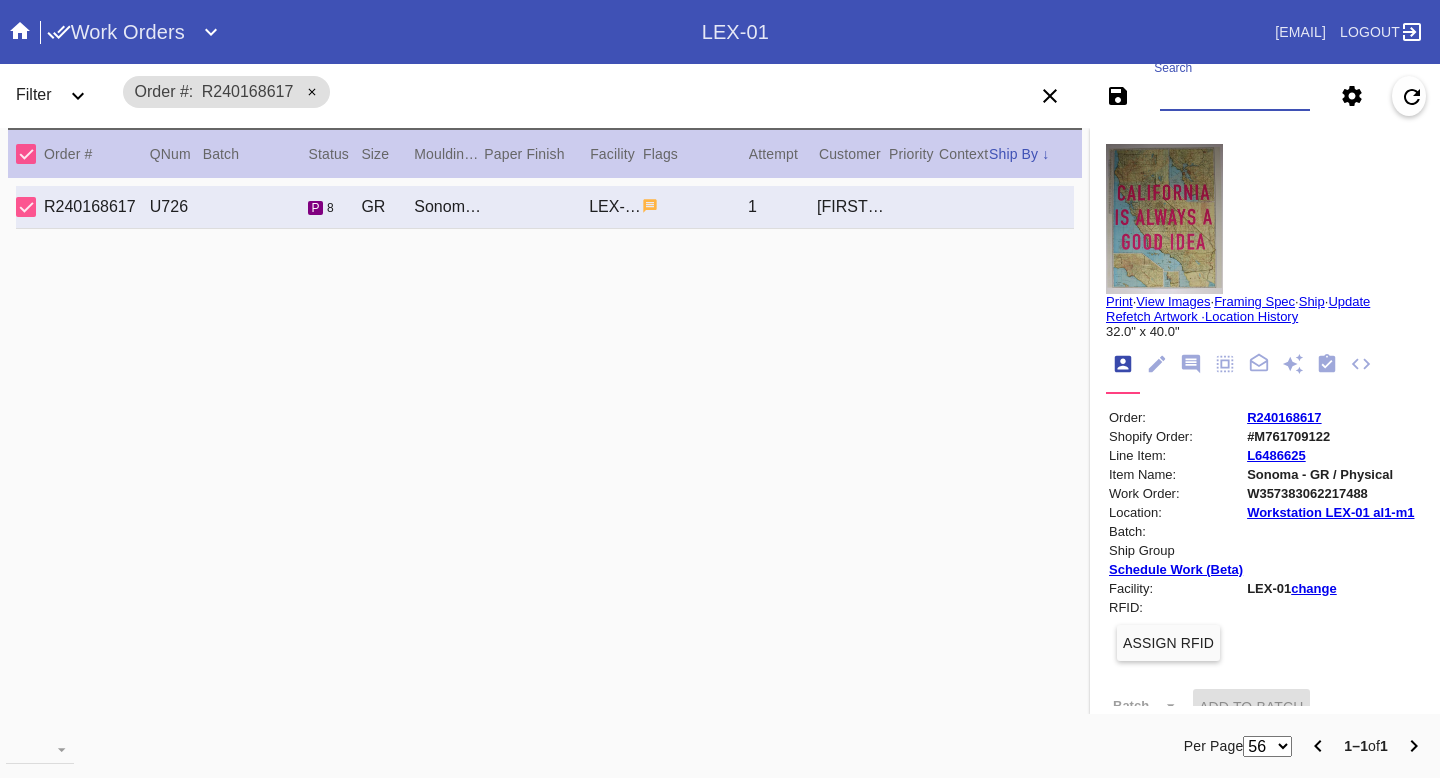 paste on "R066966586" 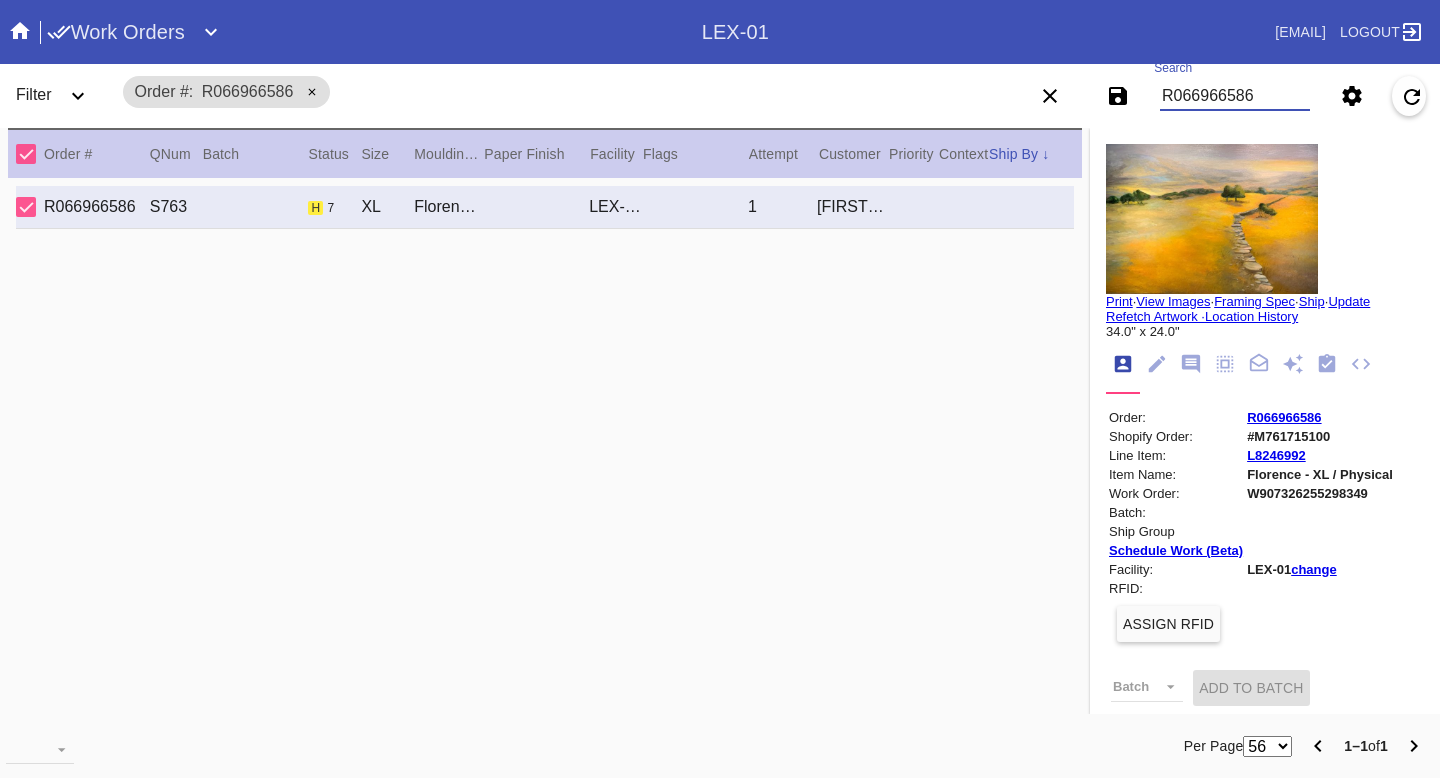 type on "R066966586" 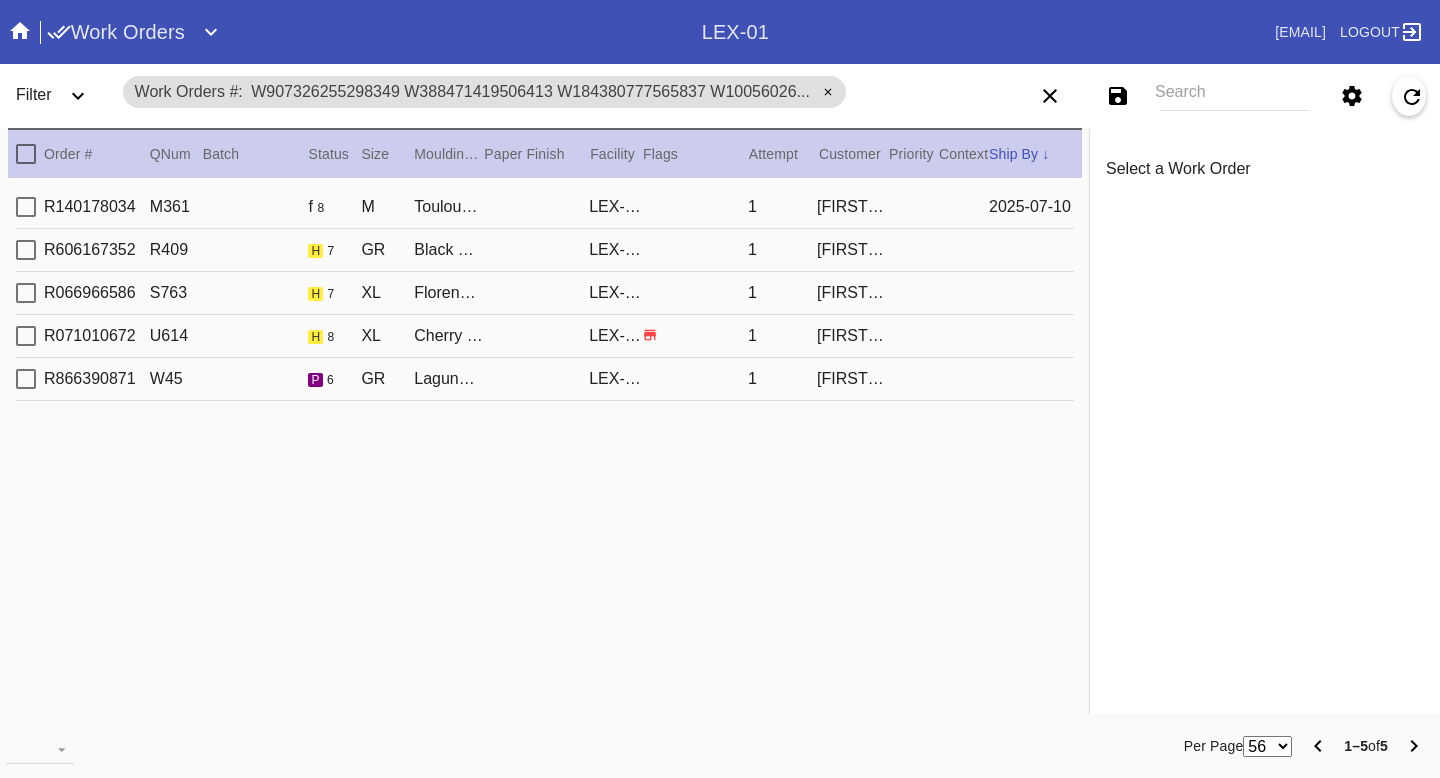scroll, scrollTop: 0, scrollLeft: 0, axis: both 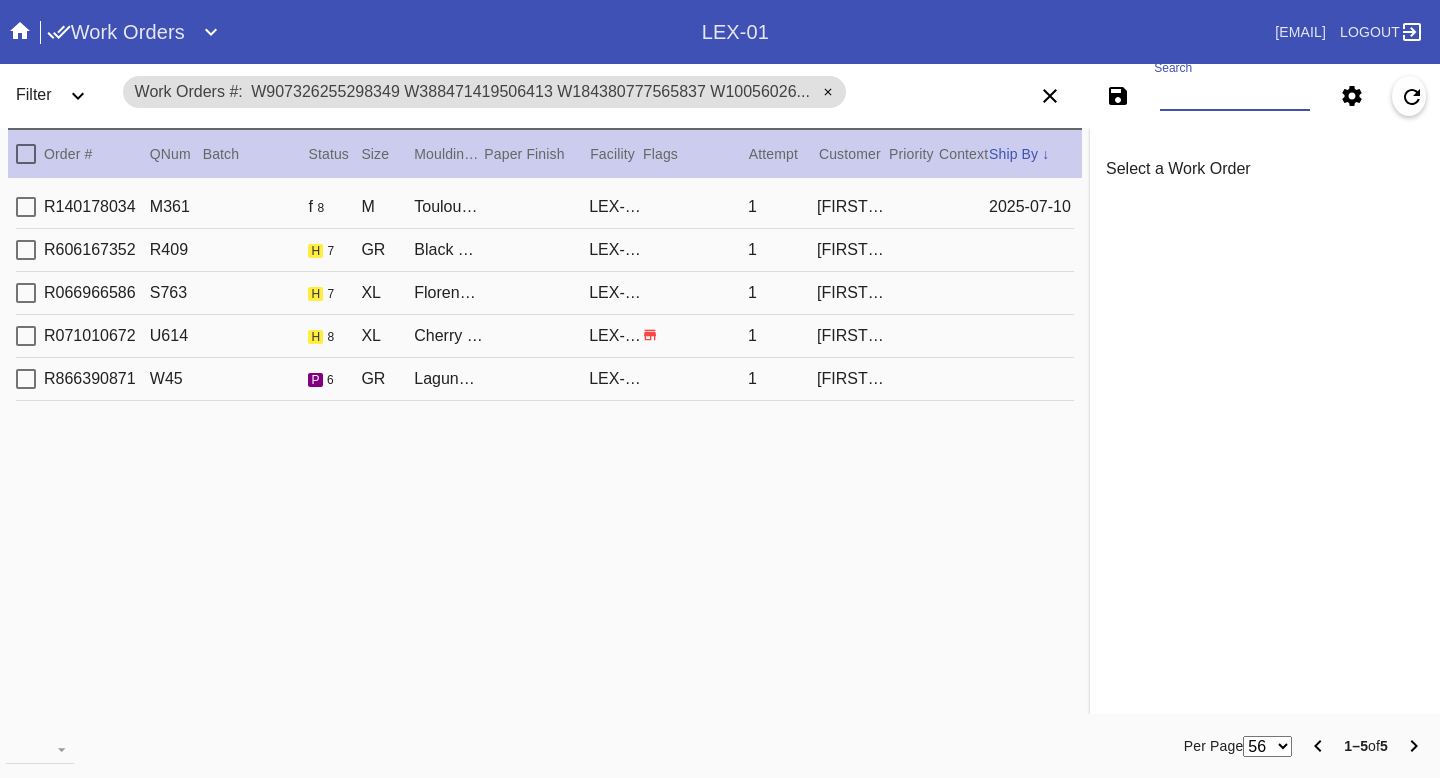 paste on "W813398790291938" 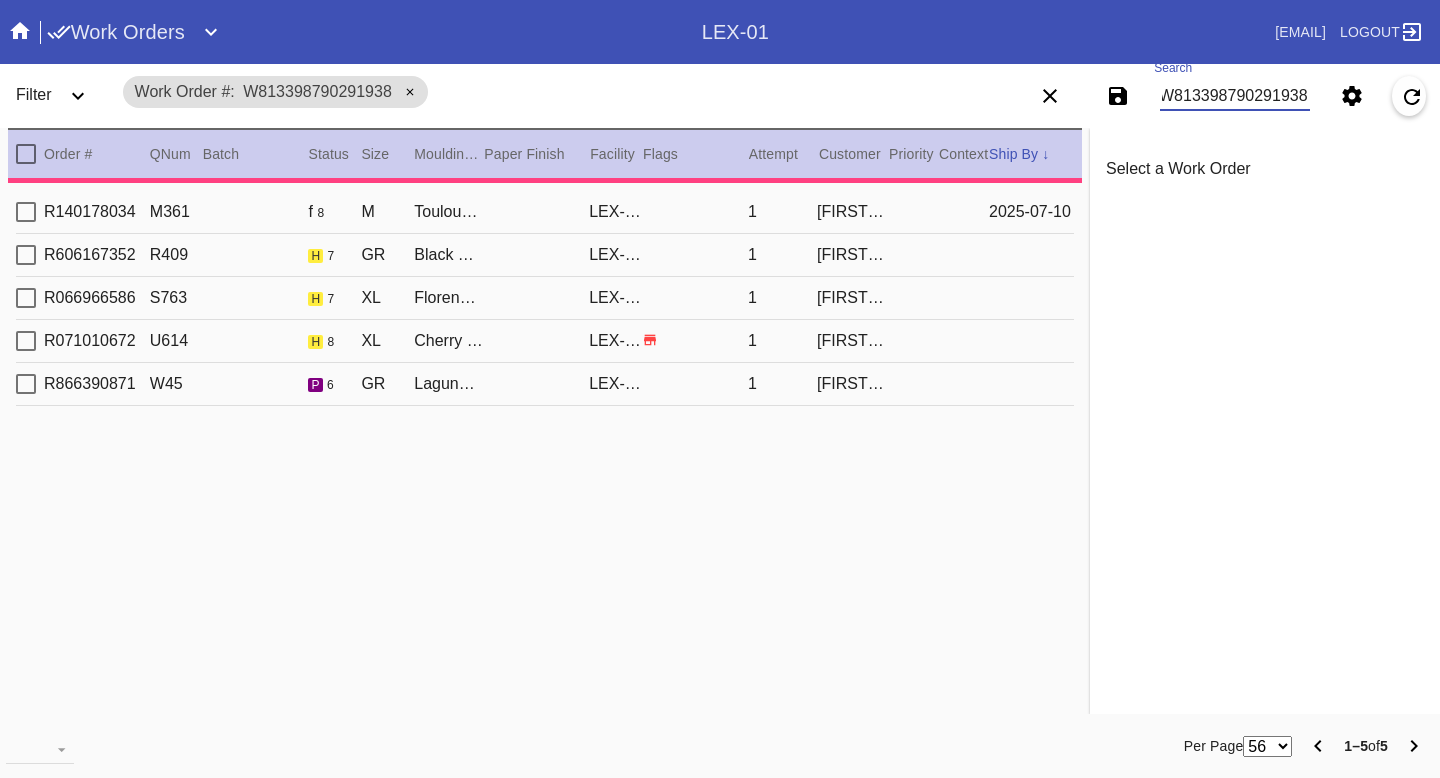 scroll, scrollTop: 0, scrollLeft: 8, axis: horizontal 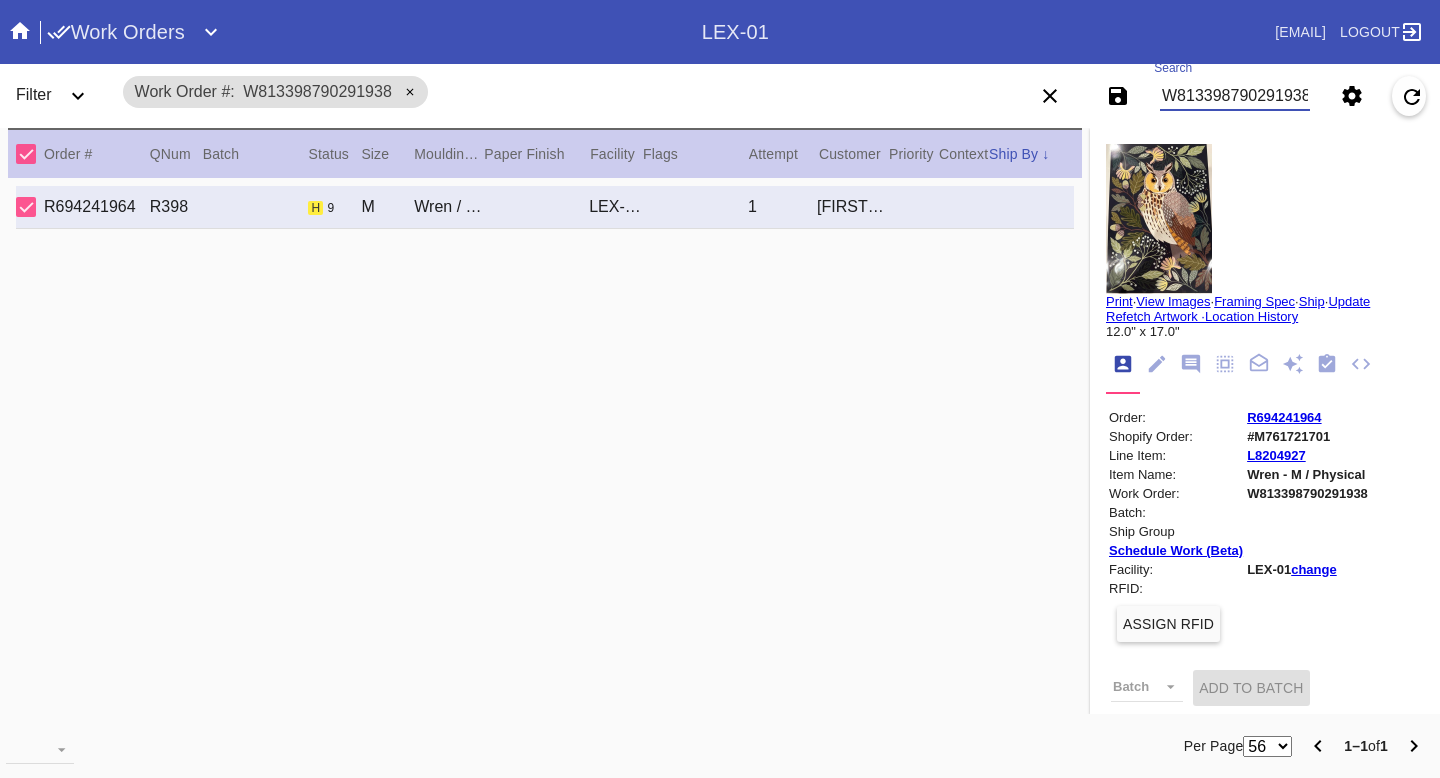 click on "W813398790291938" at bounding box center (1235, 96) 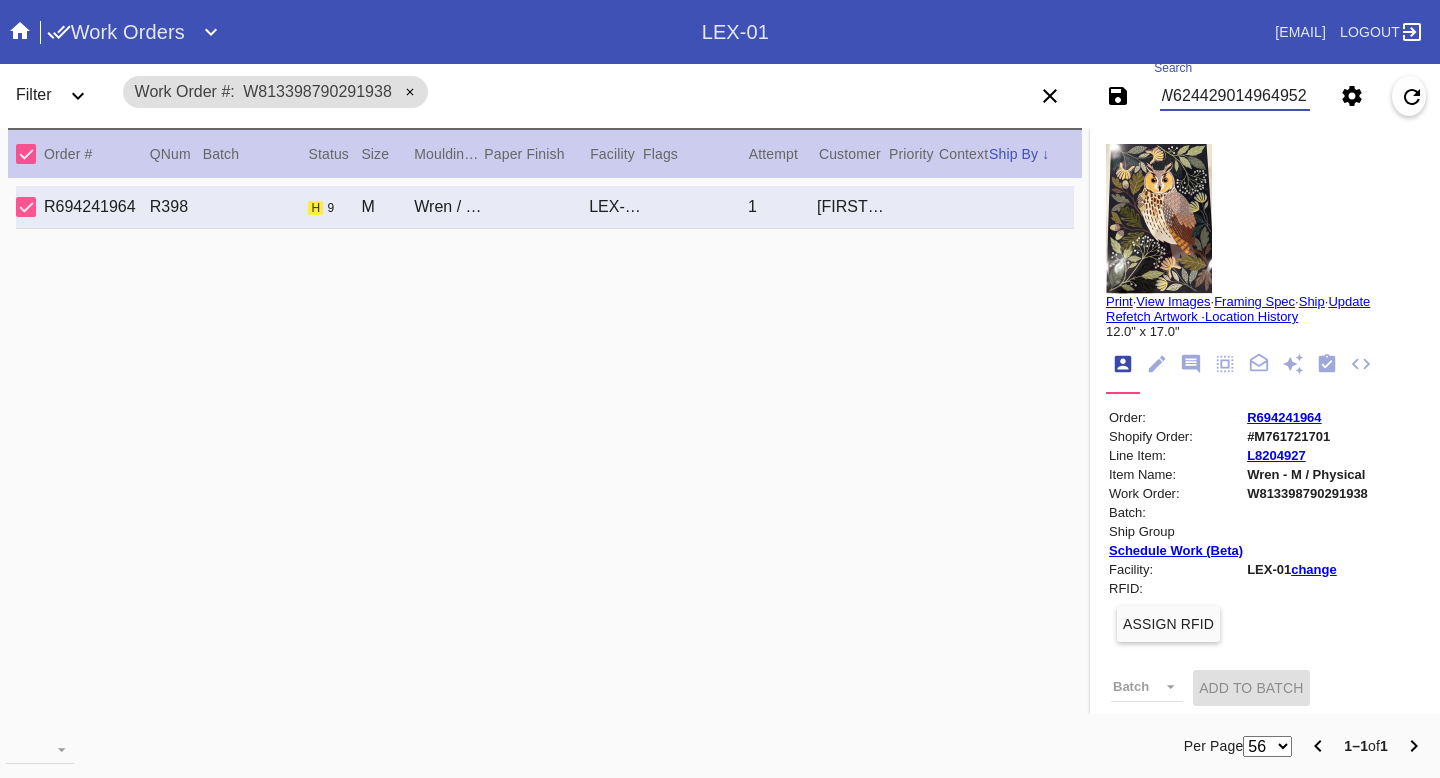 scroll, scrollTop: 0, scrollLeft: 8, axis: horizontal 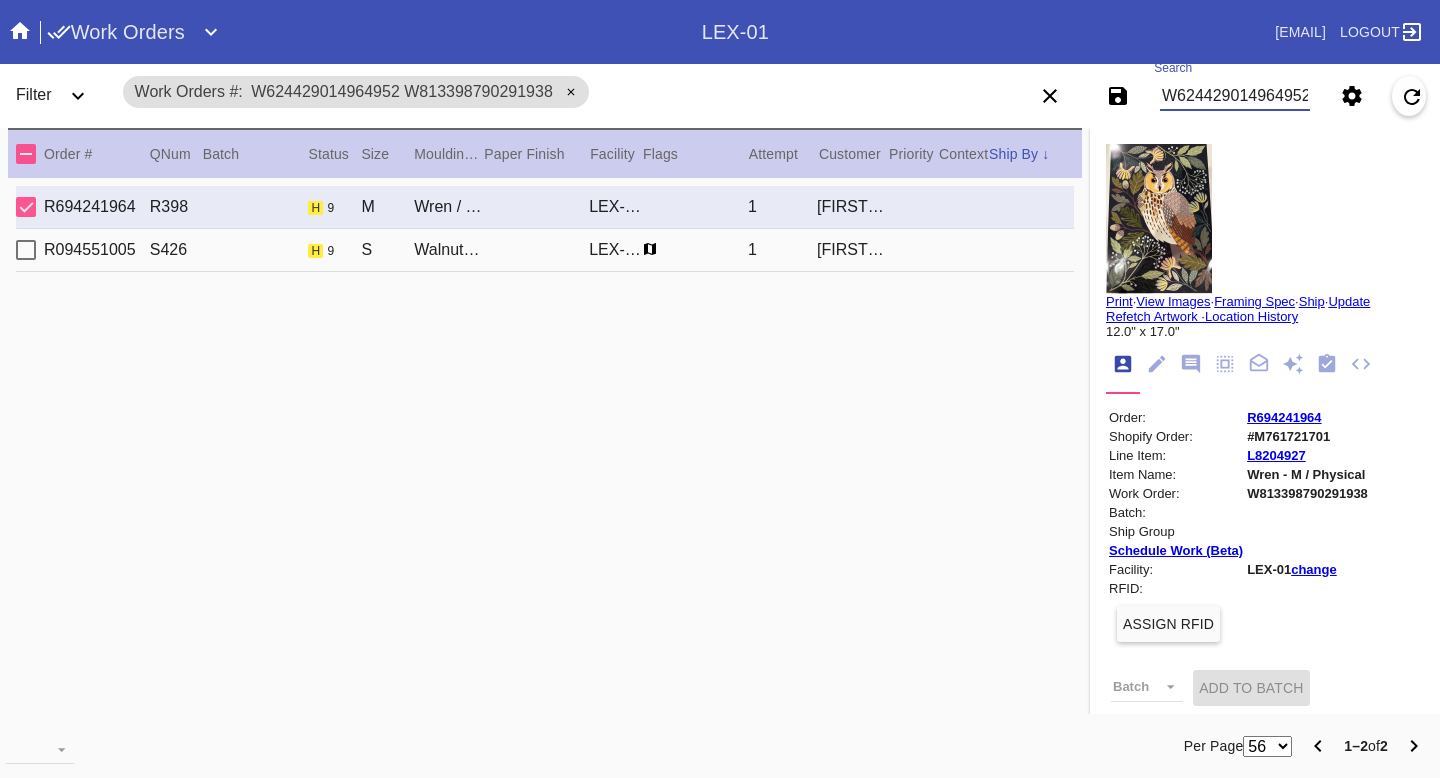 click on "W624429014964952 W813398790291938" at bounding box center [1235, 96] 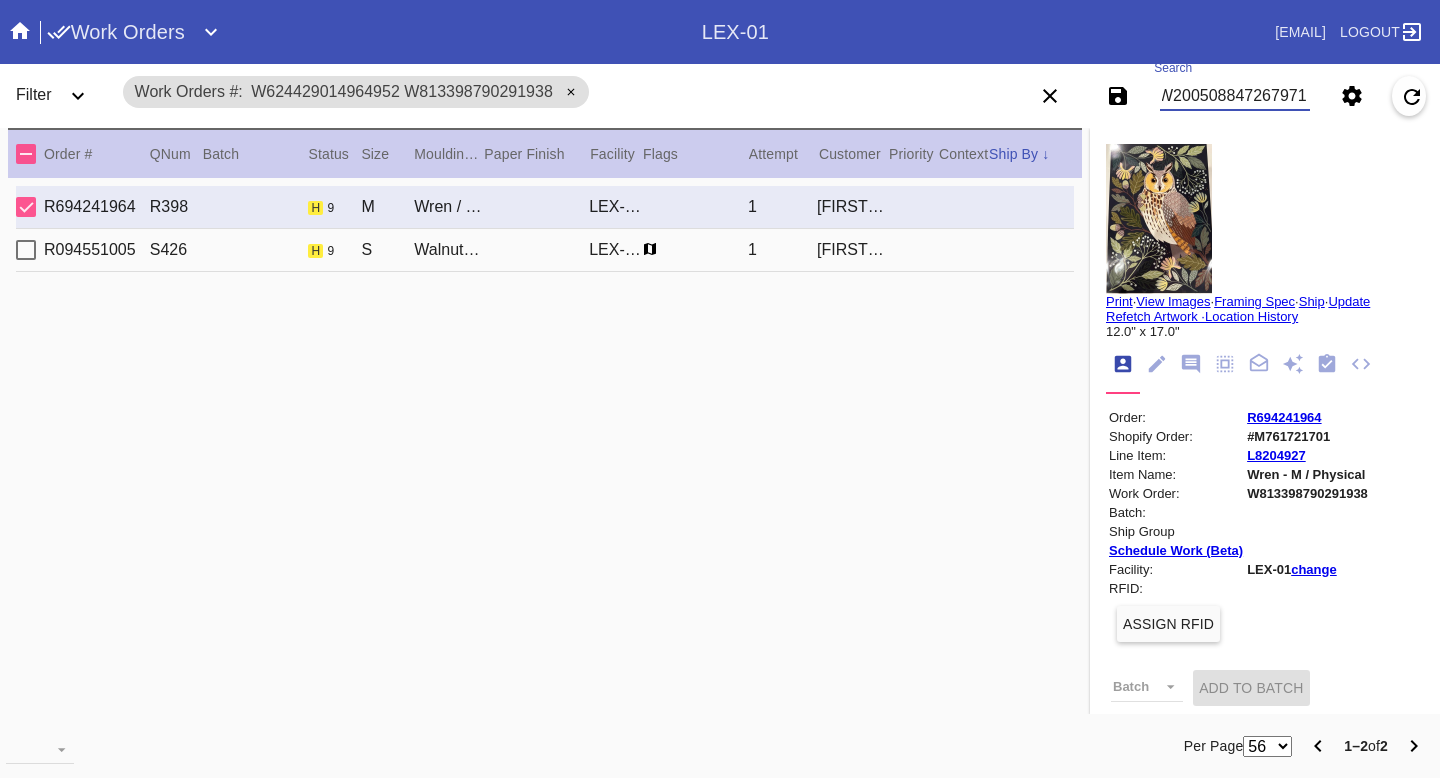 scroll, scrollTop: 0, scrollLeft: 8, axis: horizontal 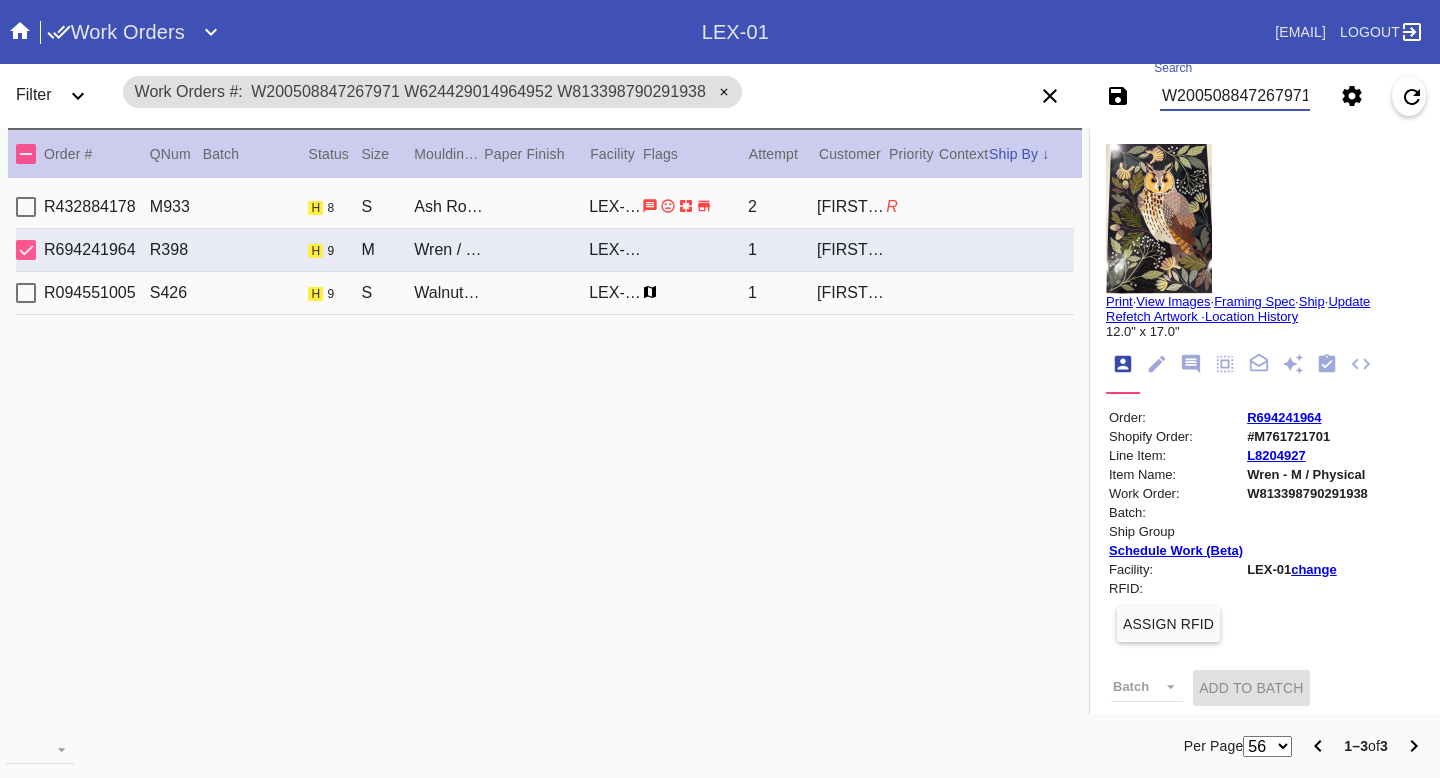 click on "W200508847267971 W624429014964952 W813398790291938" at bounding box center (1235, 96) 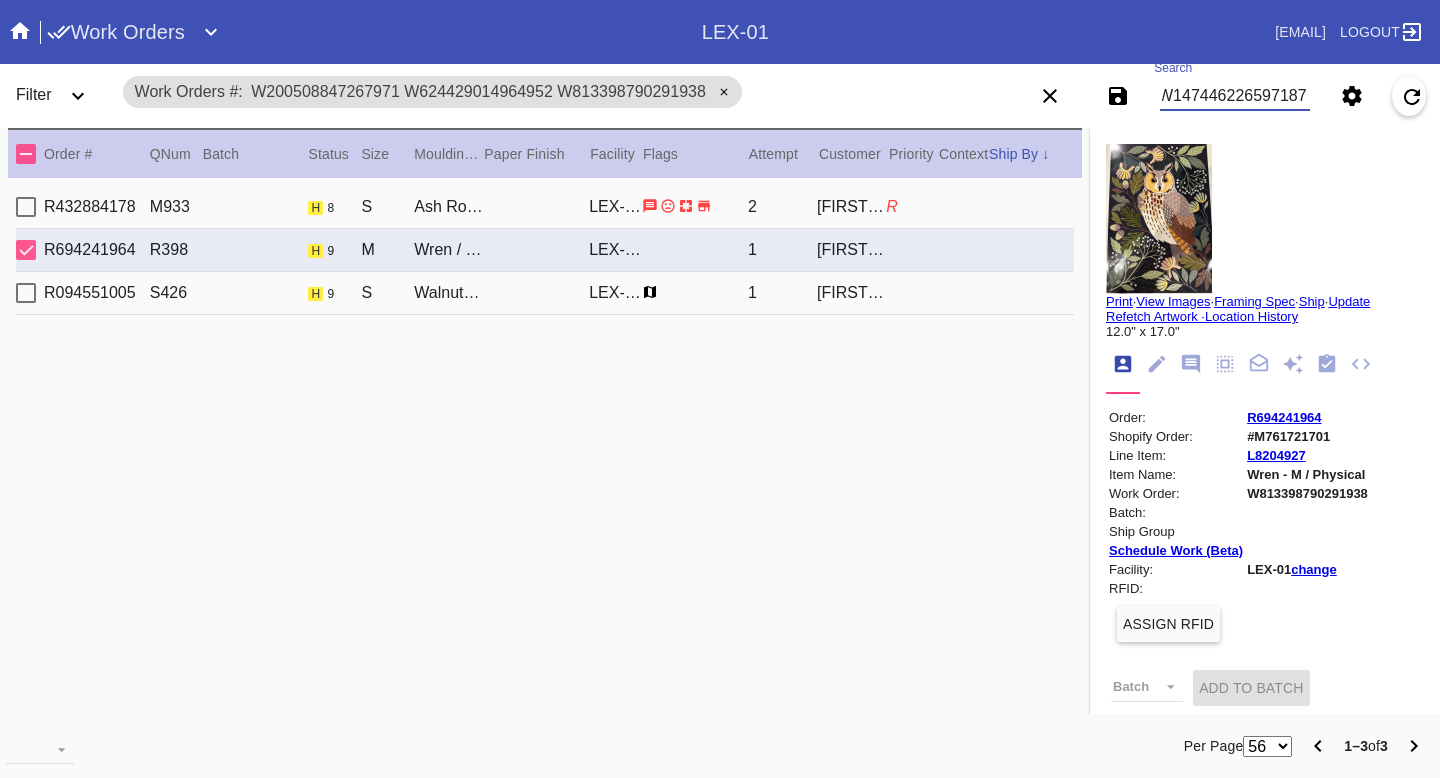 scroll, scrollTop: 0, scrollLeft: 8, axis: horizontal 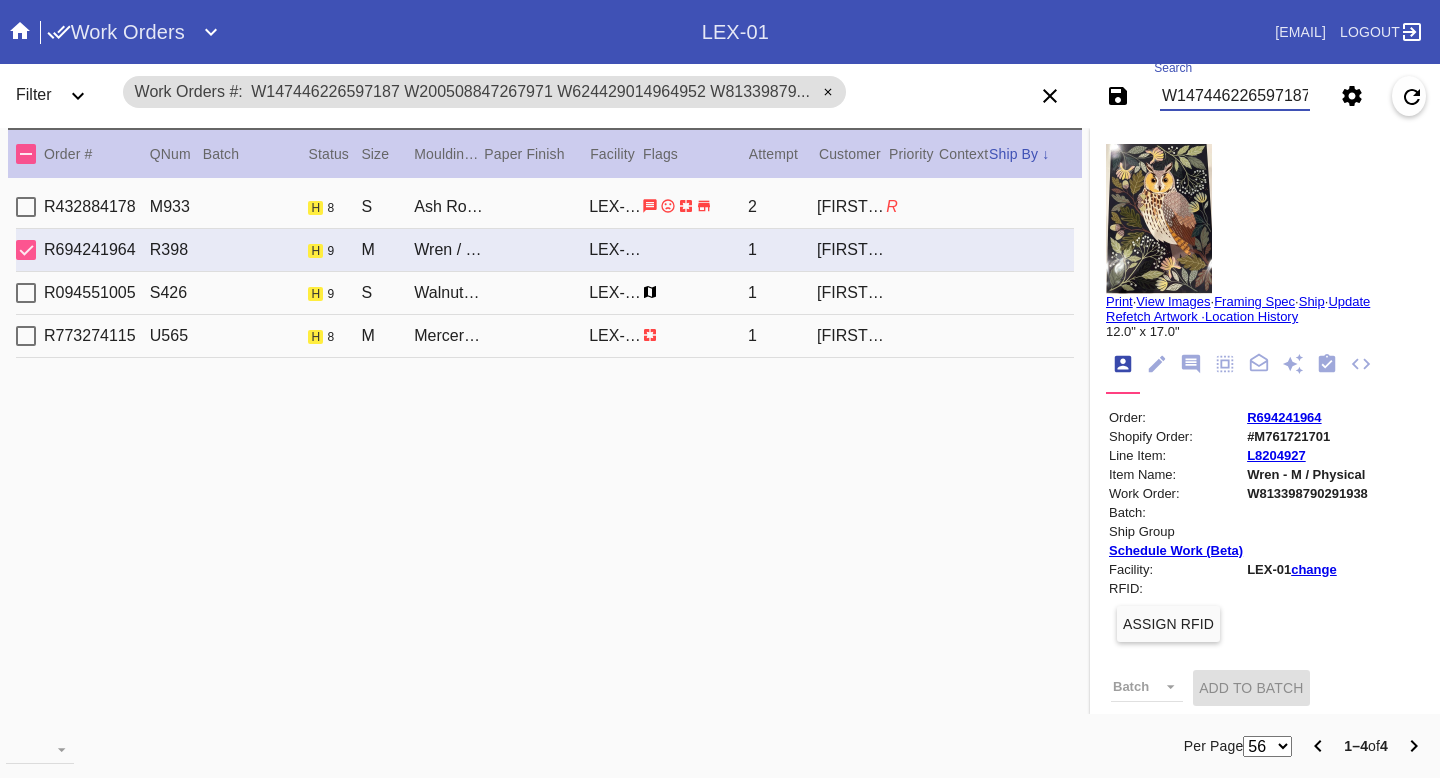 click on "W147446226597187 W200508847267971 W624429014964952 W813398790291938" at bounding box center (1235, 96) 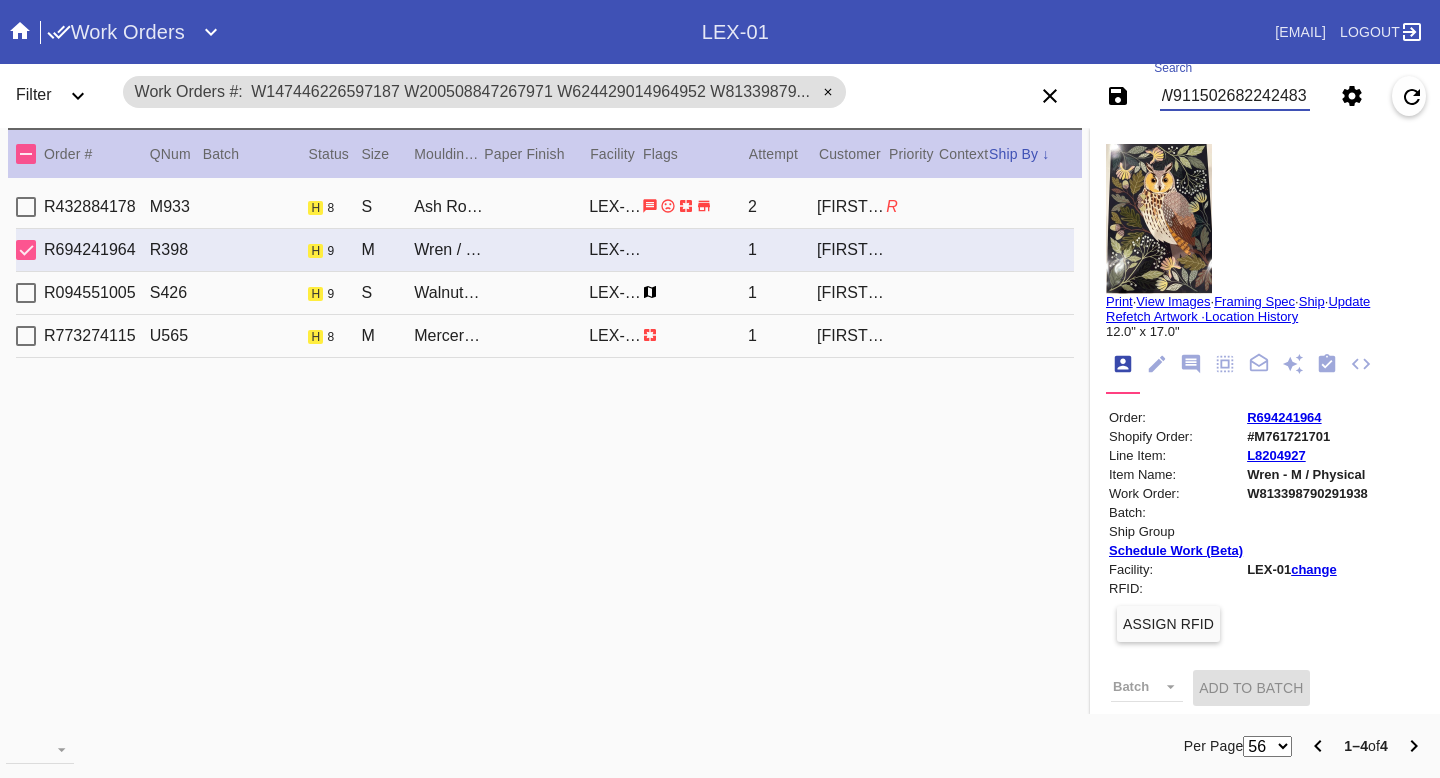 scroll, scrollTop: 0, scrollLeft: 8, axis: horizontal 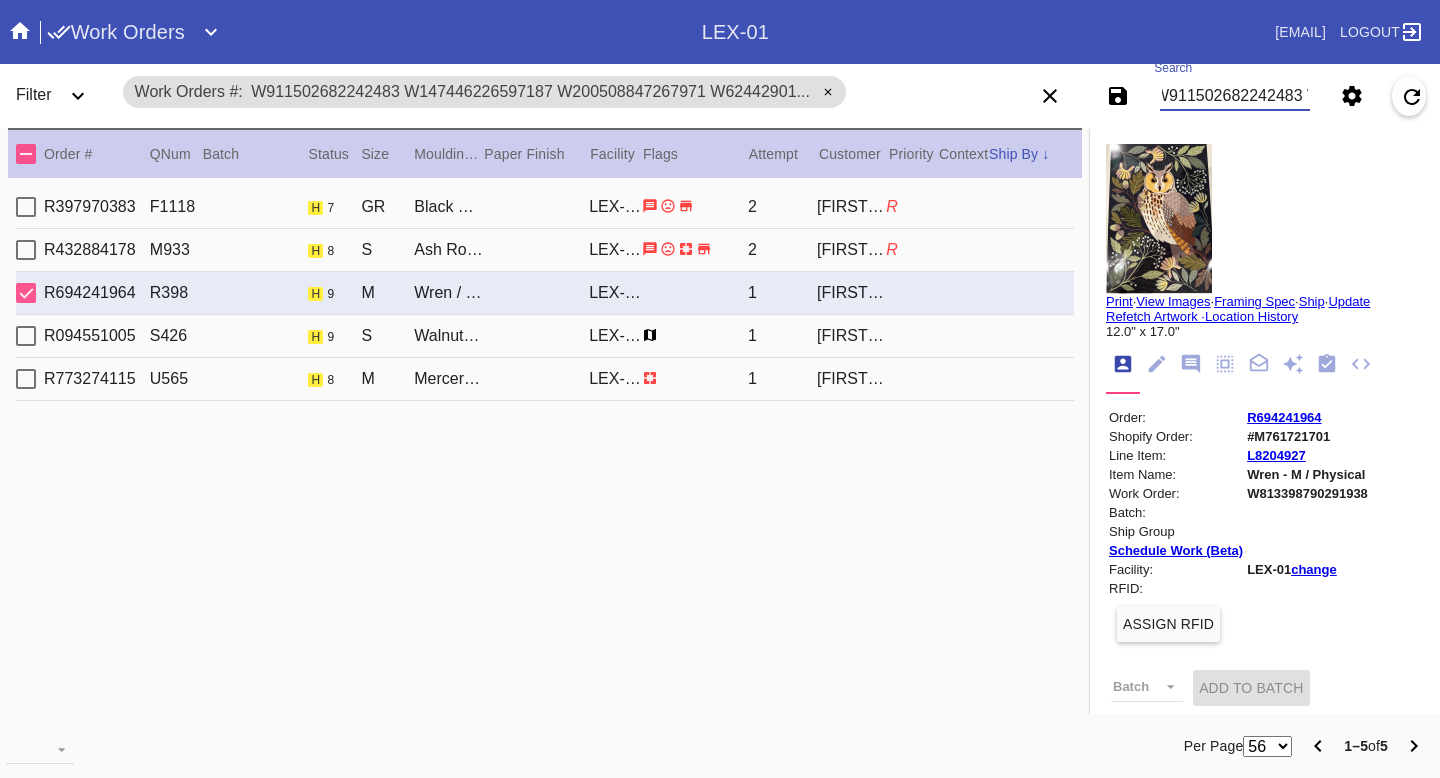 type on "W911502682242483 W147446226597187 W200508847267971 W624429014964952 W813398790291938" 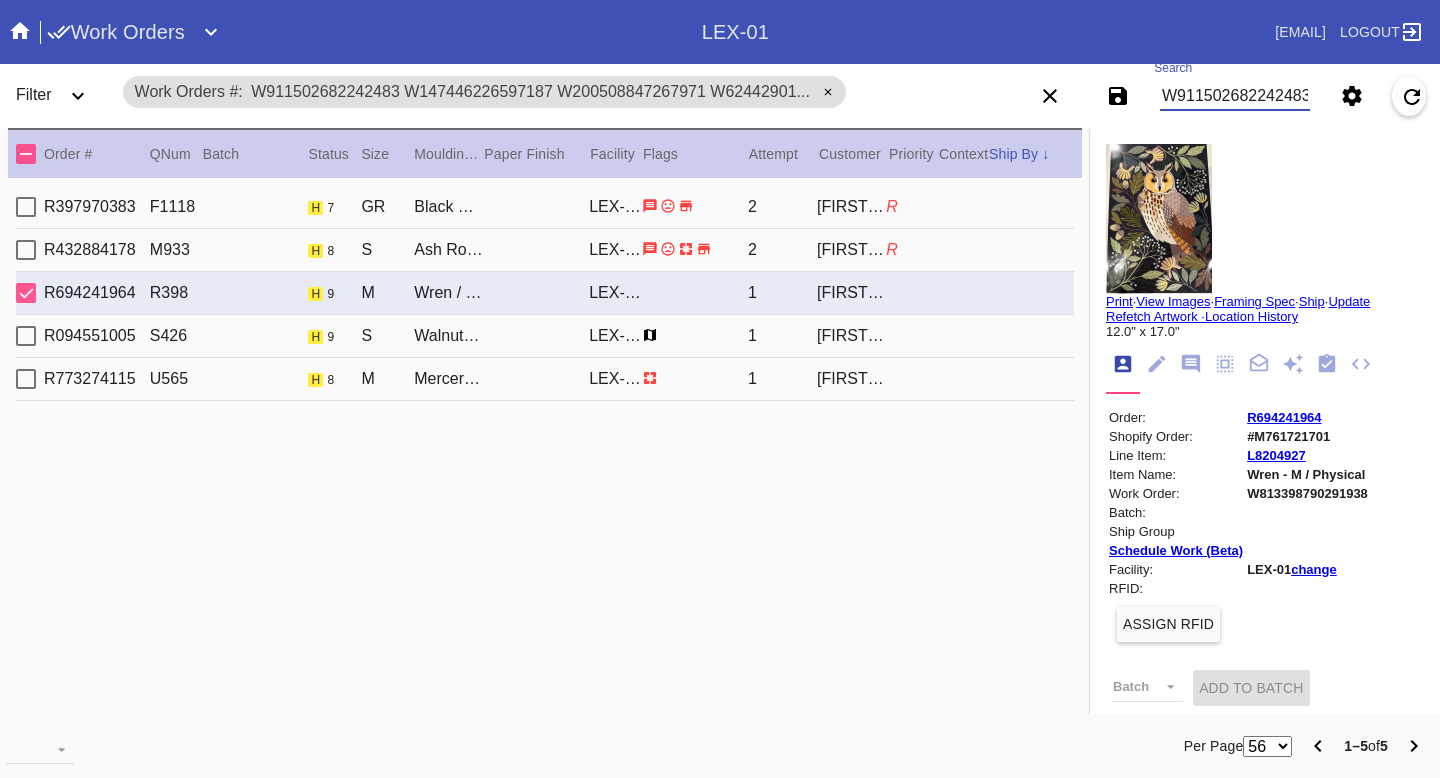click on "R397970383 F1118 h   7 GR Black Walnut (Gallery) / No Mat LEX-01 2 Jessica Greene
R" at bounding box center (545, 207) 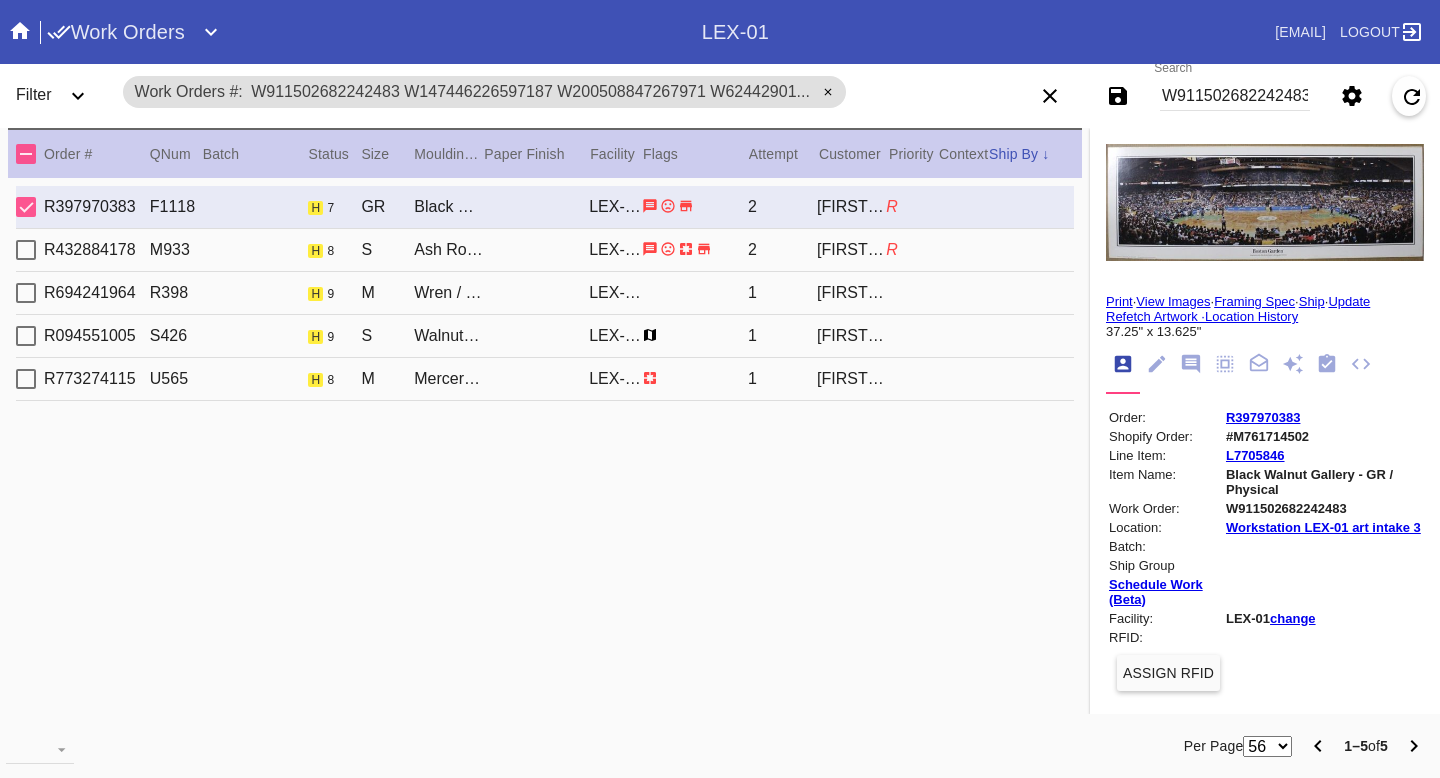 click on "R773274115 U565 h   8 M Mercer Slim / Dove White LEX-01 1 Laurel Anderson" at bounding box center (545, 379) 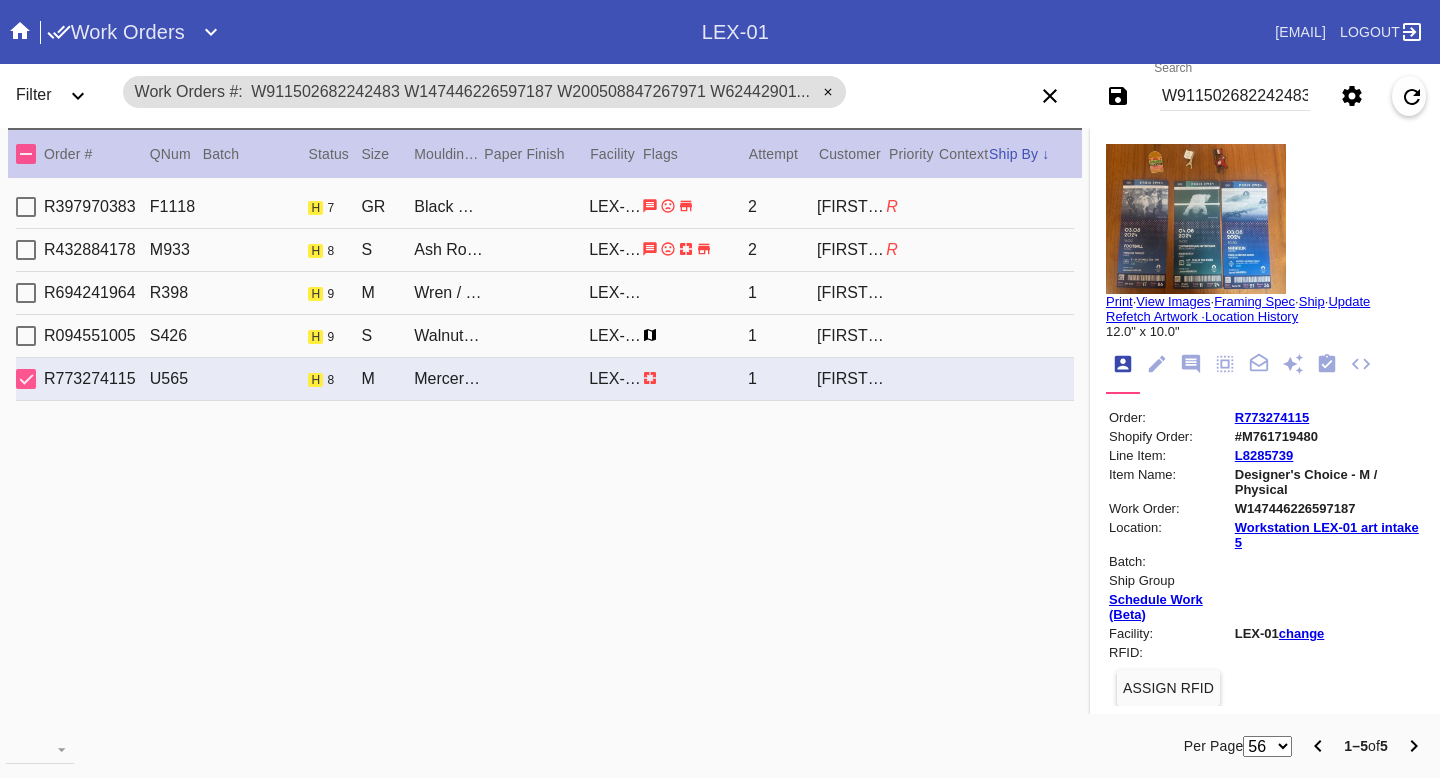 click at bounding box center [695, 206] 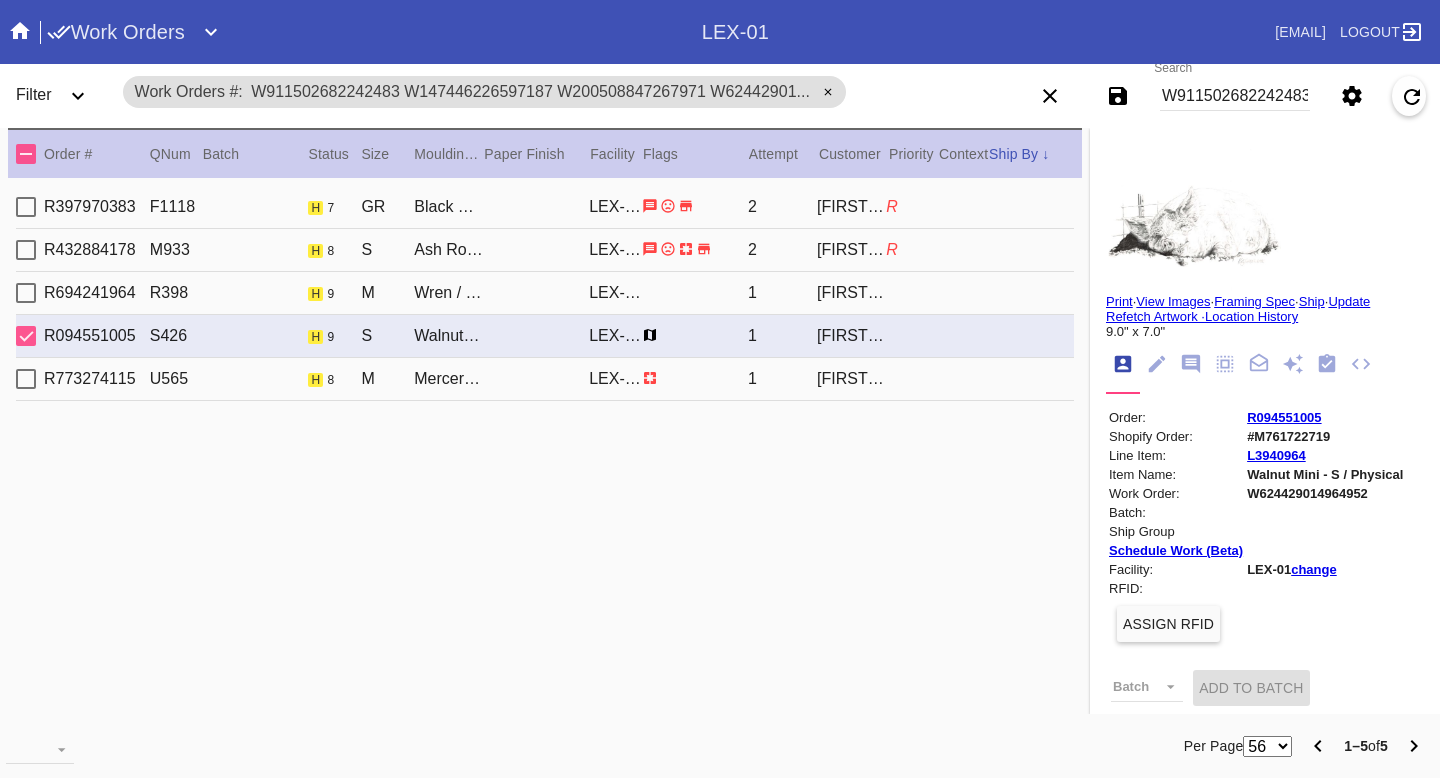 click at bounding box center [695, 206] 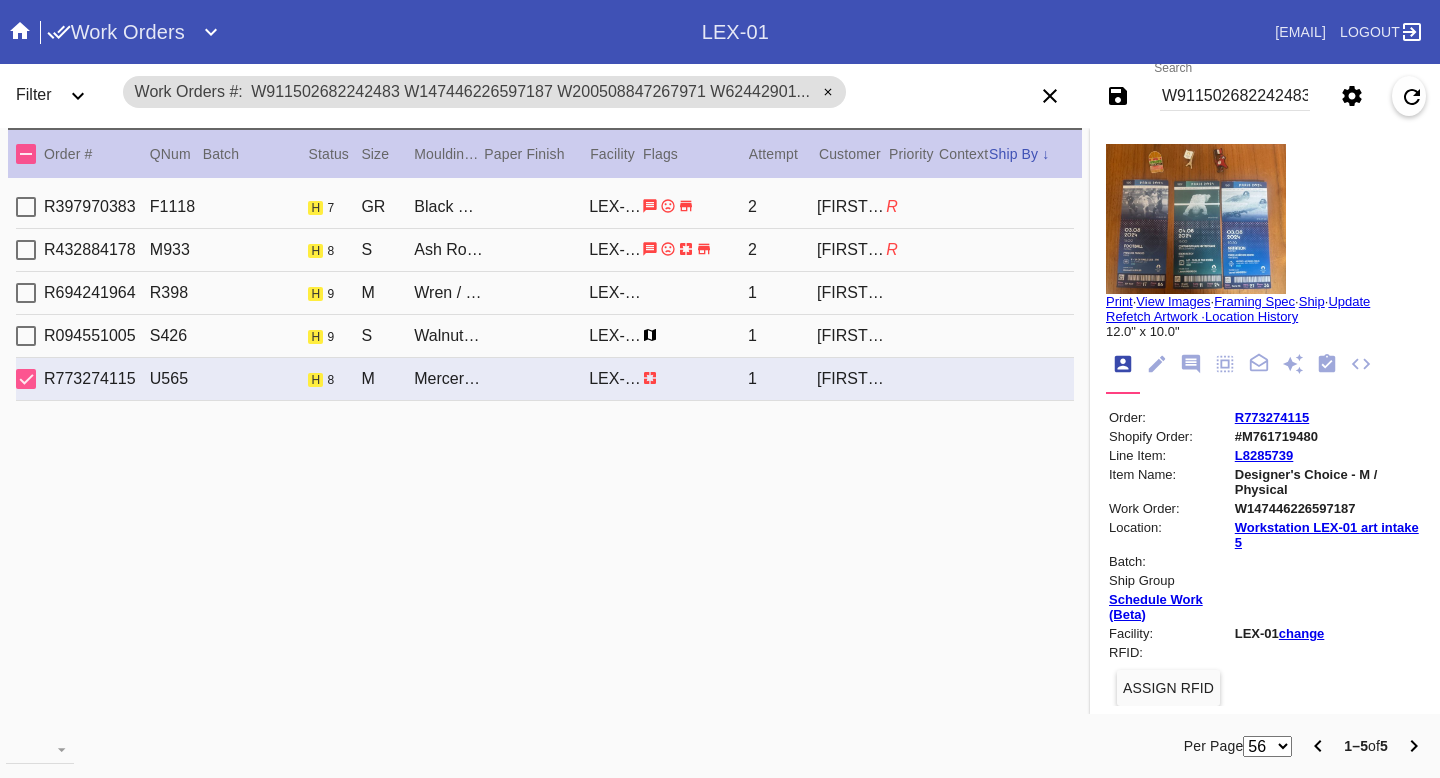 click at bounding box center [1196, 219] 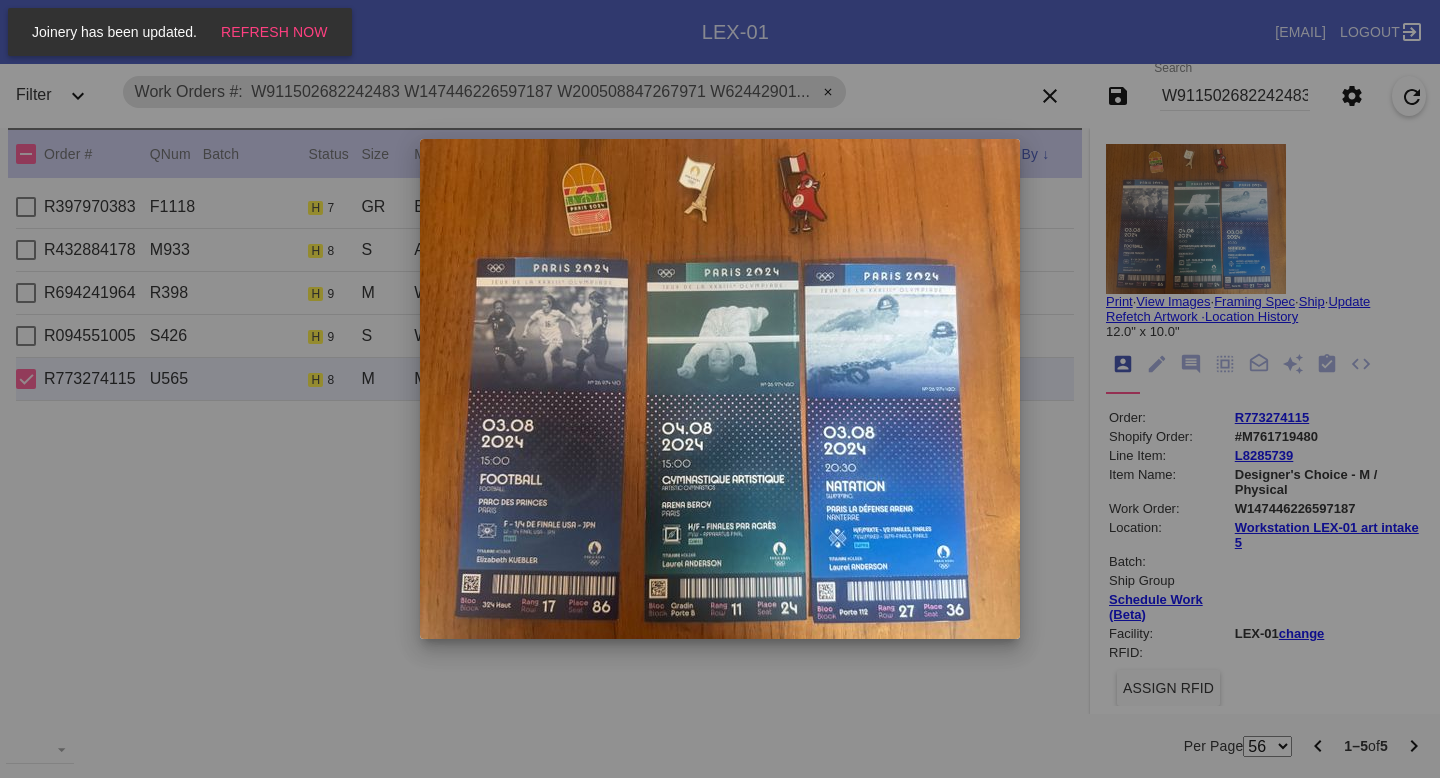 click at bounding box center (720, 389) 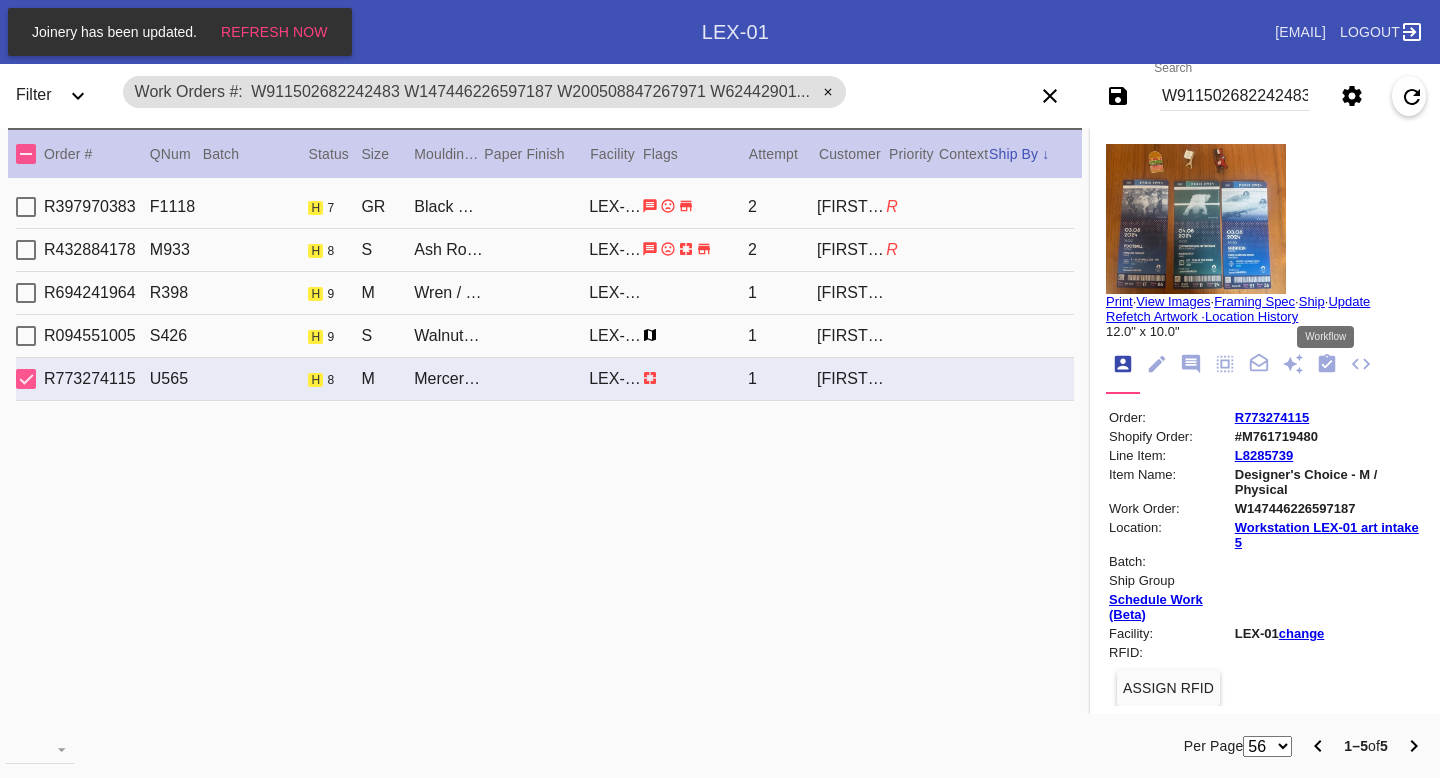 click at bounding box center [1327, 363] 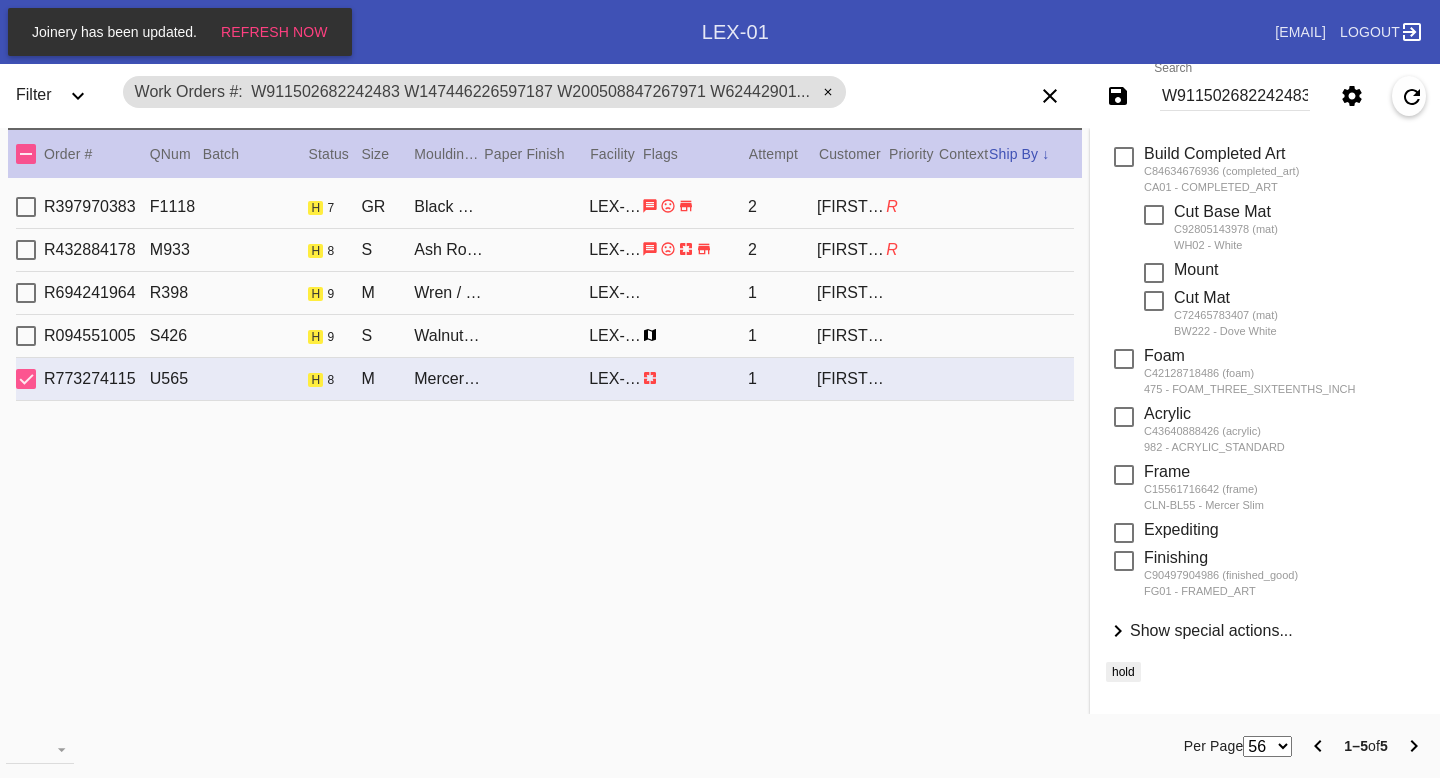 scroll, scrollTop: 341, scrollLeft: 0, axis: vertical 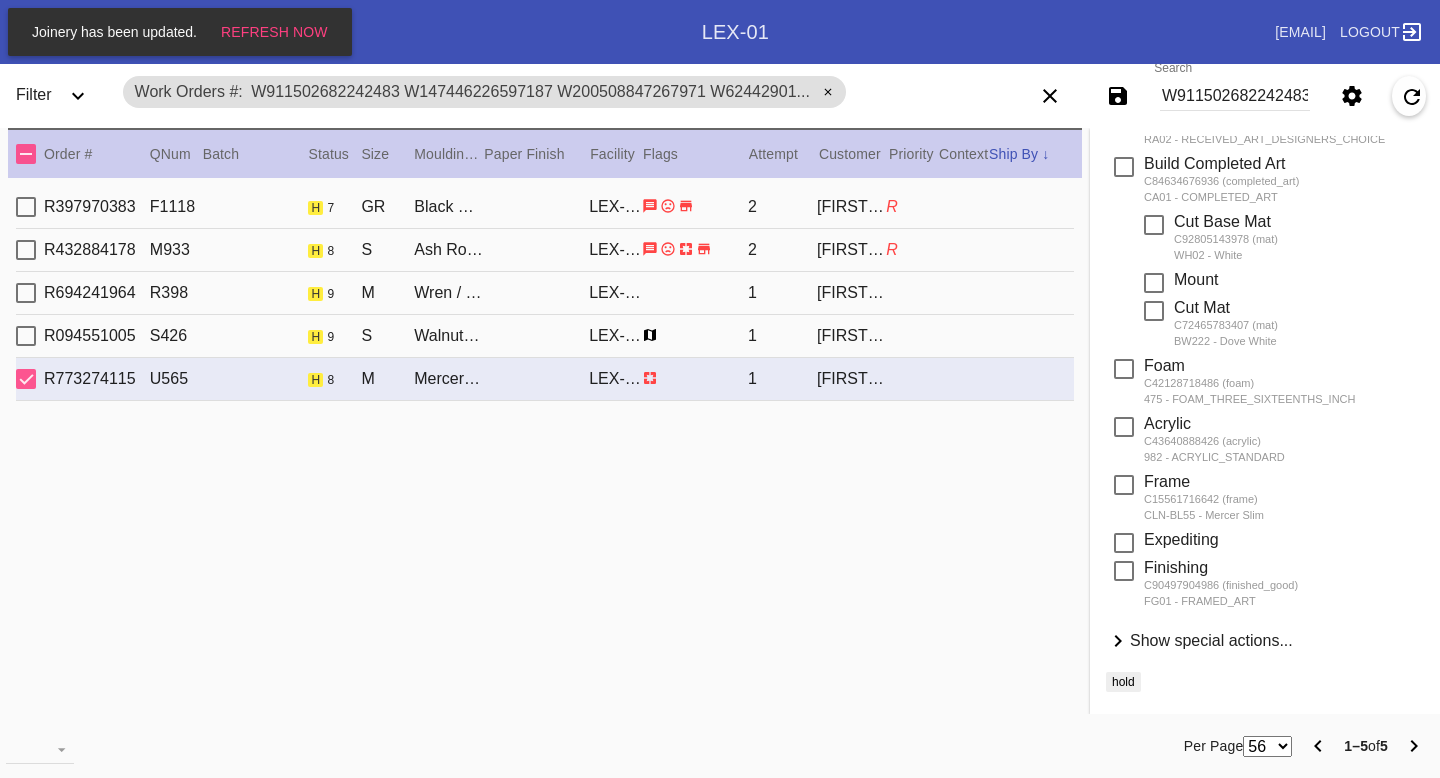 click on "Show special actions... Hide special actions..." at bounding box center [1265, 642] 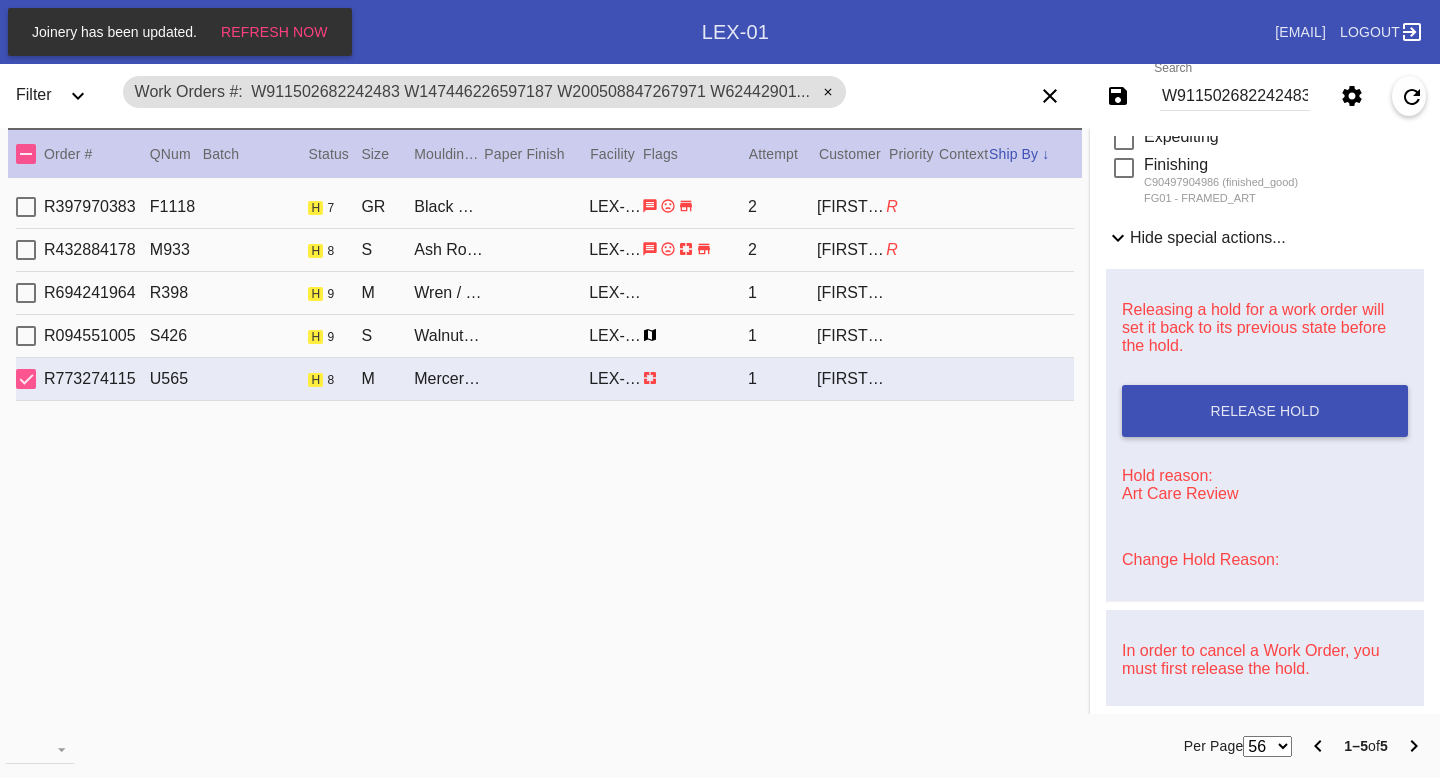 scroll, scrollTop: 733, scrollLeft: 0, axis: vertical 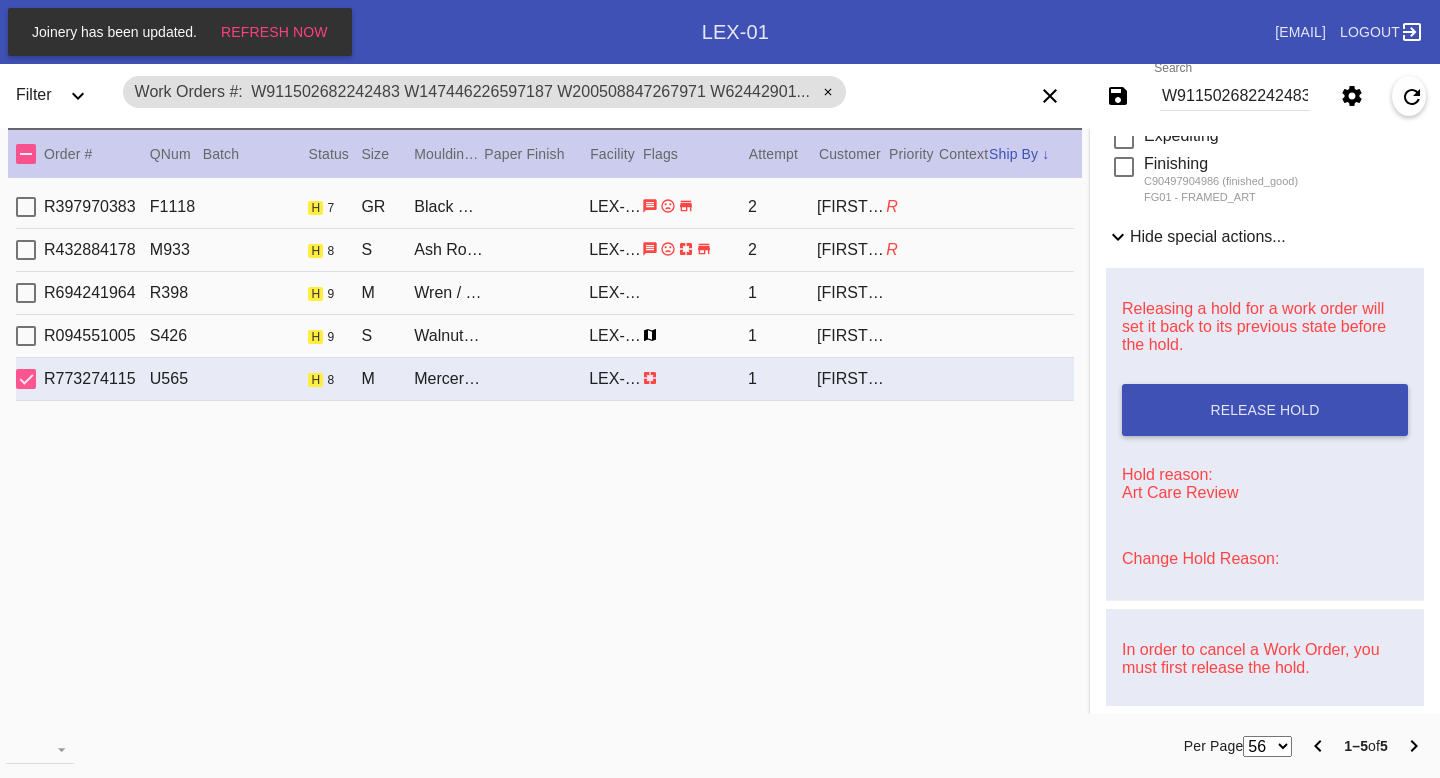 click on "Change Hold Reason:" at bounding box center [1200, 558] 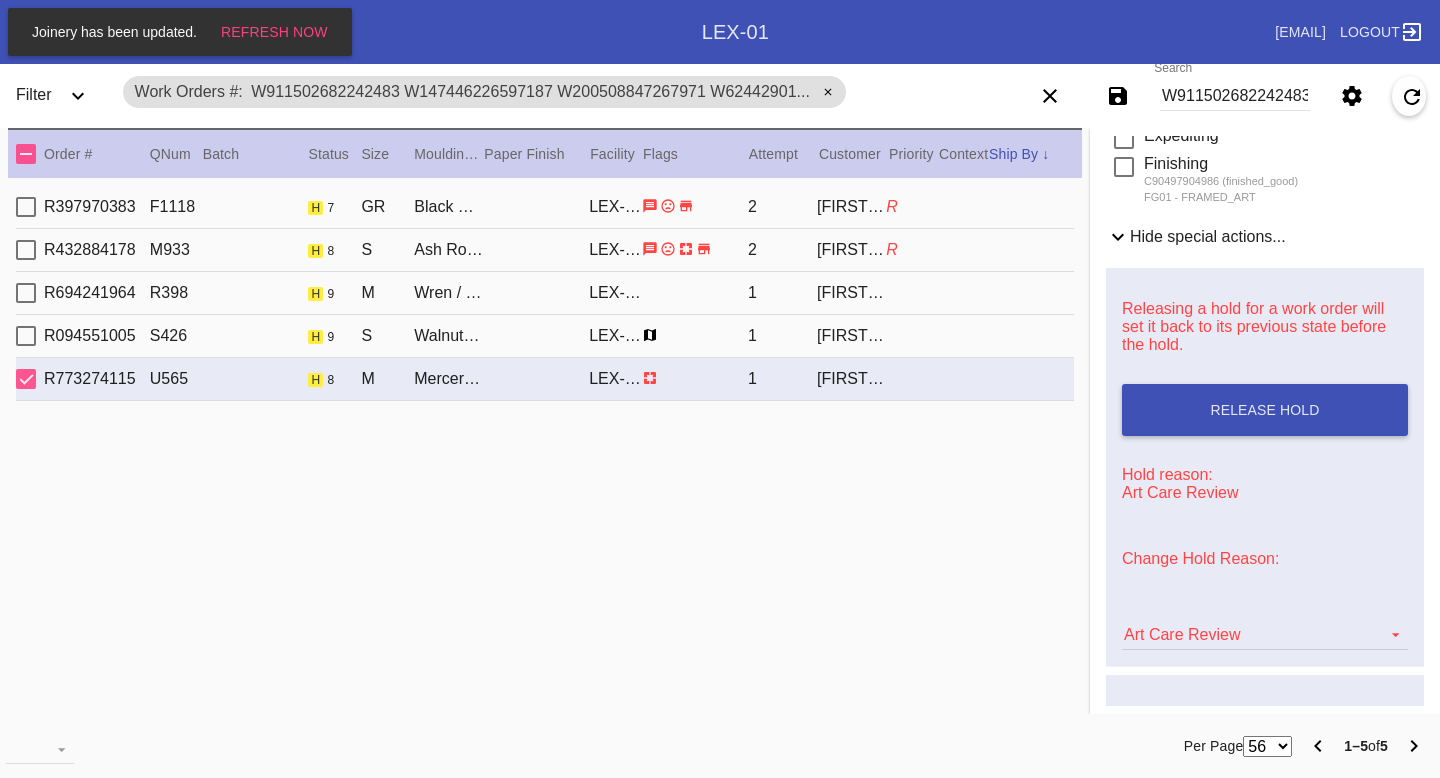 click on "Art Care Review Art Care Review Artwork Damaged F4B/Partnership Facility Out of Stock HPO Hold to Ship Investigation Lost in Studio Multi-Mat Details Not Received Order Change Request Out of Stock Proactive Outreach Pull for Production QA/Customer Approval Question Submitted Ready for Action Ready for Production Repair Replacement Ordered Retail GW Rework Sample Search and Rescue Transit to LEX01 Transit to PHL01 Update Work Order" at bounding box center (1265, 625) 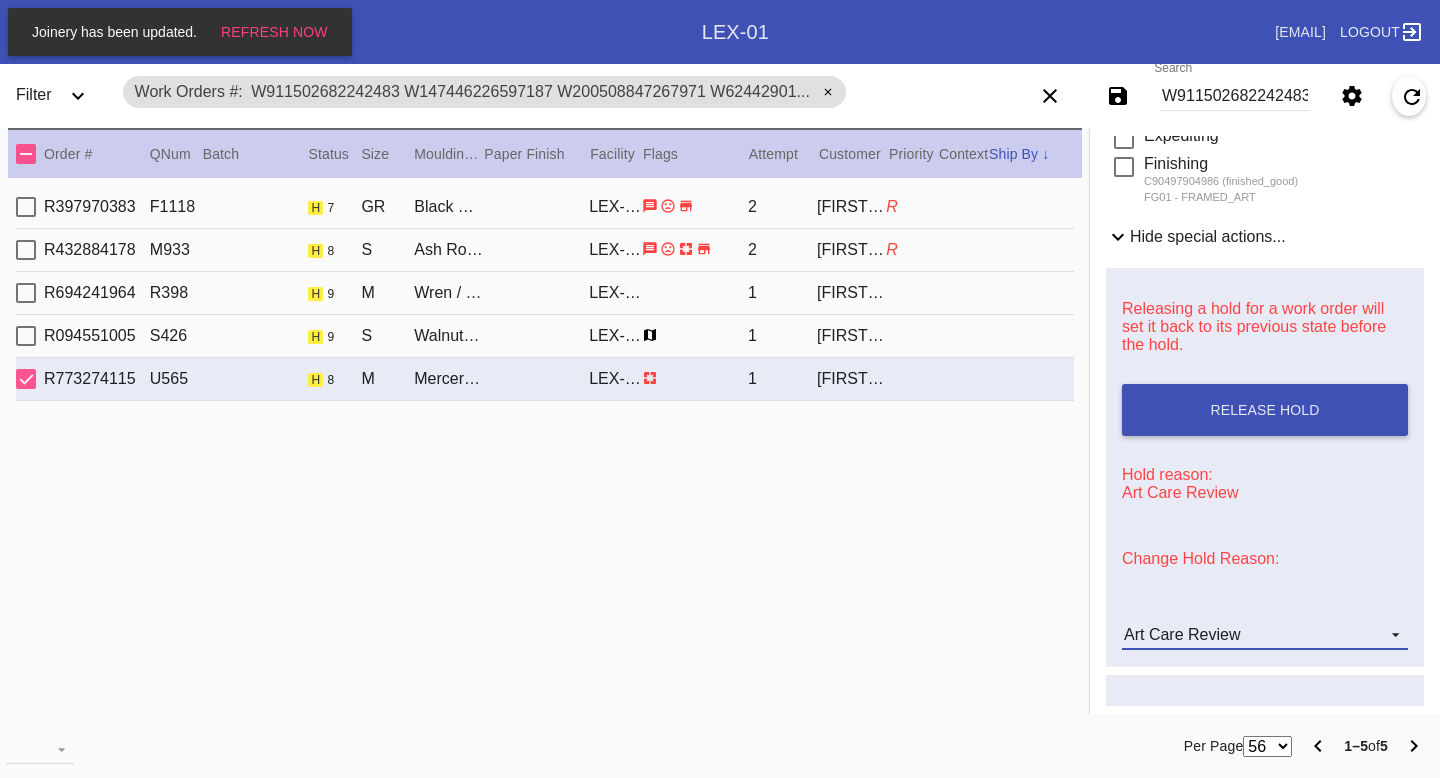click on "Art Care Review" at bounding box center [1182, 634] 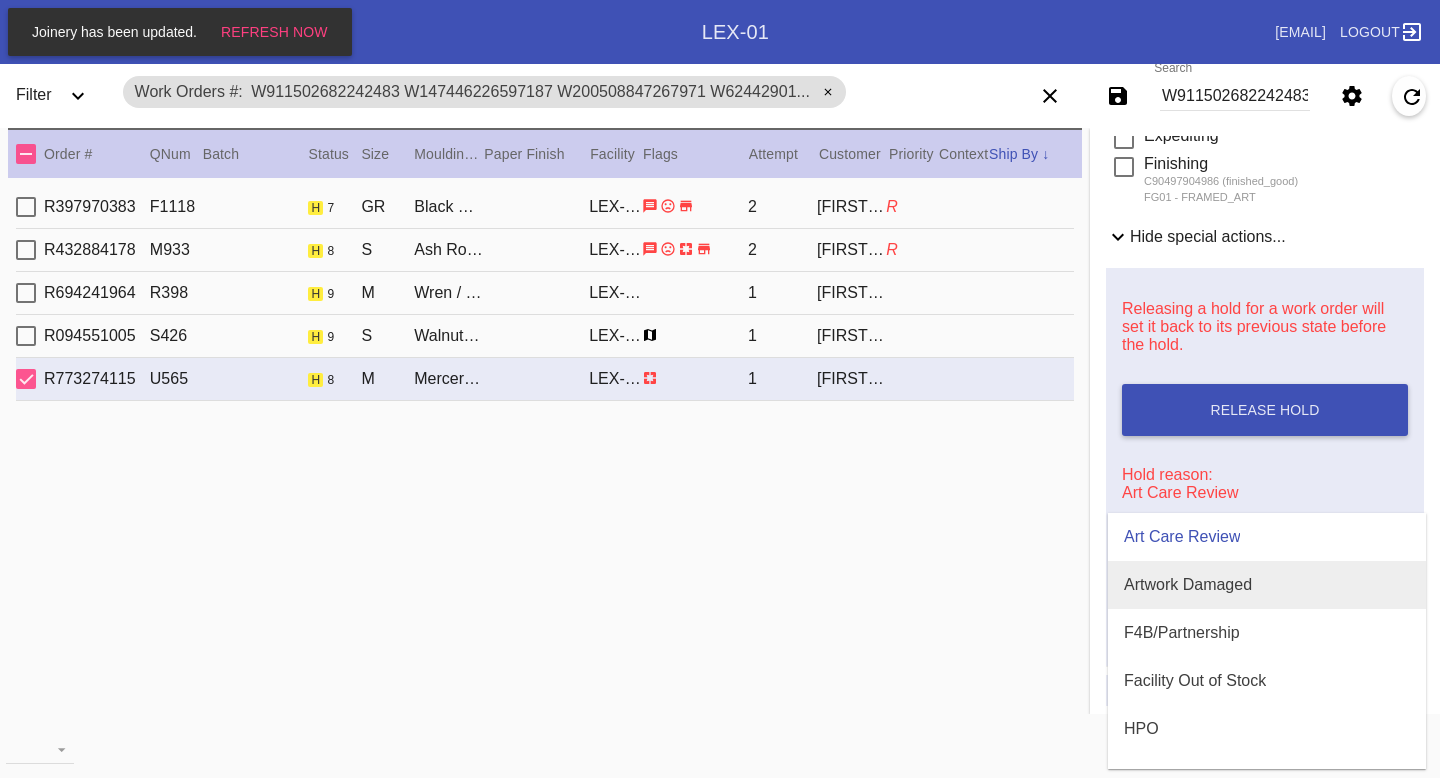 click on "Artwork Damaged" at bounding box center [1188, 585] 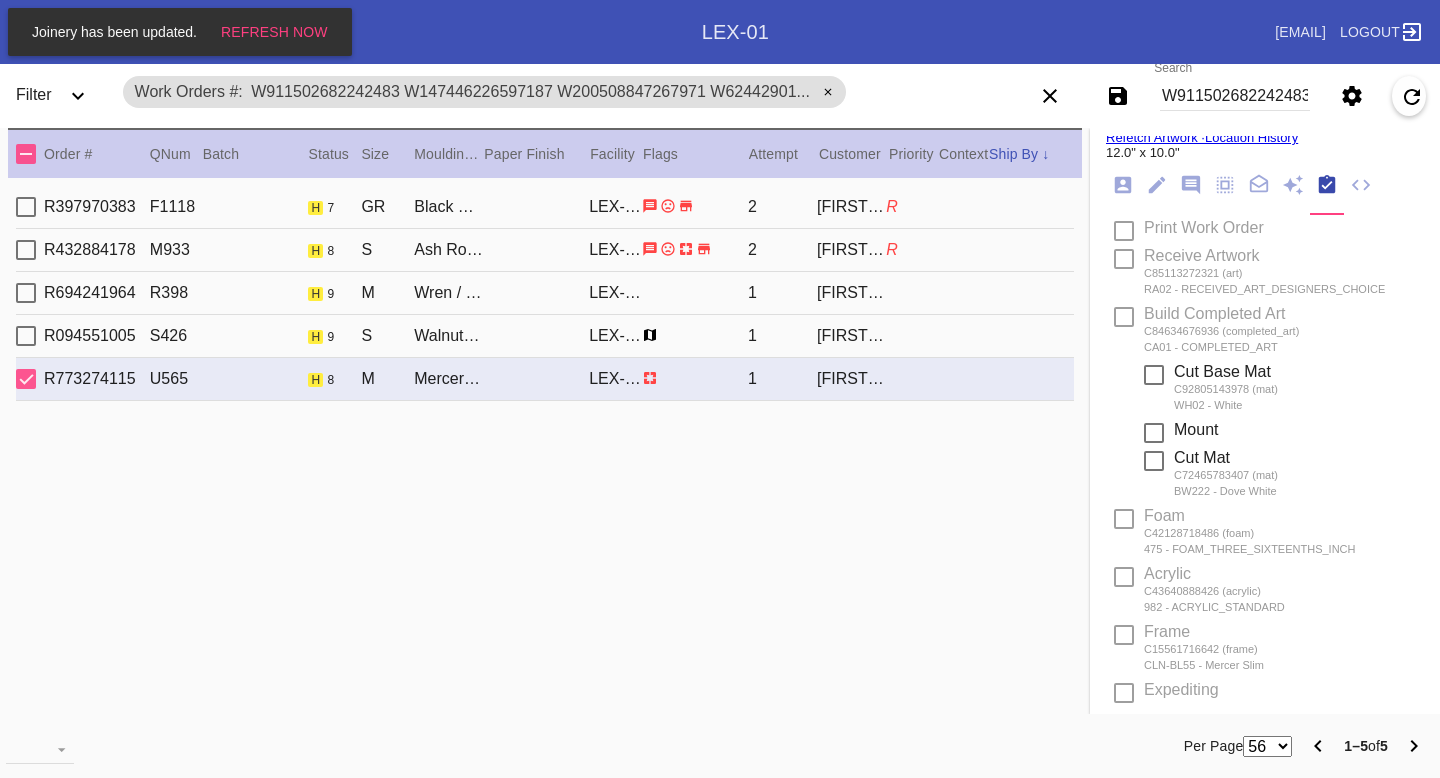 scroll, scrollTop: 0, scrollLeft: 0, axis: both 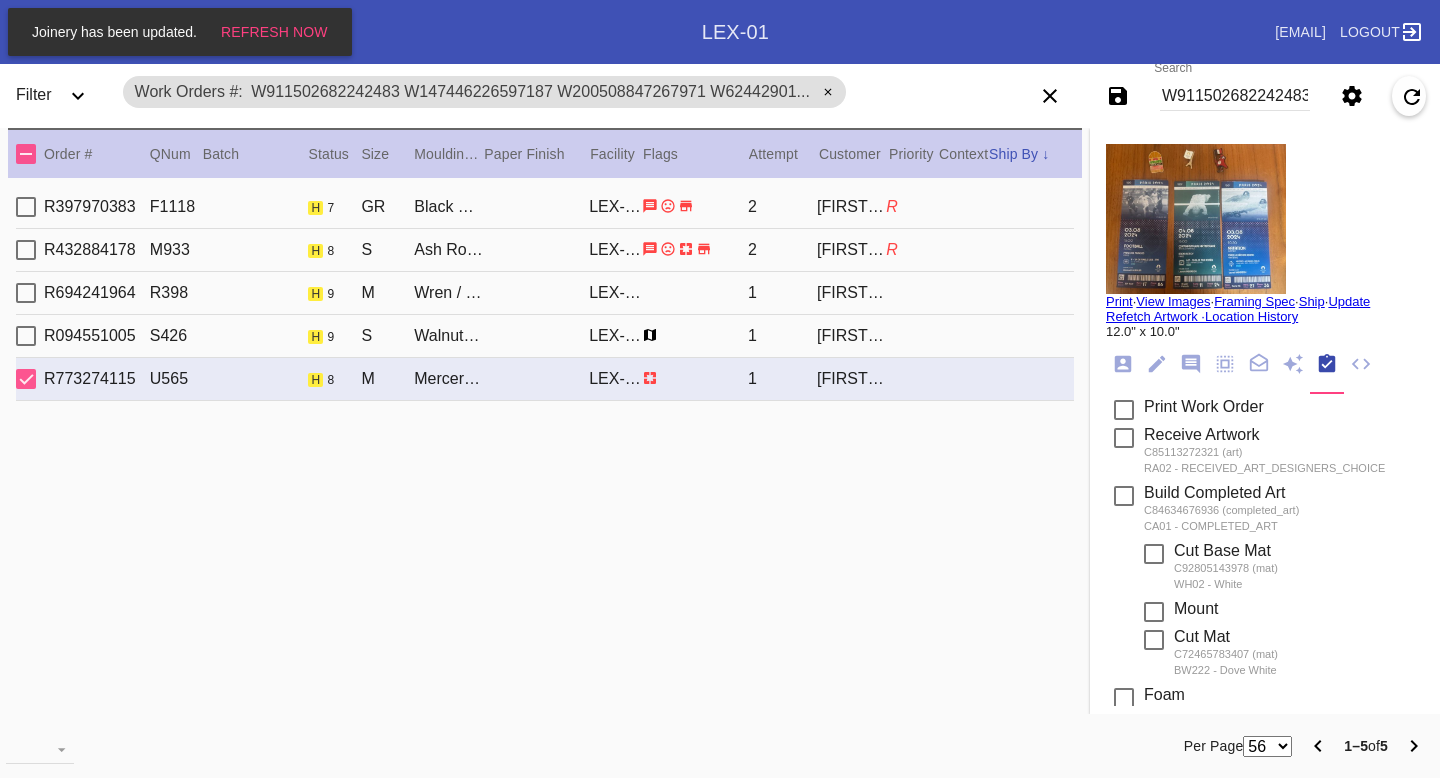 click at bounding box center [1123, 364] 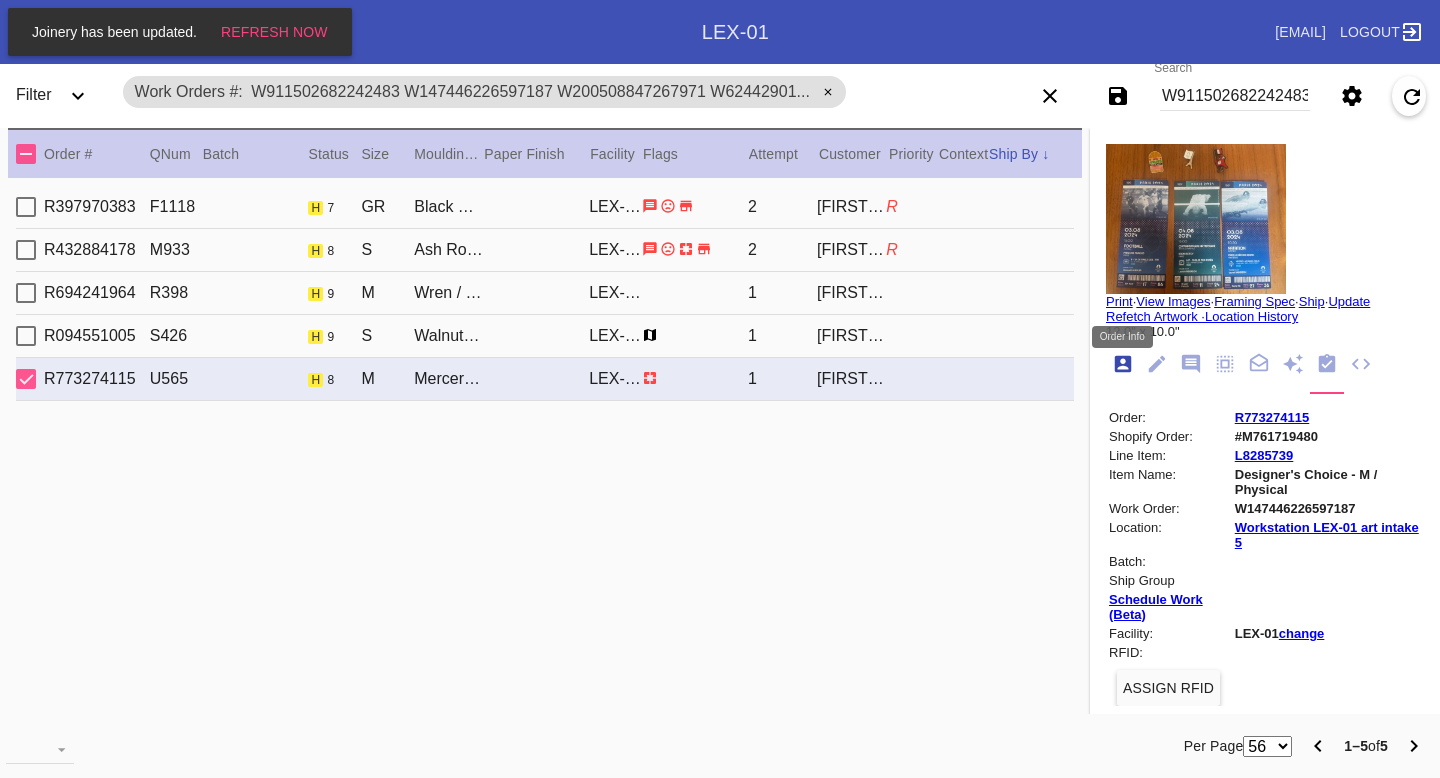scroll, scrollTop: 24, scrollLeft: 0, axis: vertical 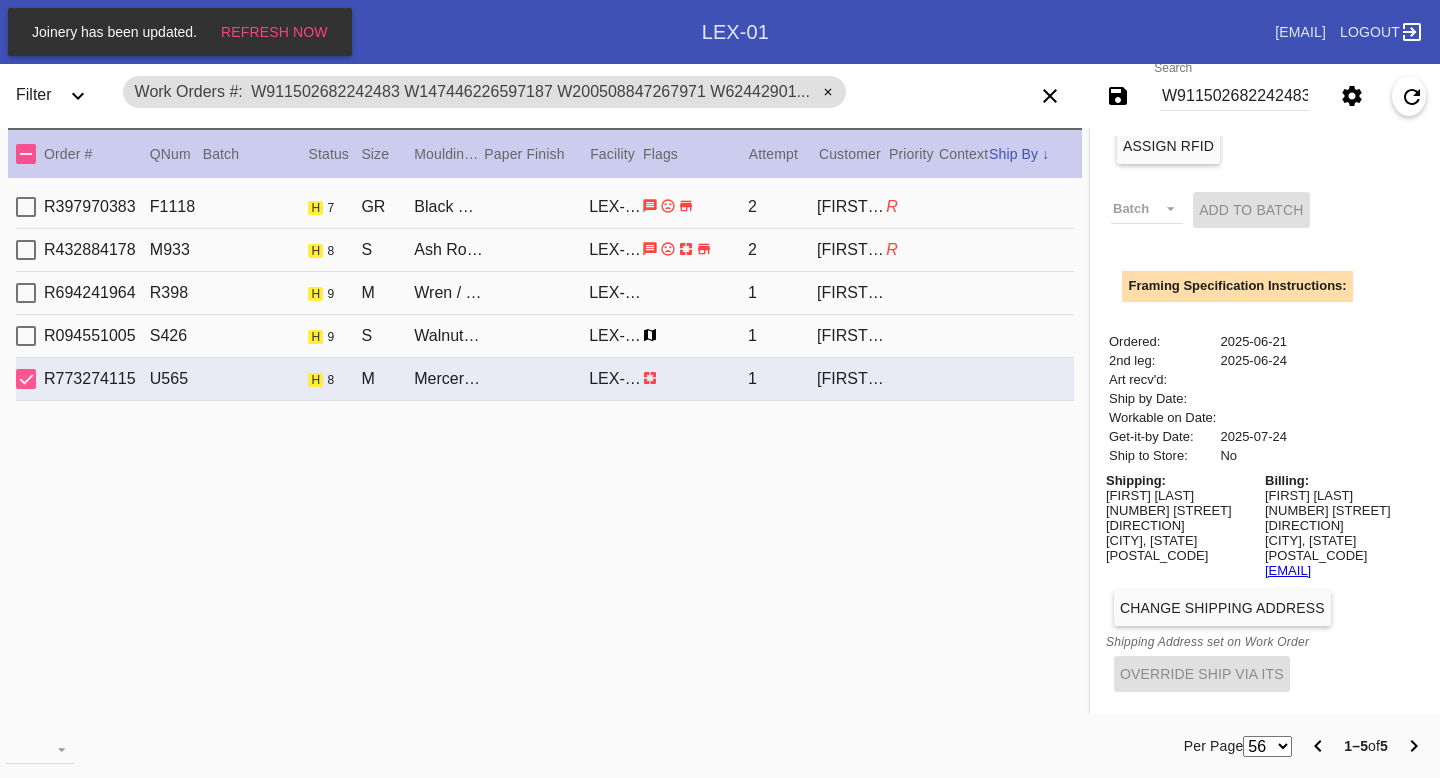 click on "laurelannelise@gmail.com" at bounding box center (1288, 570) 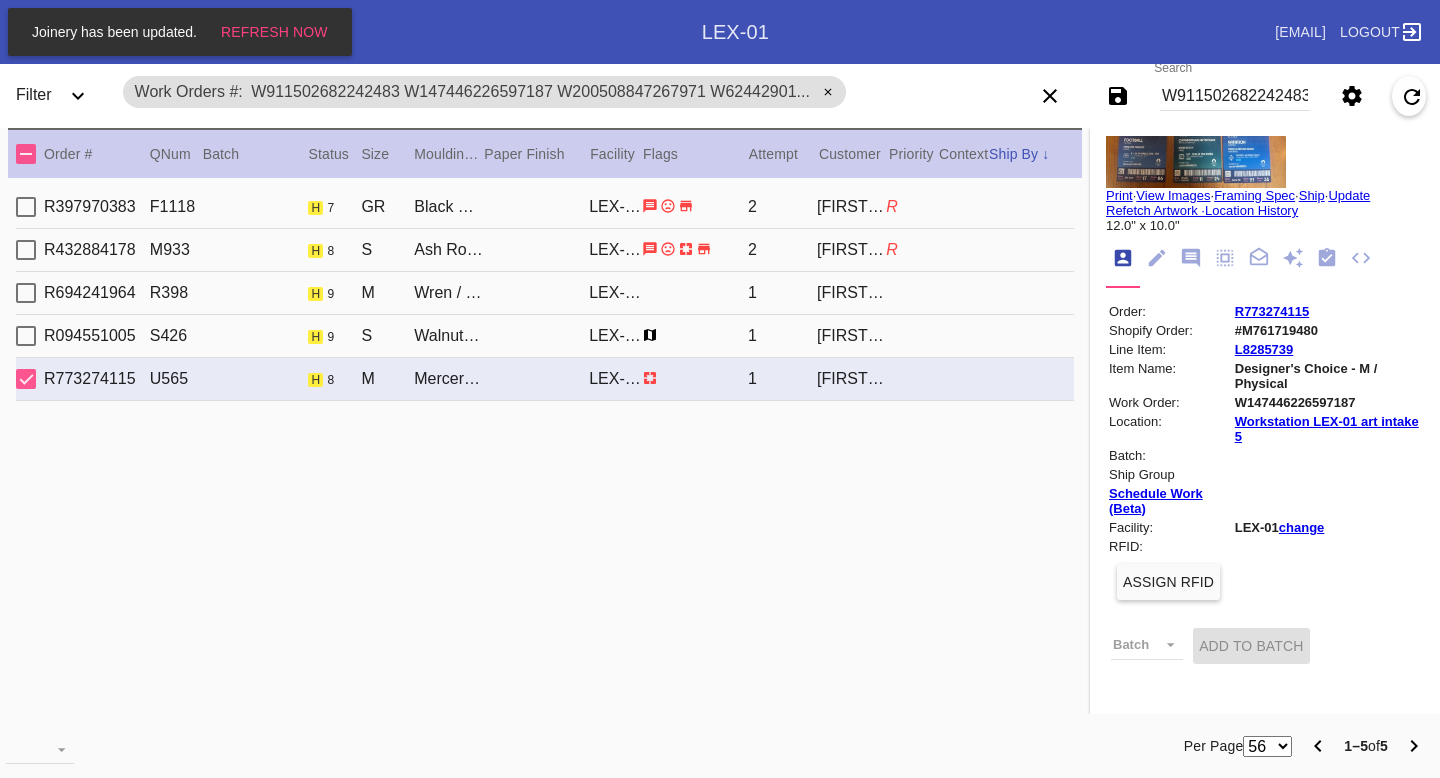 scroll, scrollTop: 0, scrollLeft: 0, axis: both 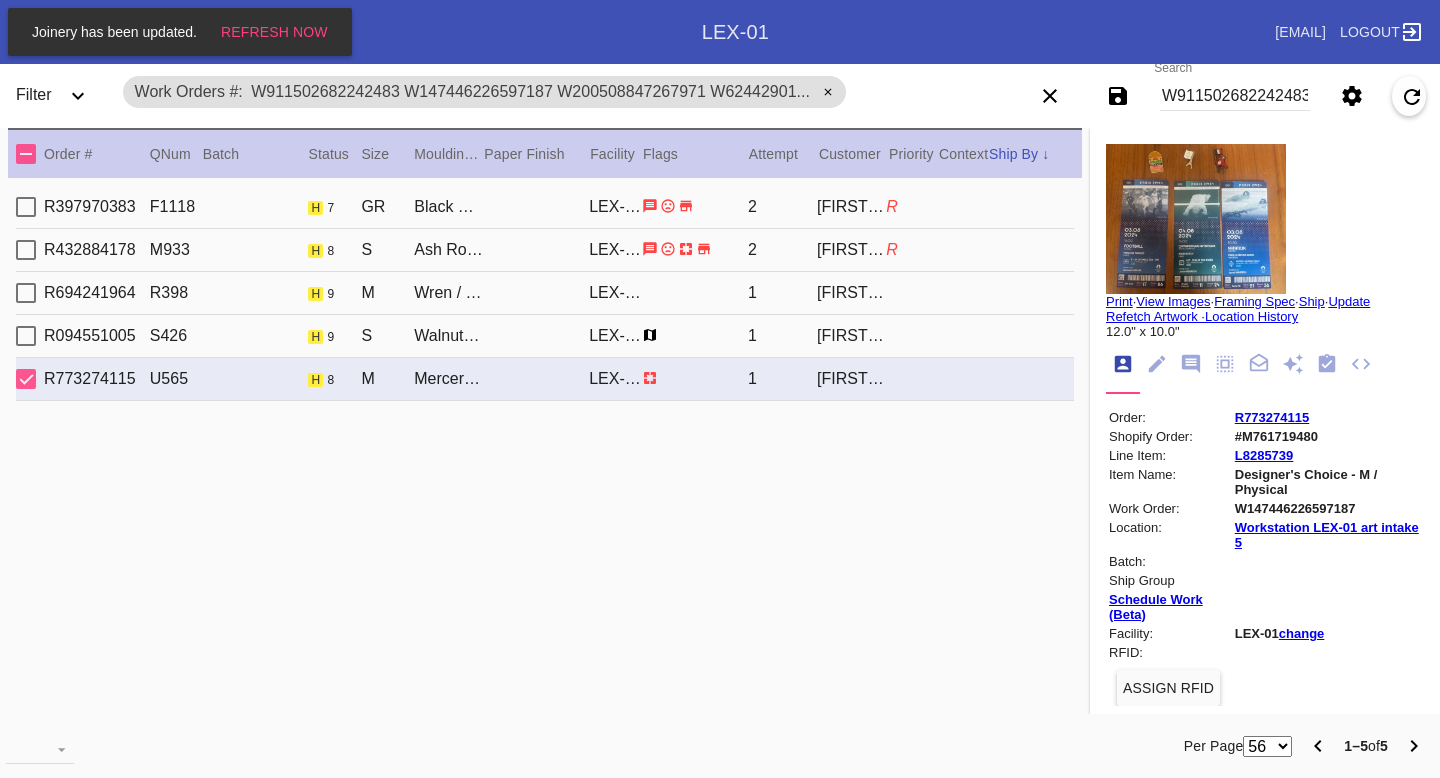click on "R773274115" at bounding box center [1272, 417] 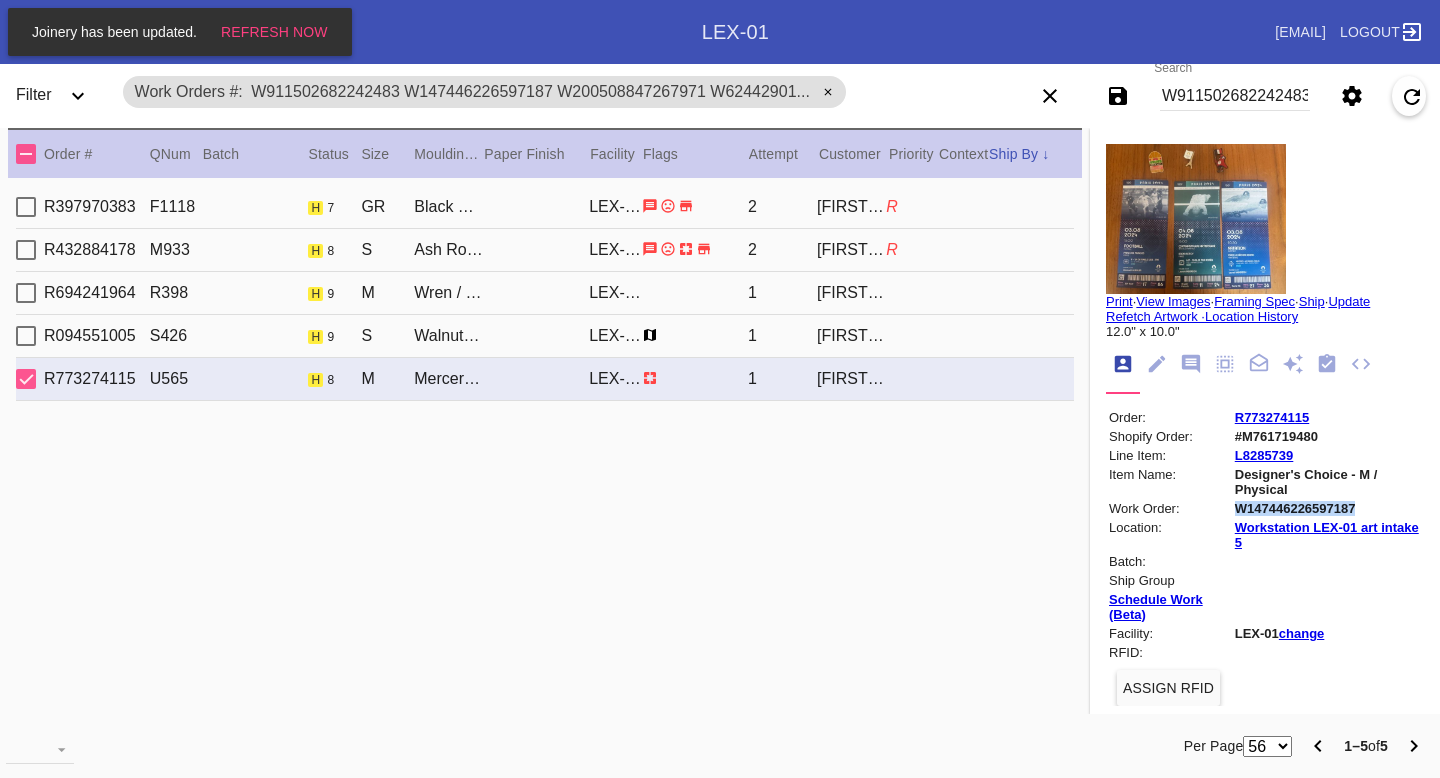 click on "W147446226597187" at bounding box center (1328, 508) 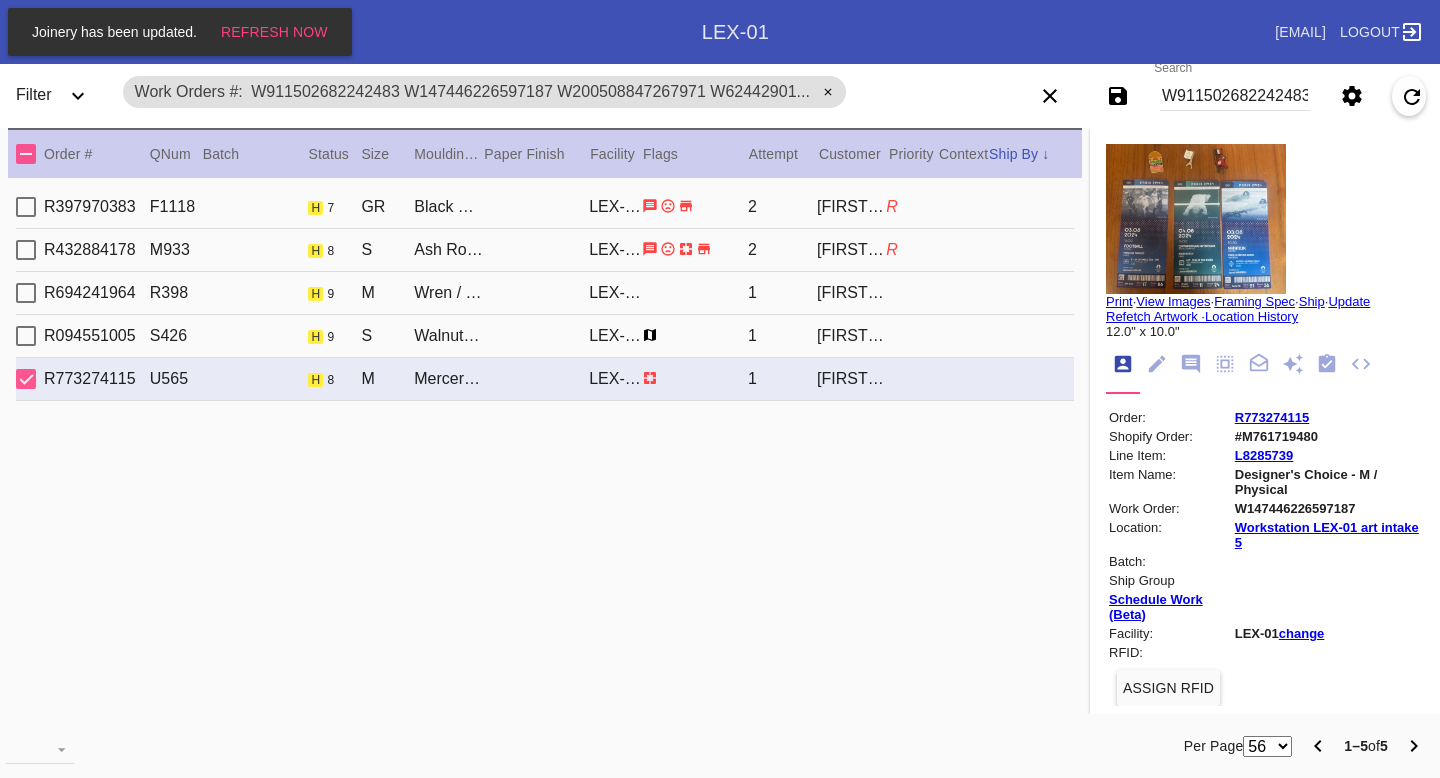 click at bounding box center [1327, 364] 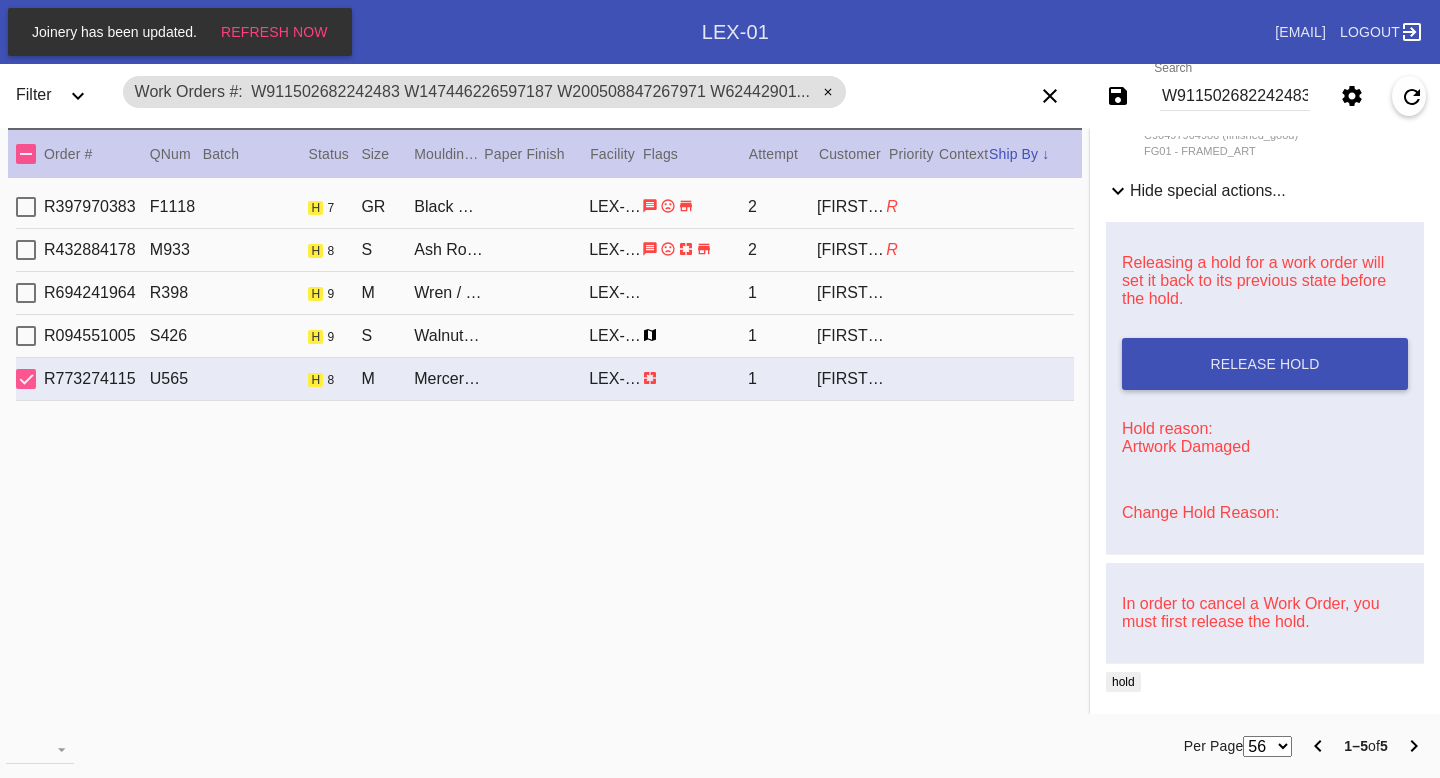scroll, scrollTop: 0, scrollLeft: 0, axis: both 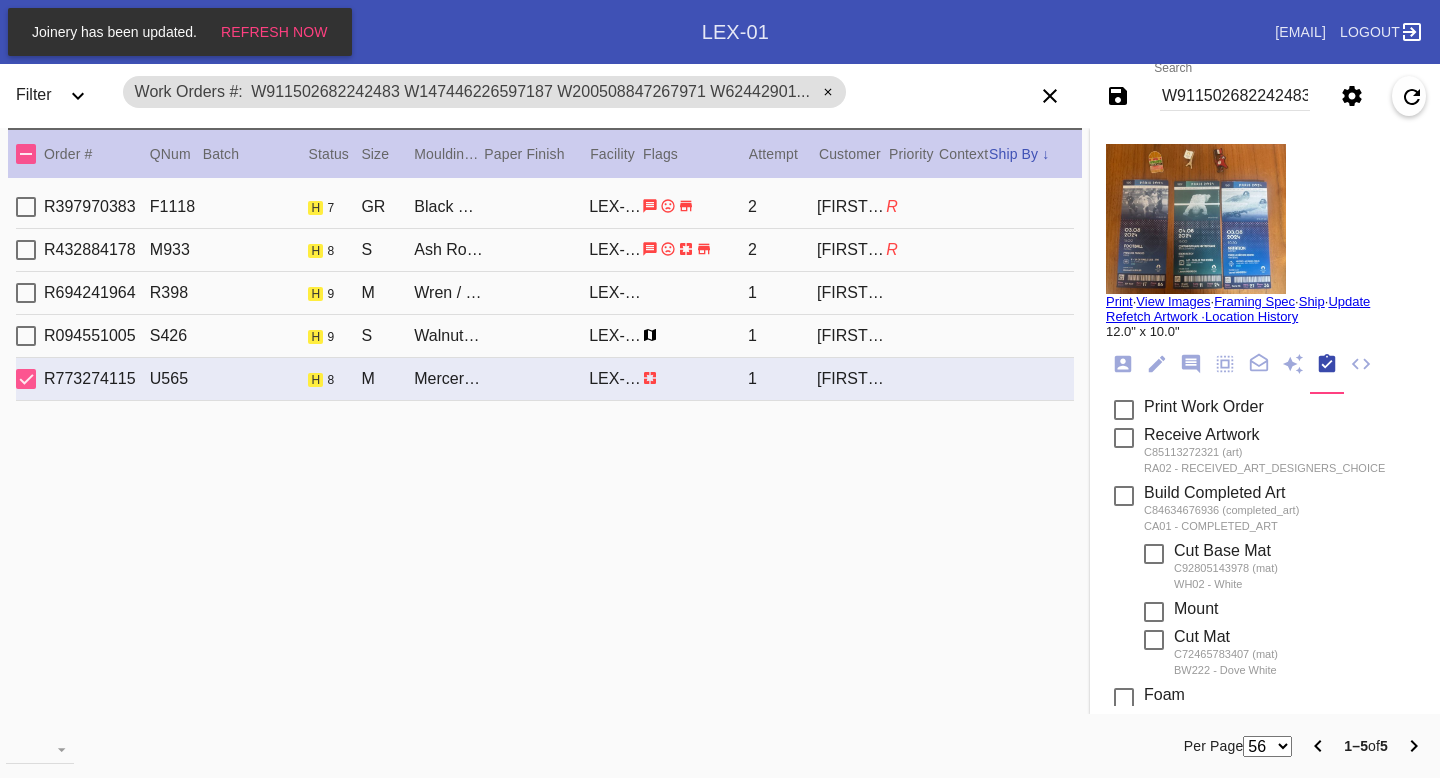 click on "R094551005 S426 h   9 S Walnut Mini / Off-White LEX-01 1 Ed Trousil" at bounding box center (545, 336) 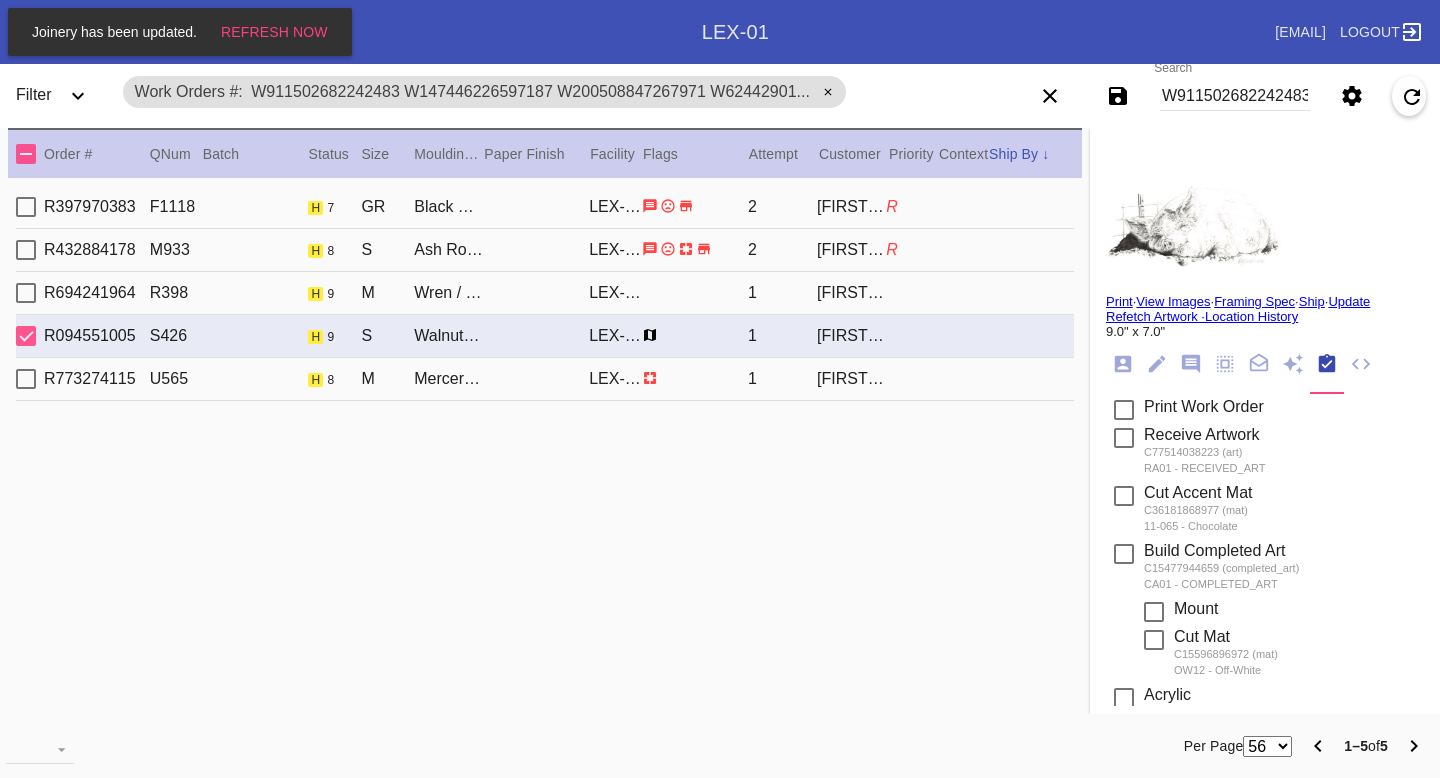 click on "R694241964 R398 h   9 M Wren / Off-White LEX-01 1 Mary Jean Wallace" at bounding box center [545, 293] 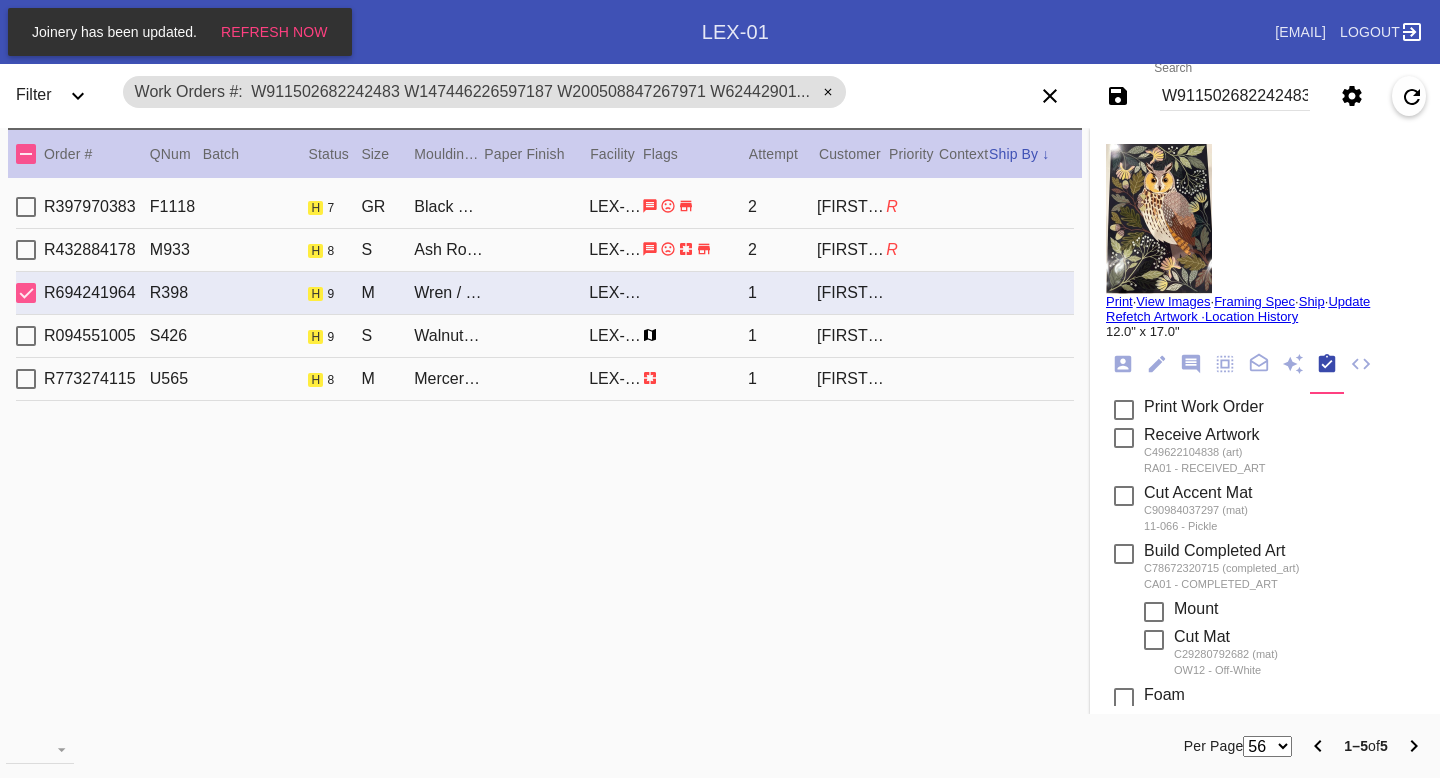 click on "R432884178 M933 h   8 S Ash Round / Fern LEX-01 2 Ali Grogan
R" at bounding box center [545, 250] 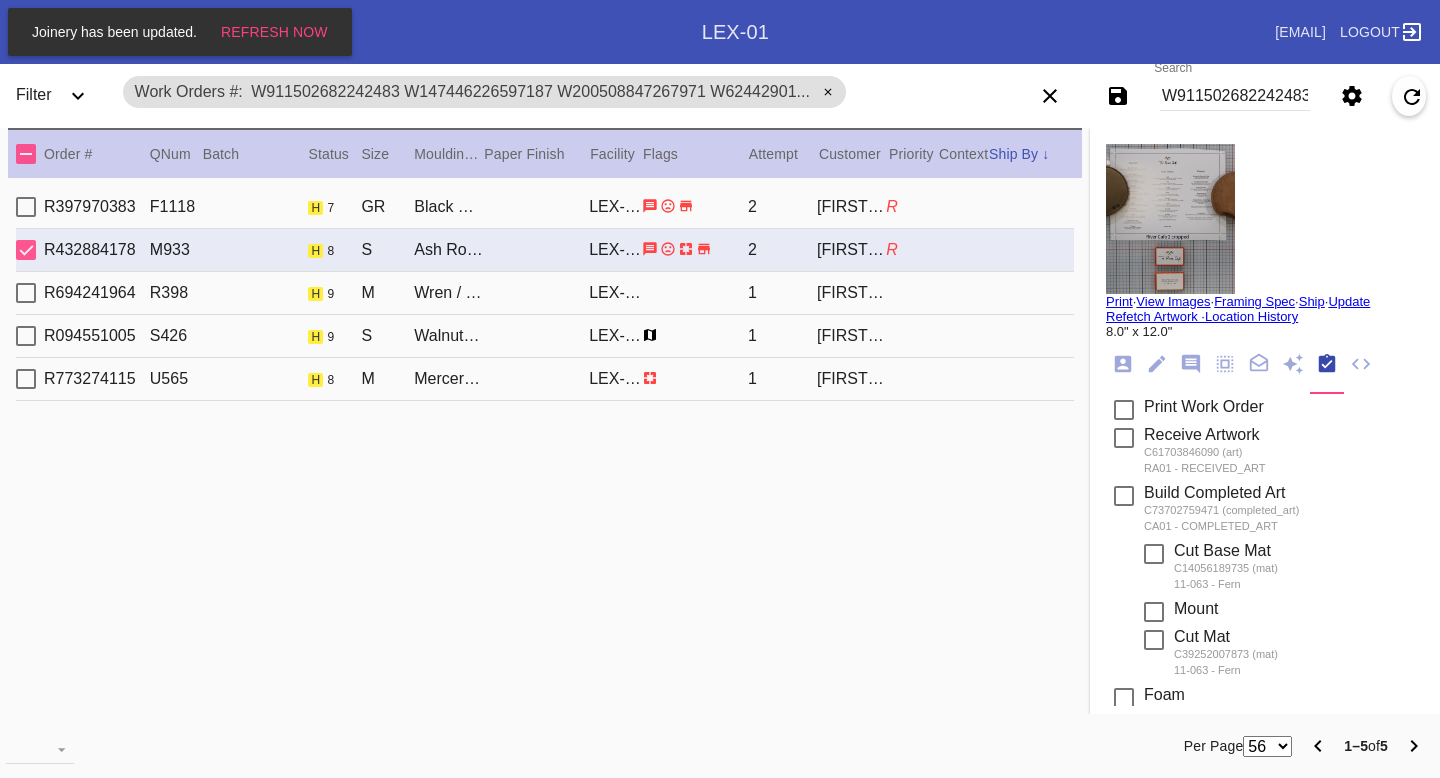 click at bounding box center [1170, 219] 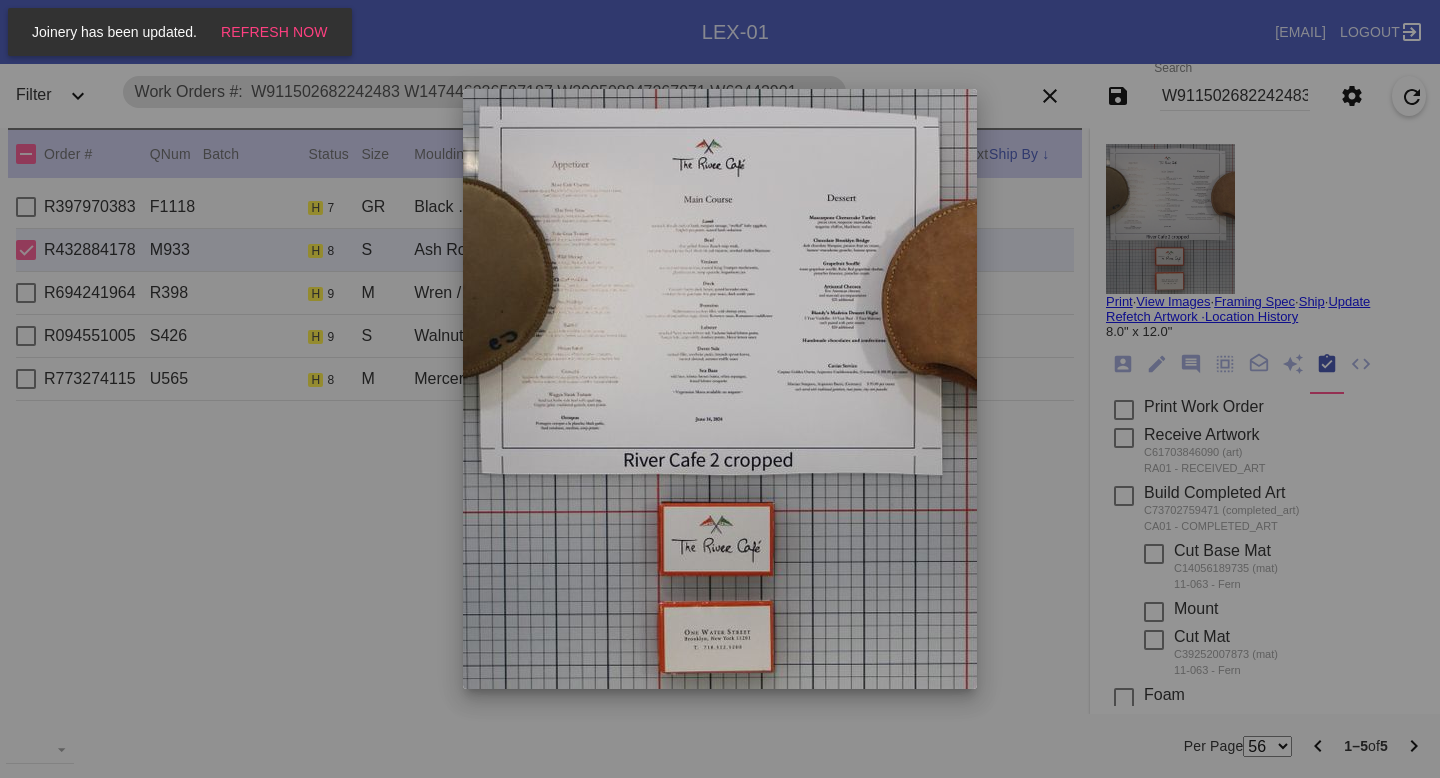 click at bounding box center [720, 389] 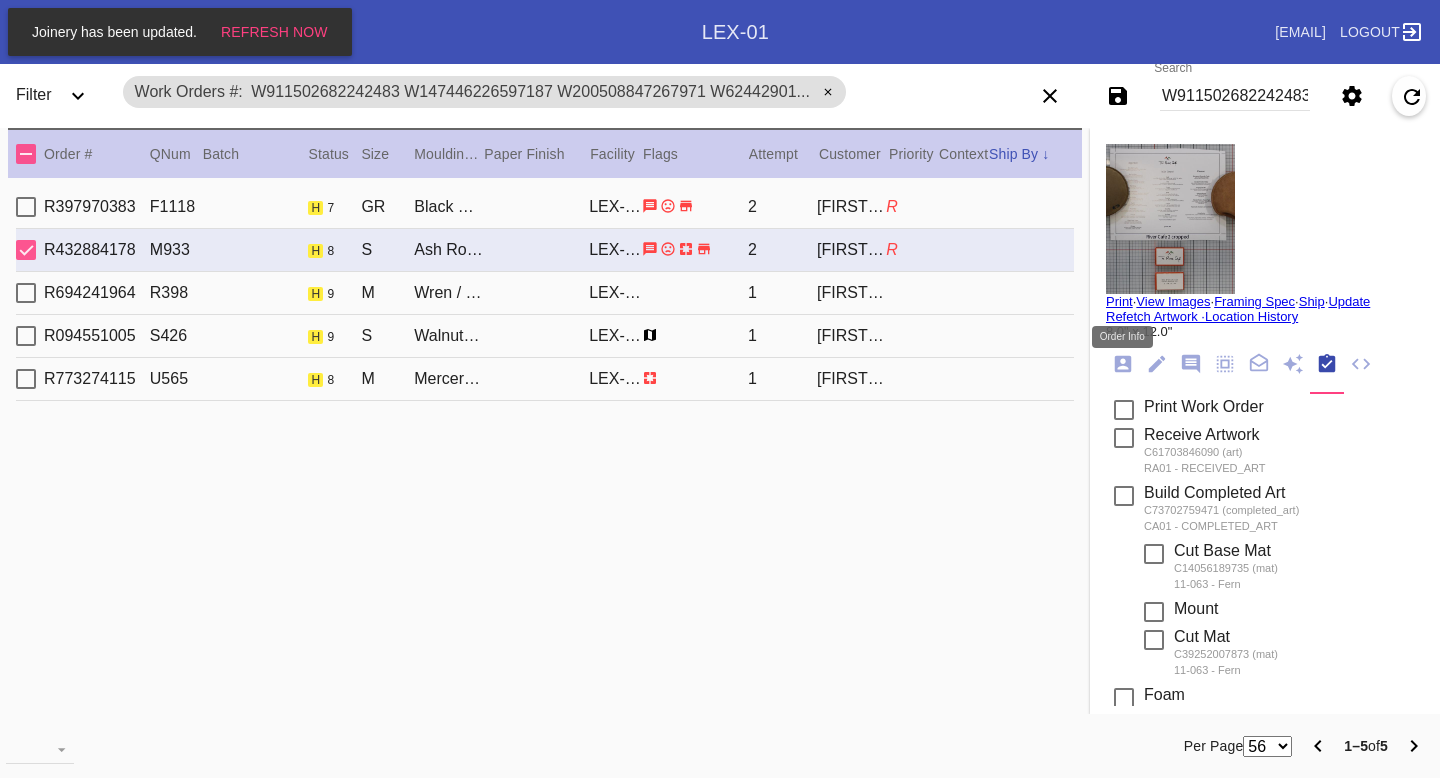 click at bounding box center (1123, 364) 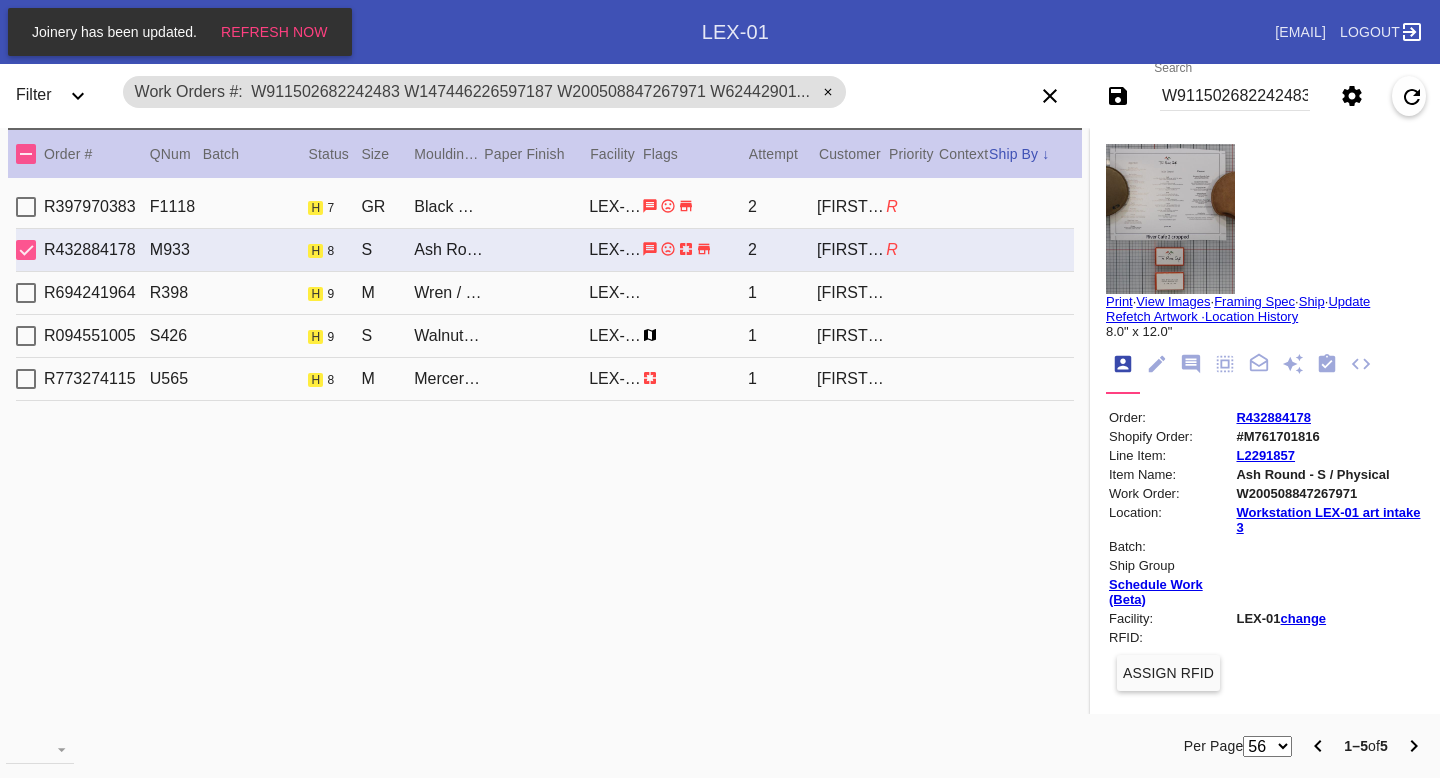 click on "R432884178" at bounding box center (1328, 417) 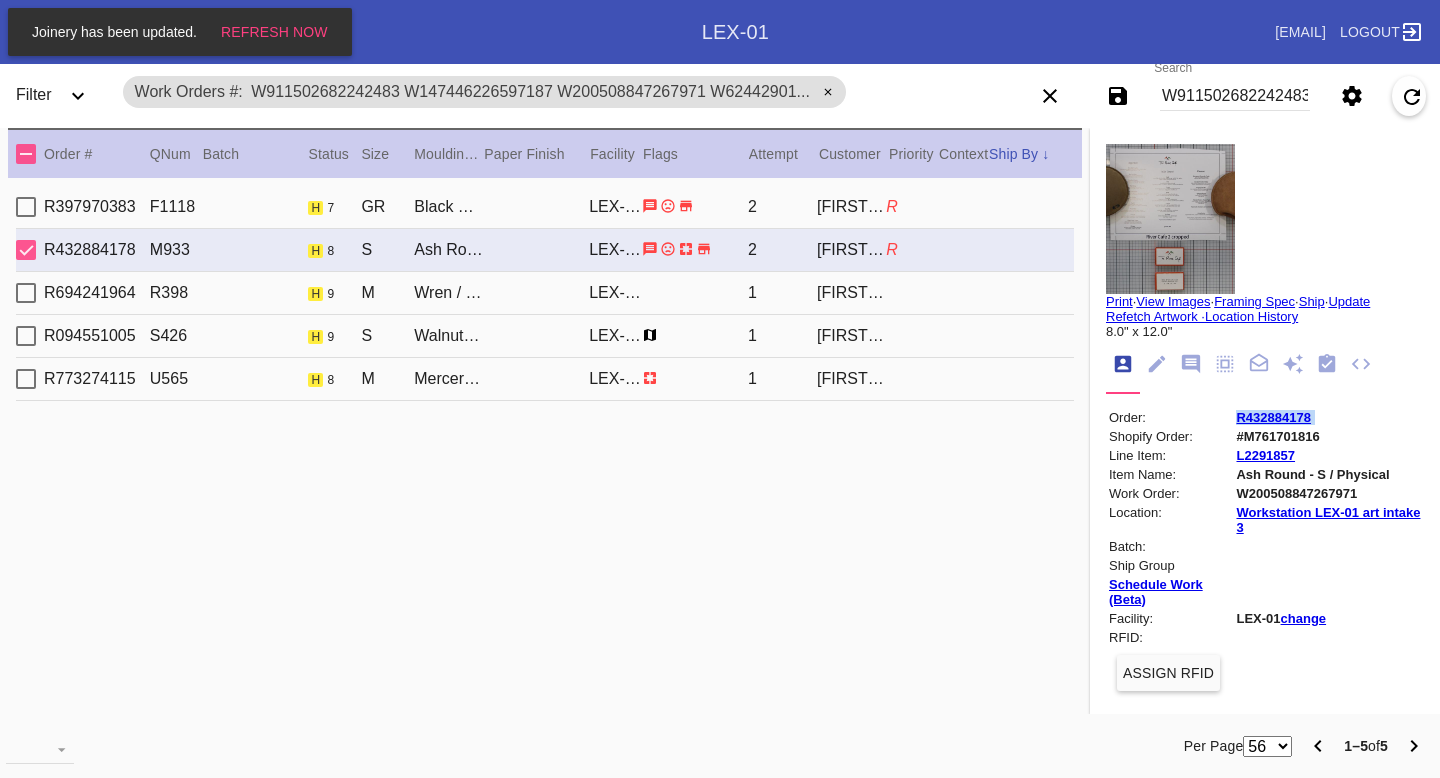 click on "R432884178" at bounding box center [1328, 417] 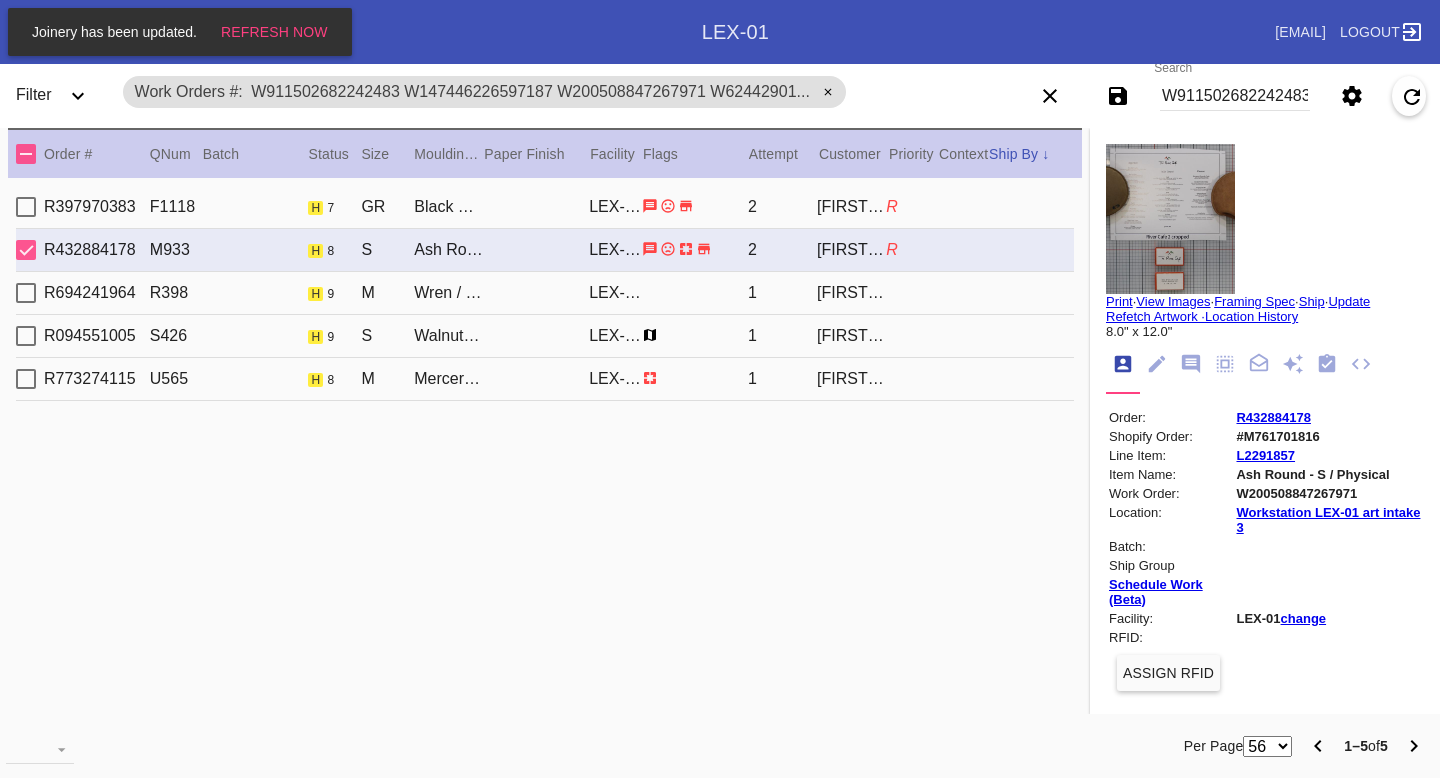 click at bounding box center (1157, 364) 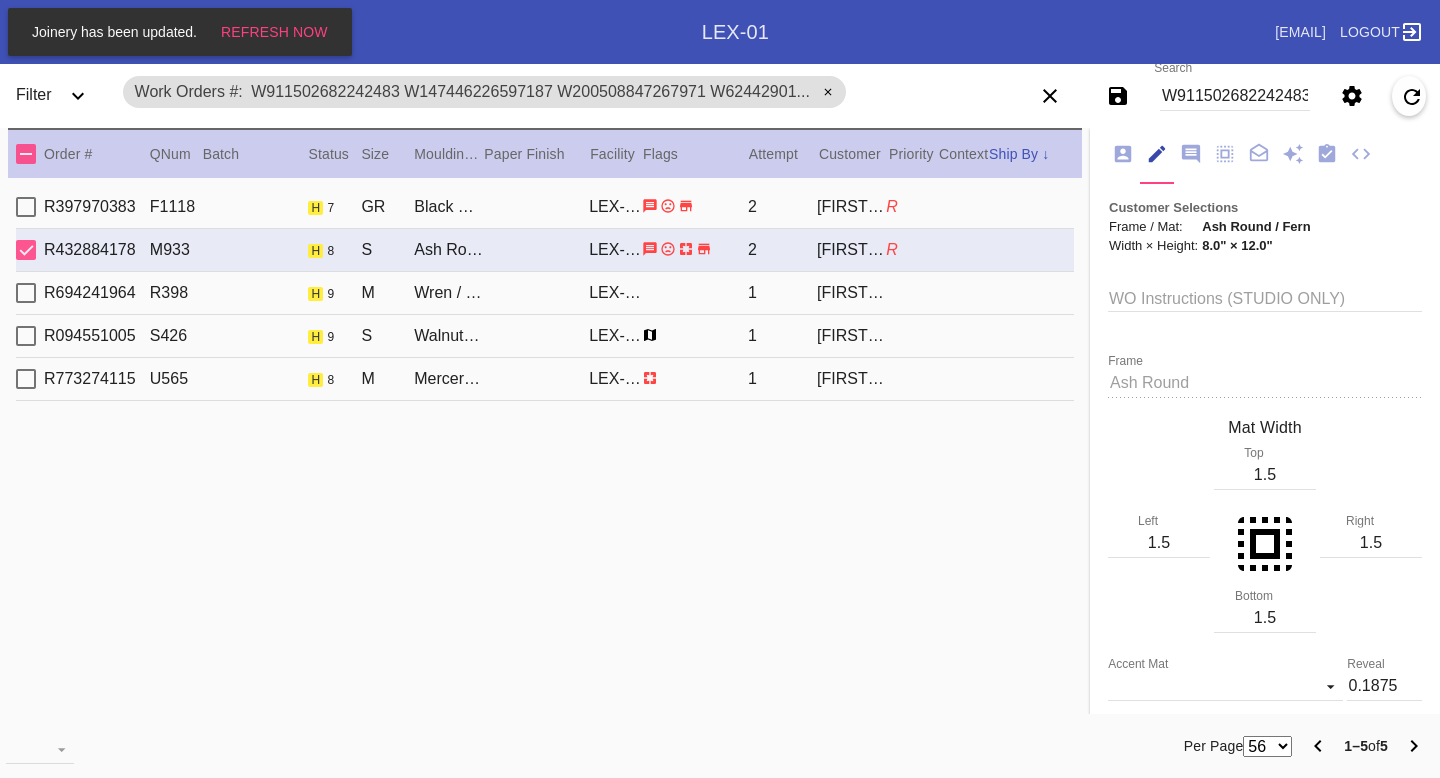 scroll, scrollTop: 0, scrollLeft: 0, axis: both 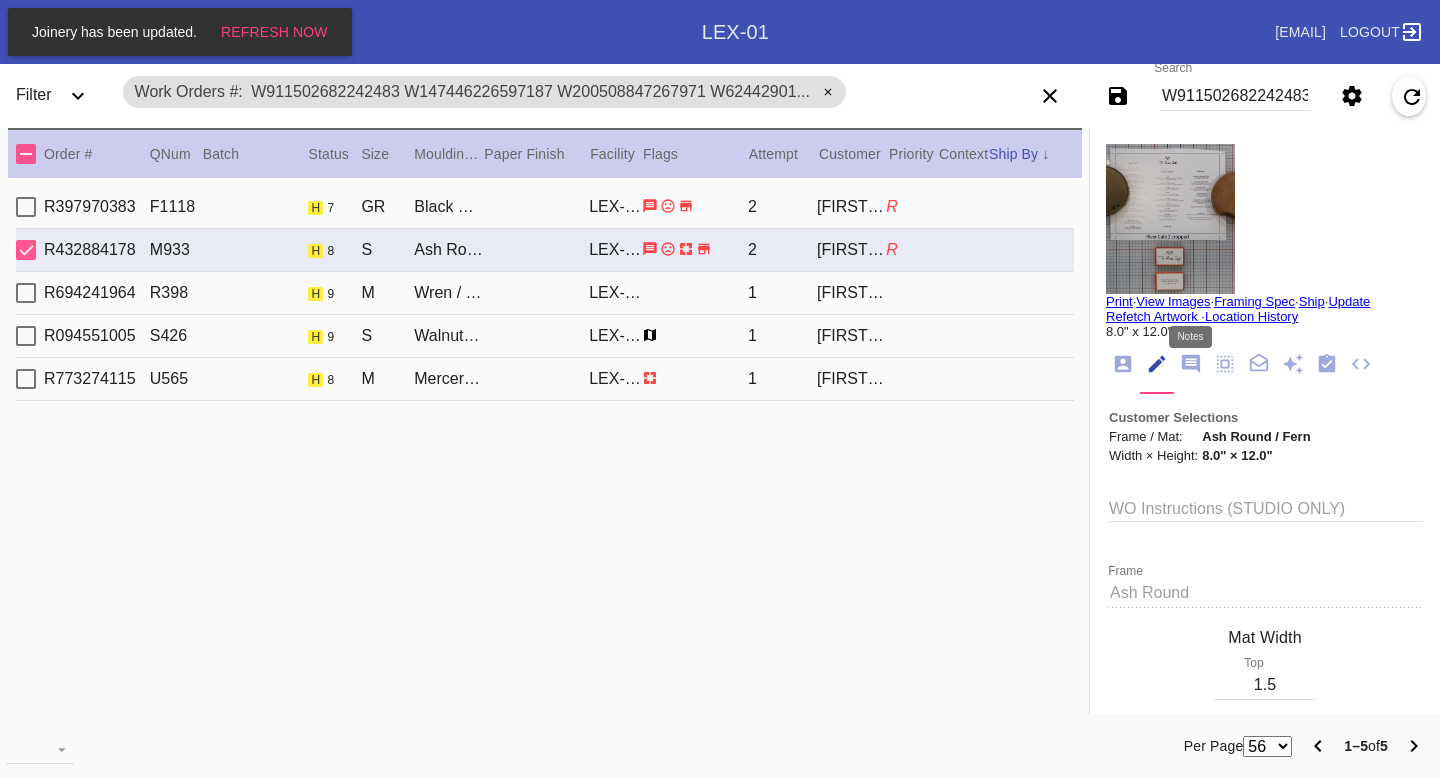 click at bounding box center (1191, 364) 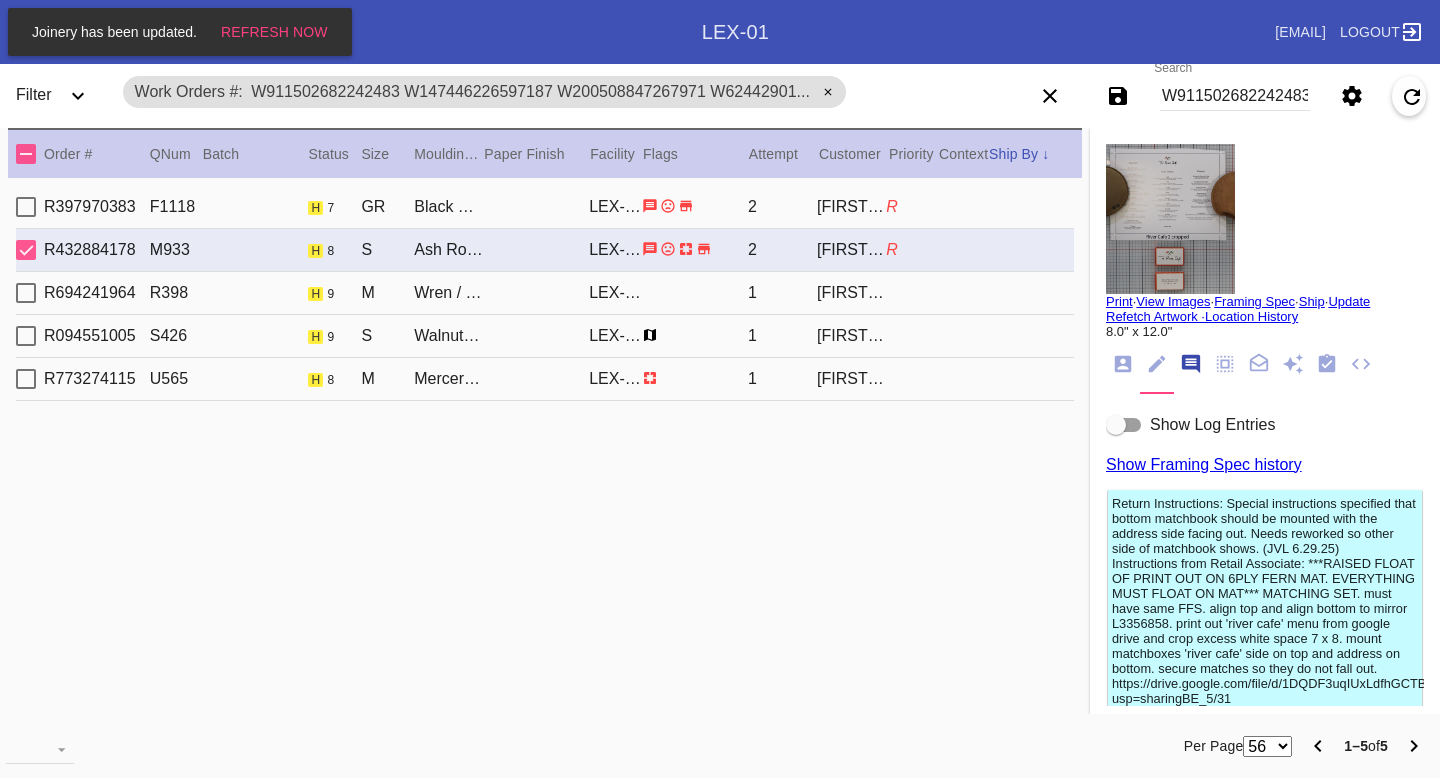 scroll, scrollTop: 123, scrollLeft: 0, axis: vertical 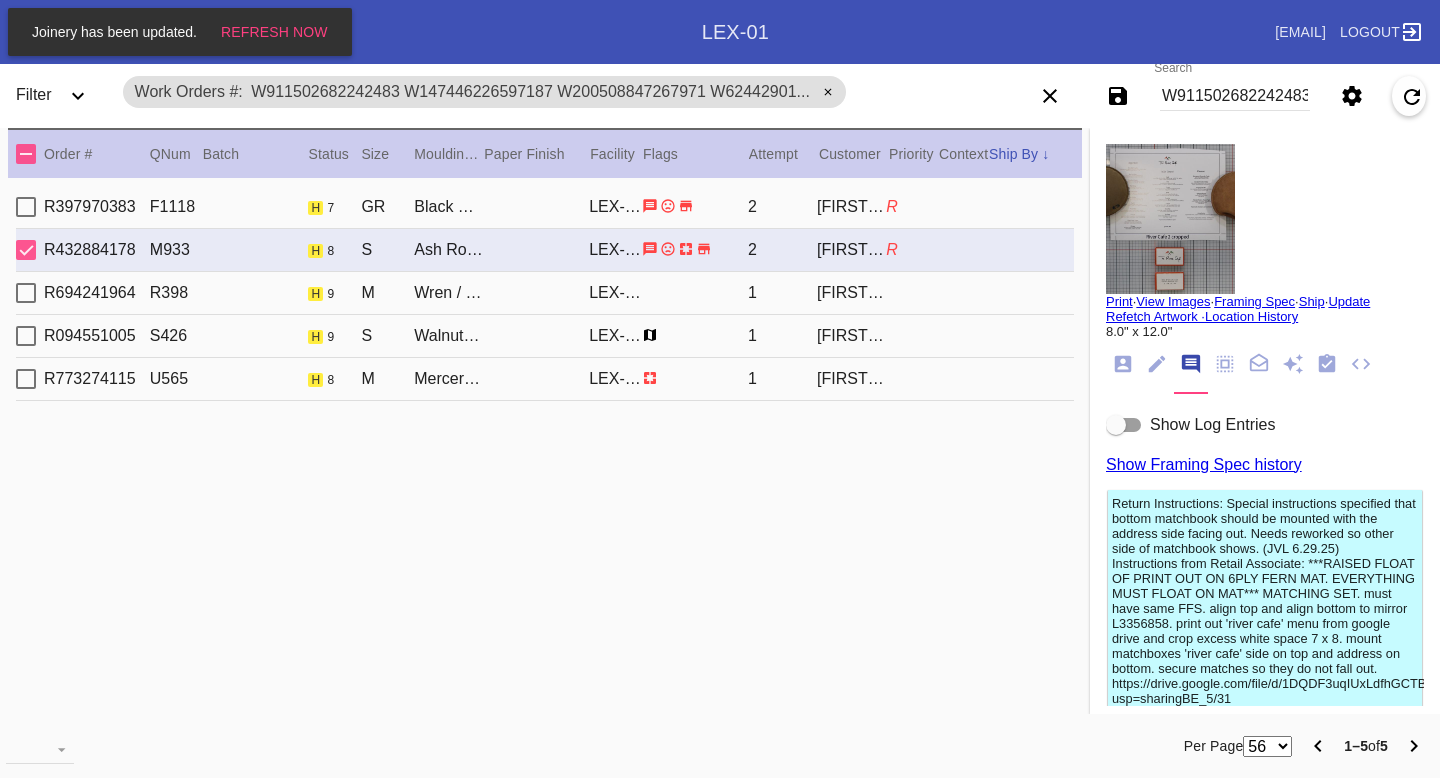 click at bounding box center (1157, 364) 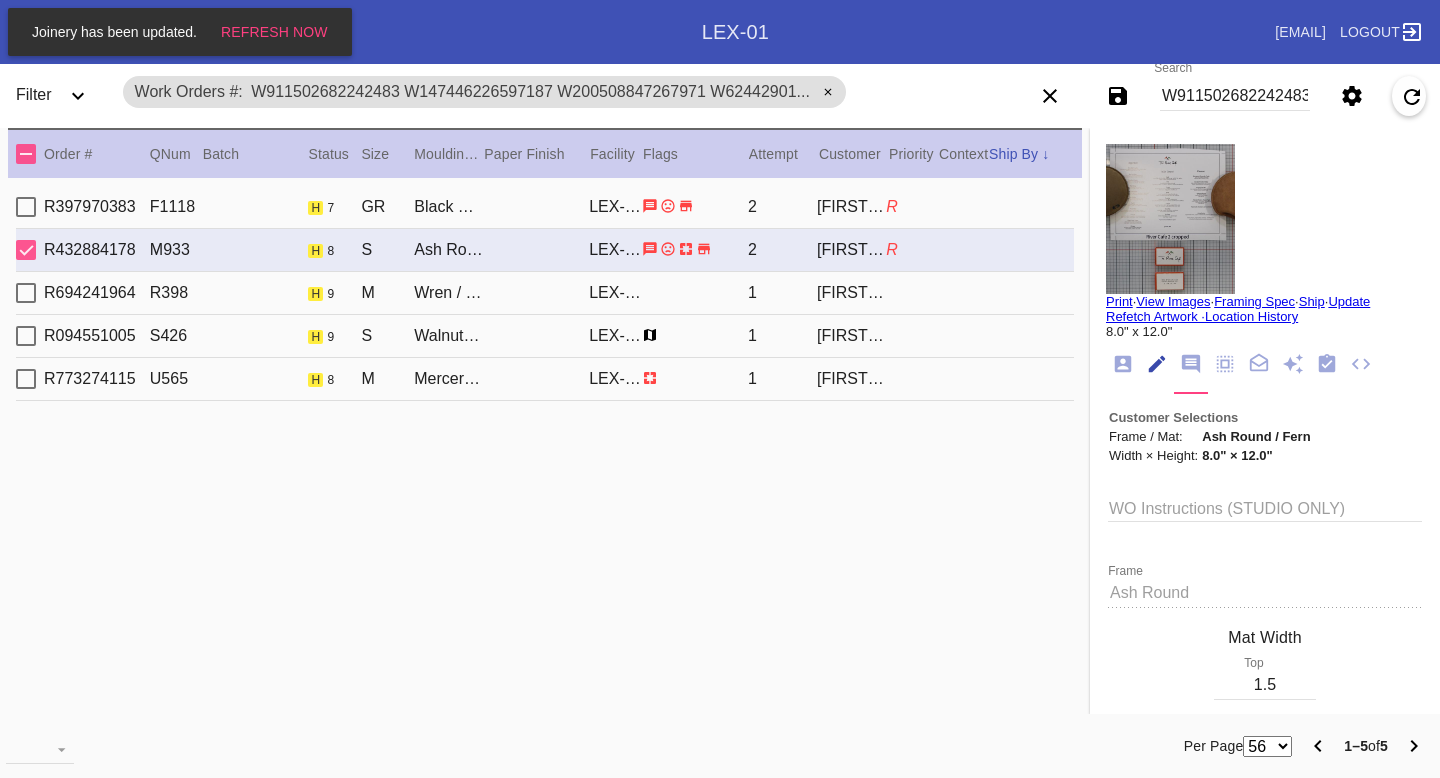 scroll, scrollTop: 73, scrollLeft: 0, axis: vertical 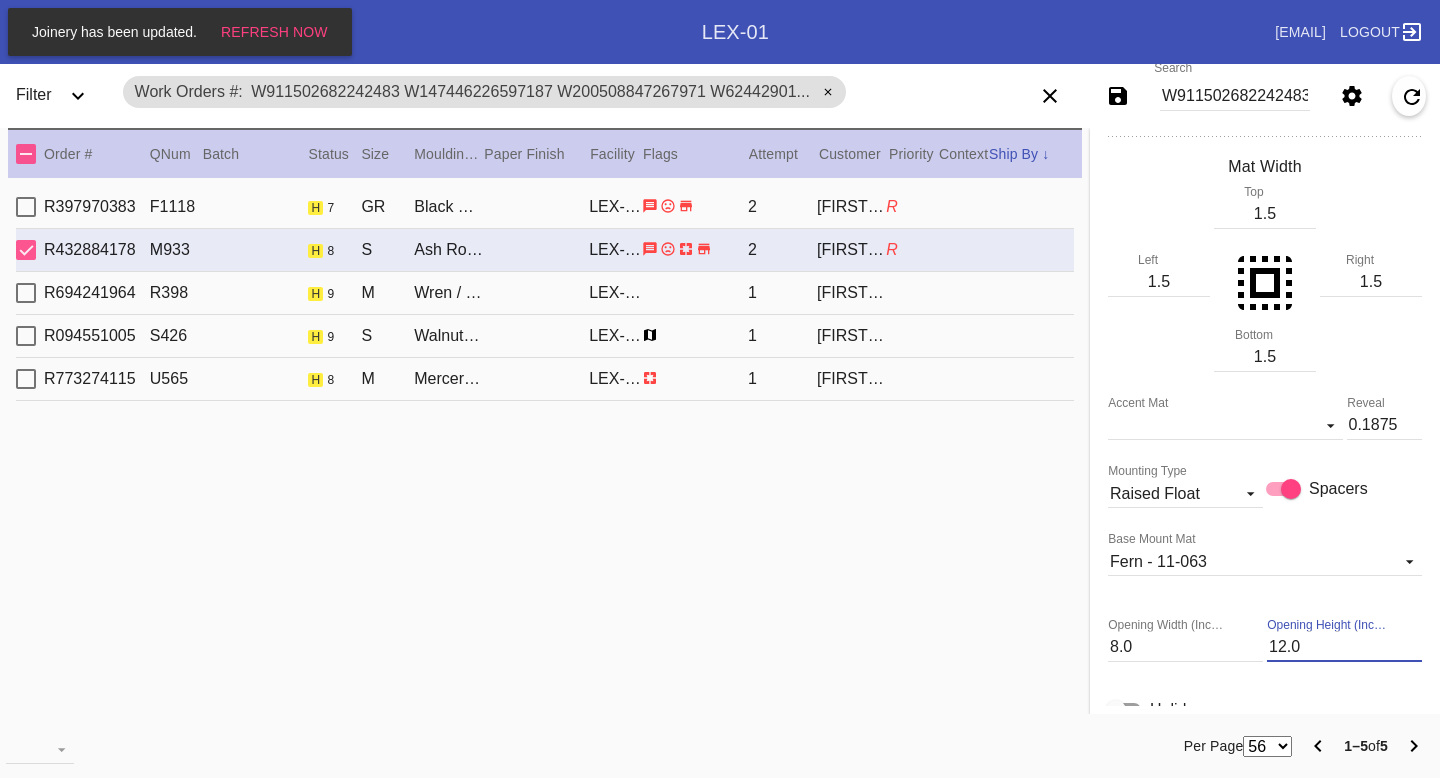 click on "12.0" at bounding box center [1344, 647] 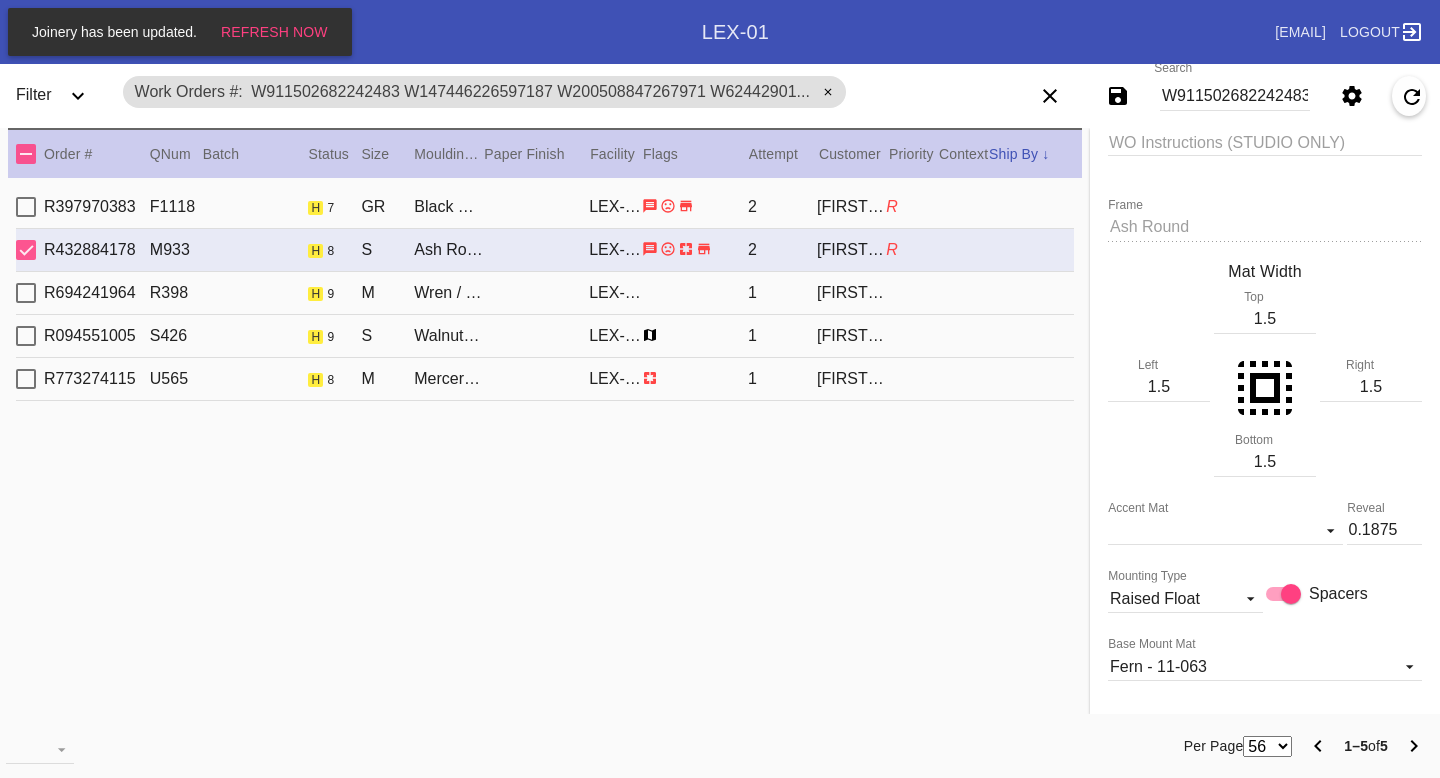 scroll, scrollTop: 360, scrollLeft: 0, axis: vertical 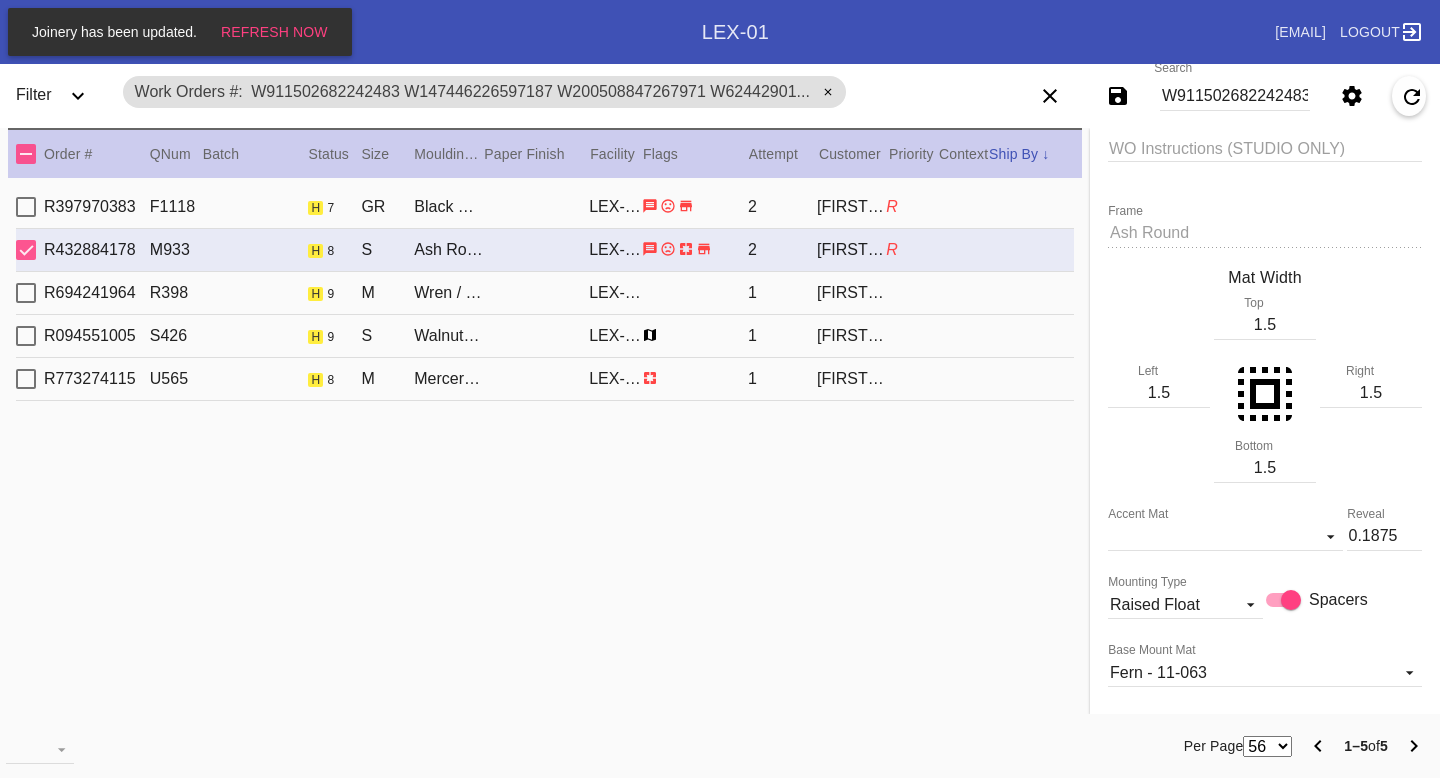 type on "11" 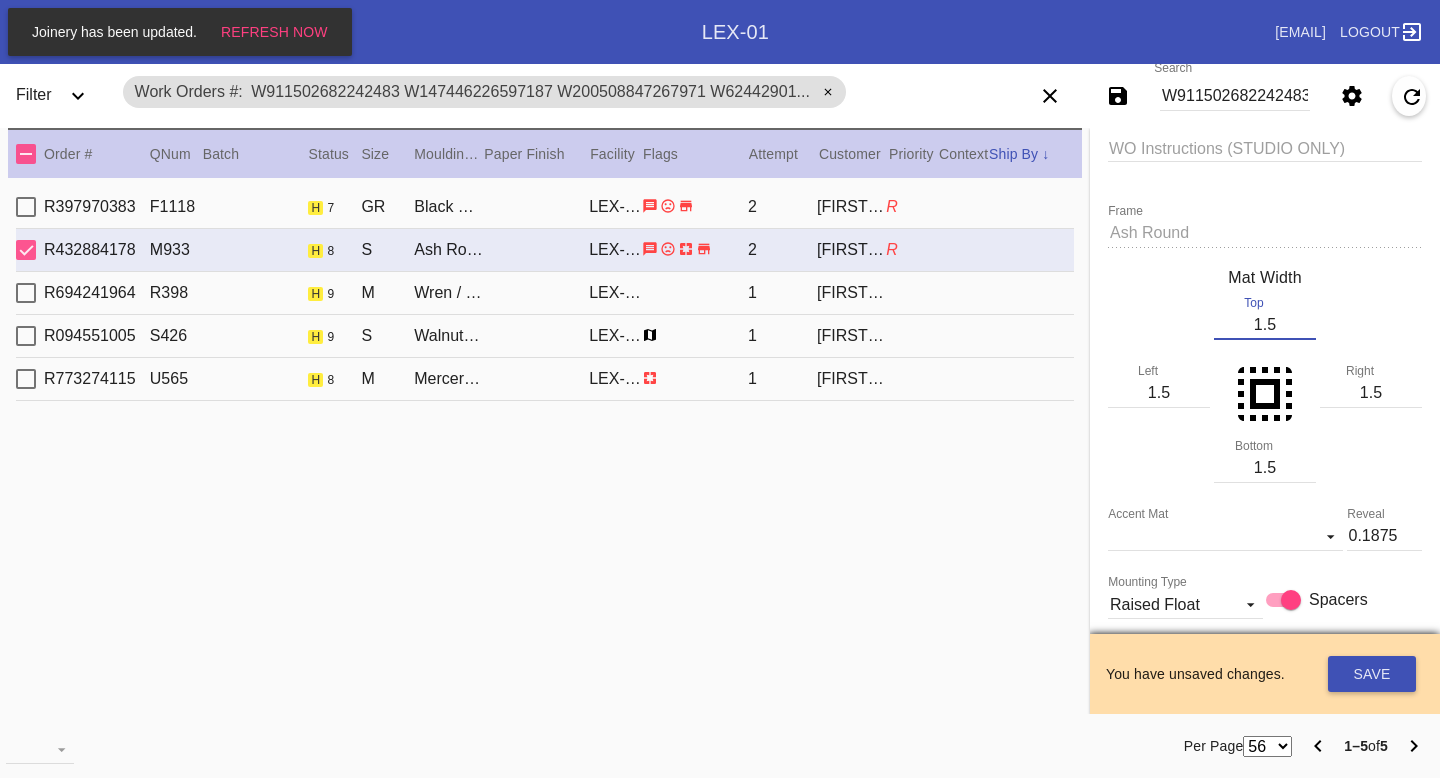 click on "1.5" at bounding box center [1265, 325] 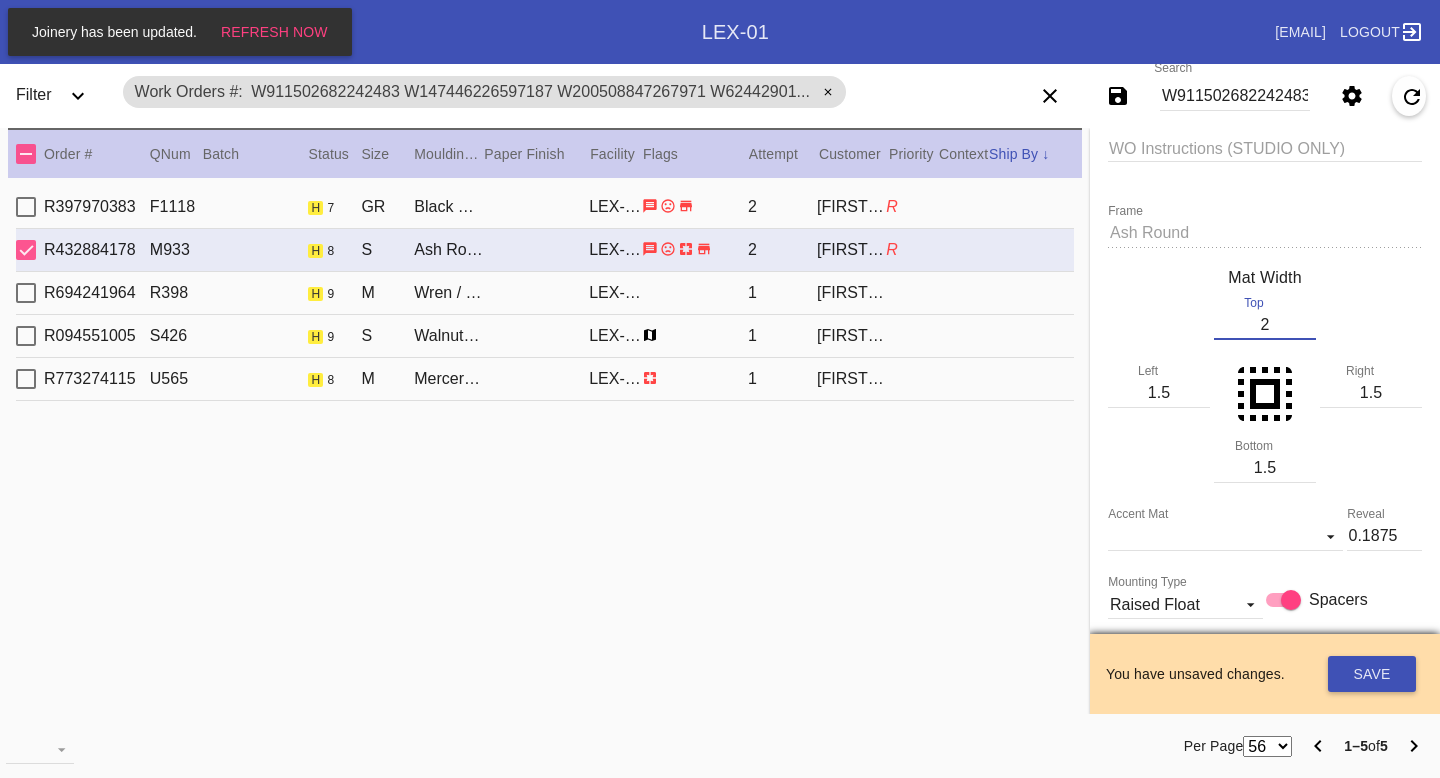 type on "2" 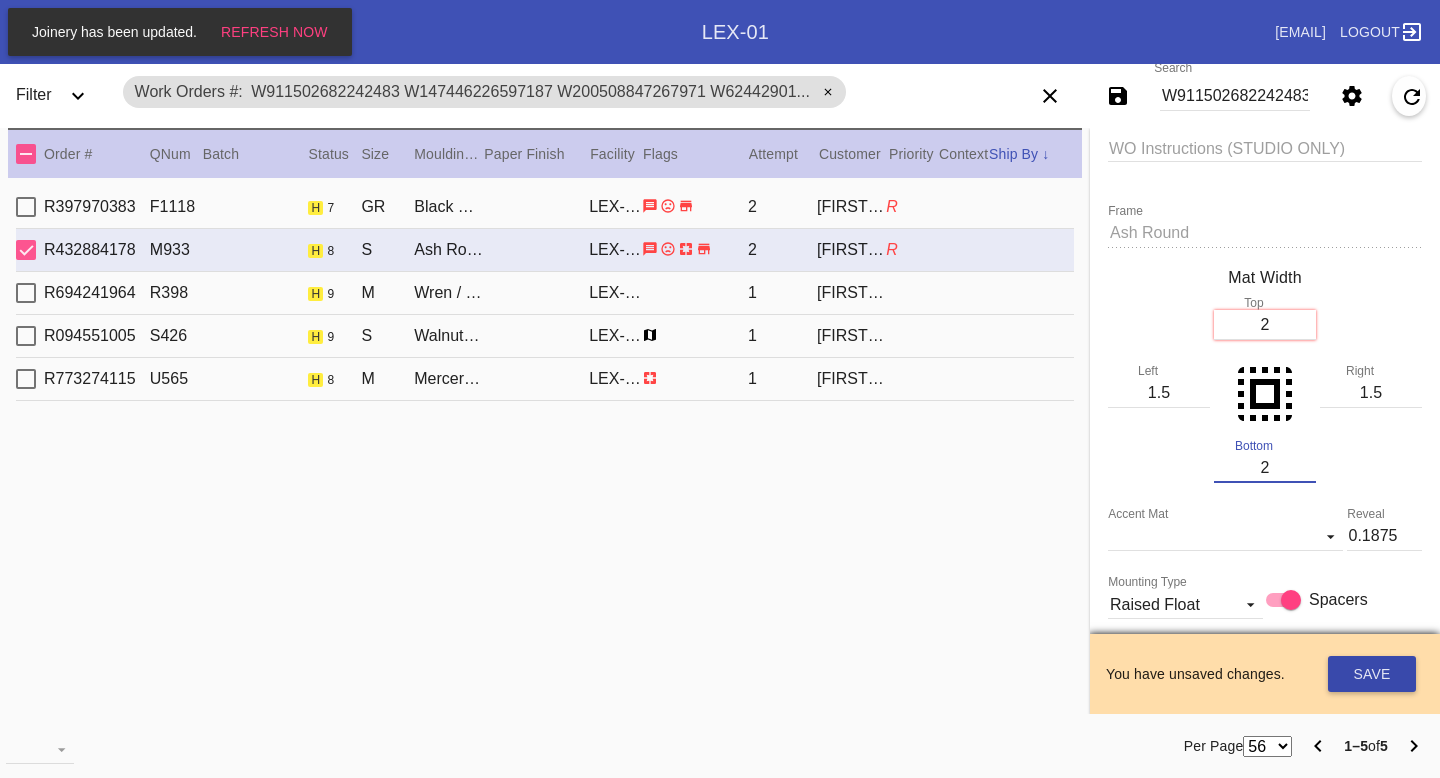 type on "2" 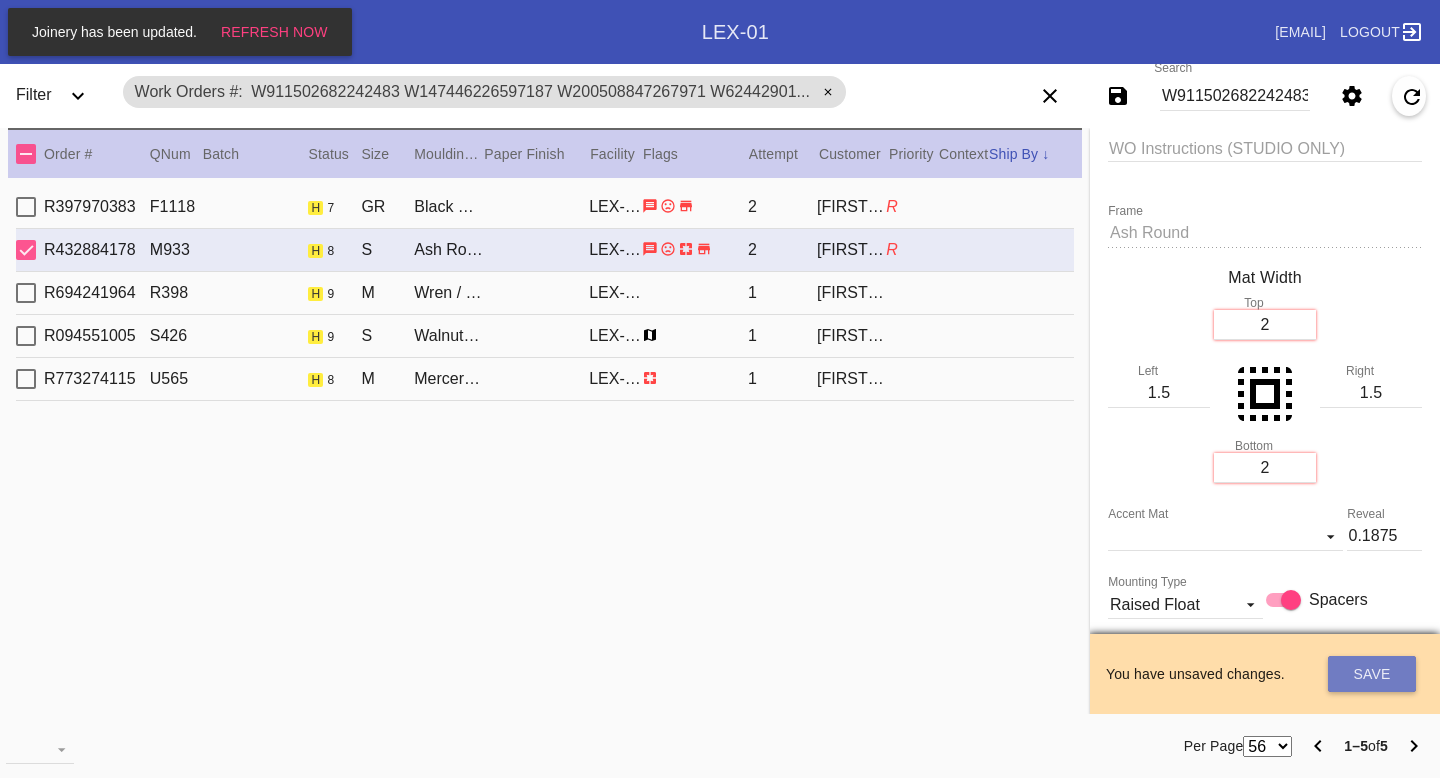 click on "Save" at bounding box center [1372, 674] 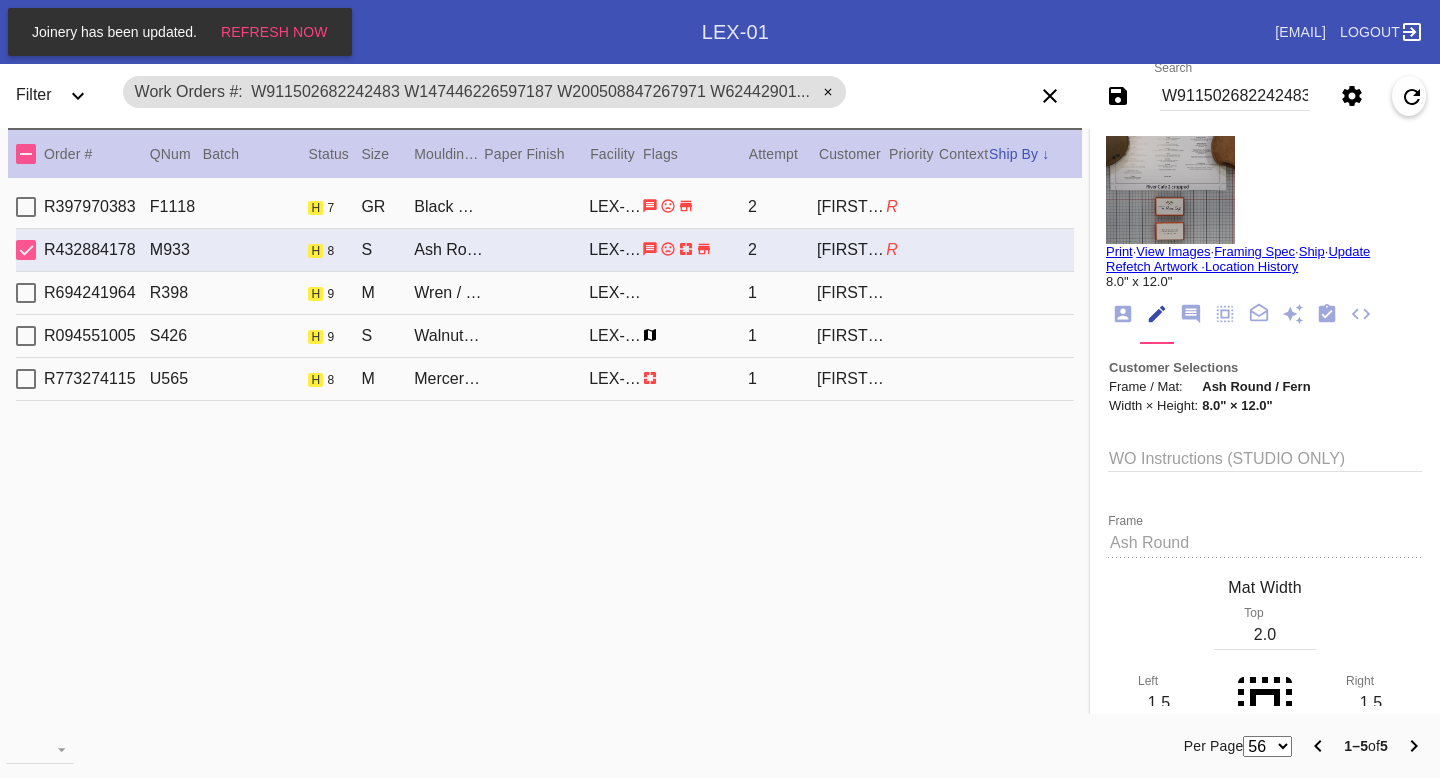 scroll, scrollTop: 0, scrollLeft: 0, axis: both 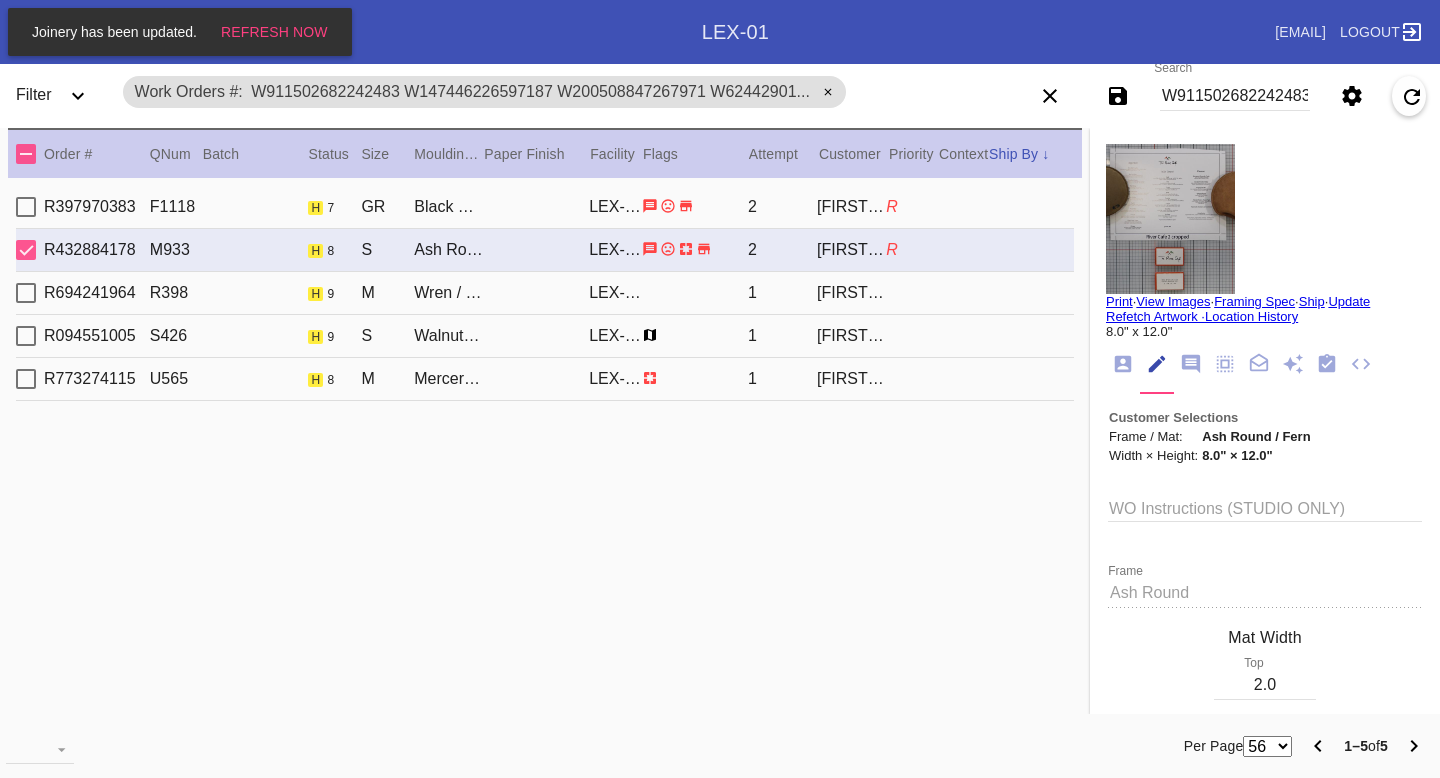 click on "R397970383 F1118 h   7 GR Black Walnut (Gallery) / No Mat LEX-01 2 Jessica Greene
R" at bounding box center (545, 207) 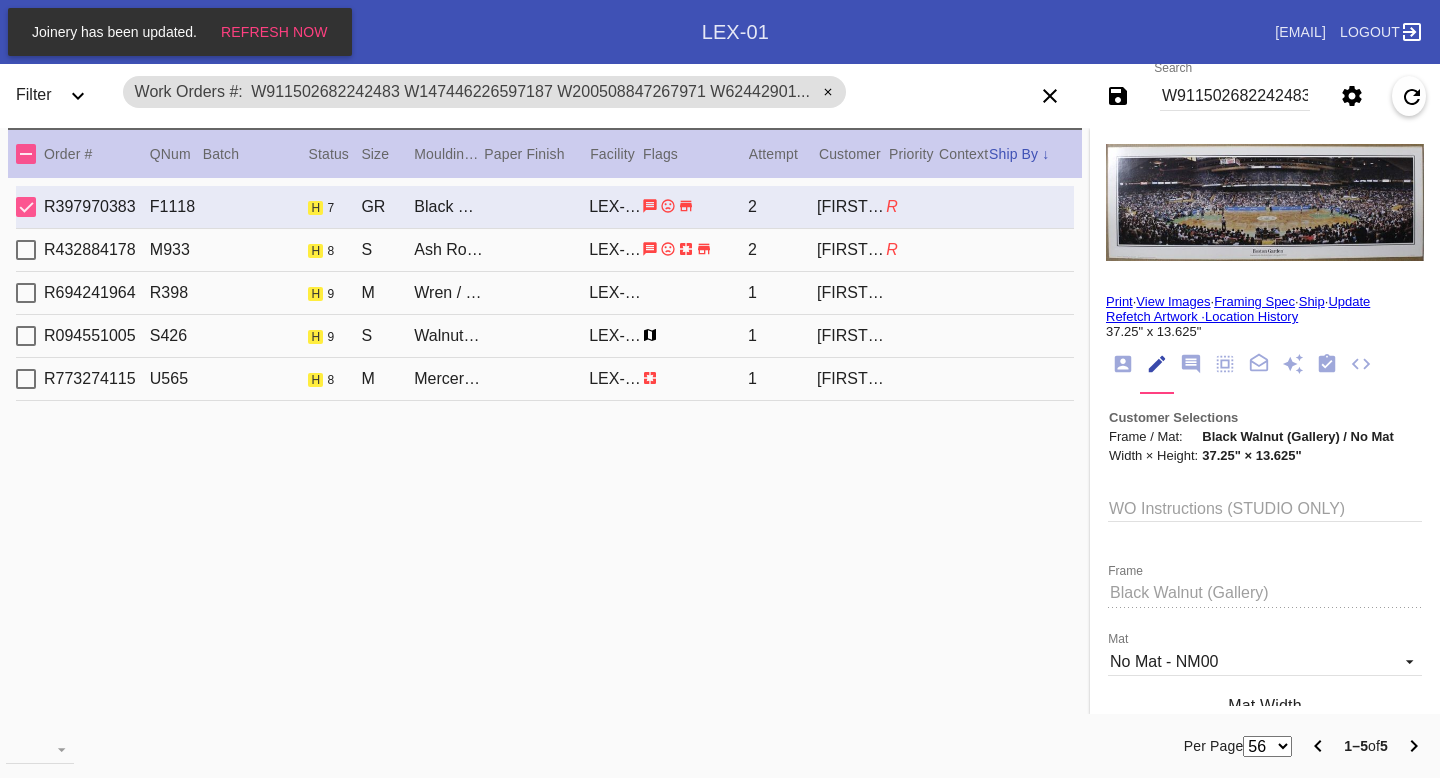 click on "R432884178 M933 h   8 S Ash Round / Fern LEX-01 2 Ali Grogan
R" at bounding box center (545, 250) 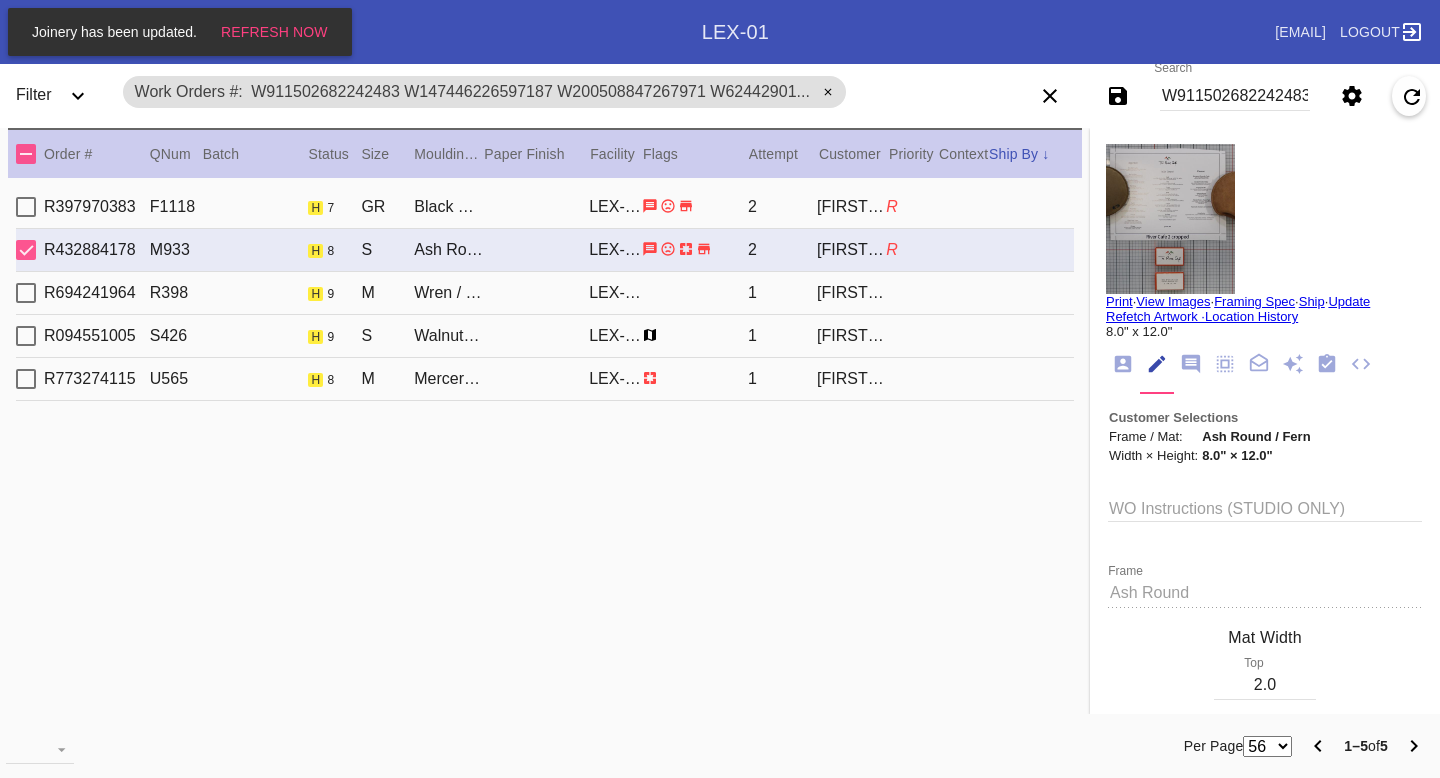 click on "R694241964 R398 h   9 M Wren / Off-White LEX-01 1 Mary Jean Wallace" at bounding box center [545, 293] 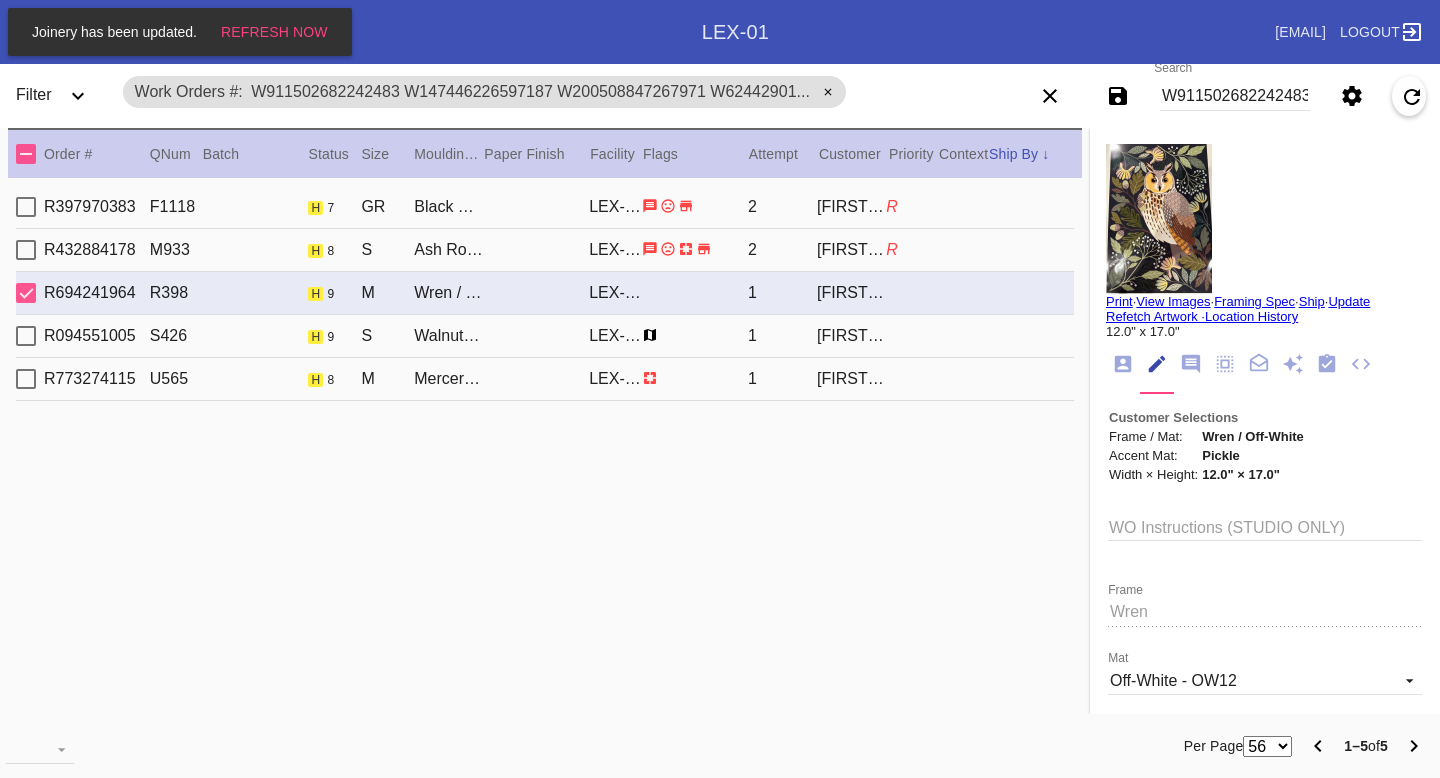 click on "R094551005 S426 h   9 S Walnut Mini / Off-White LEX-01 1 Ed Trousil" at bounding box center [545, 336] 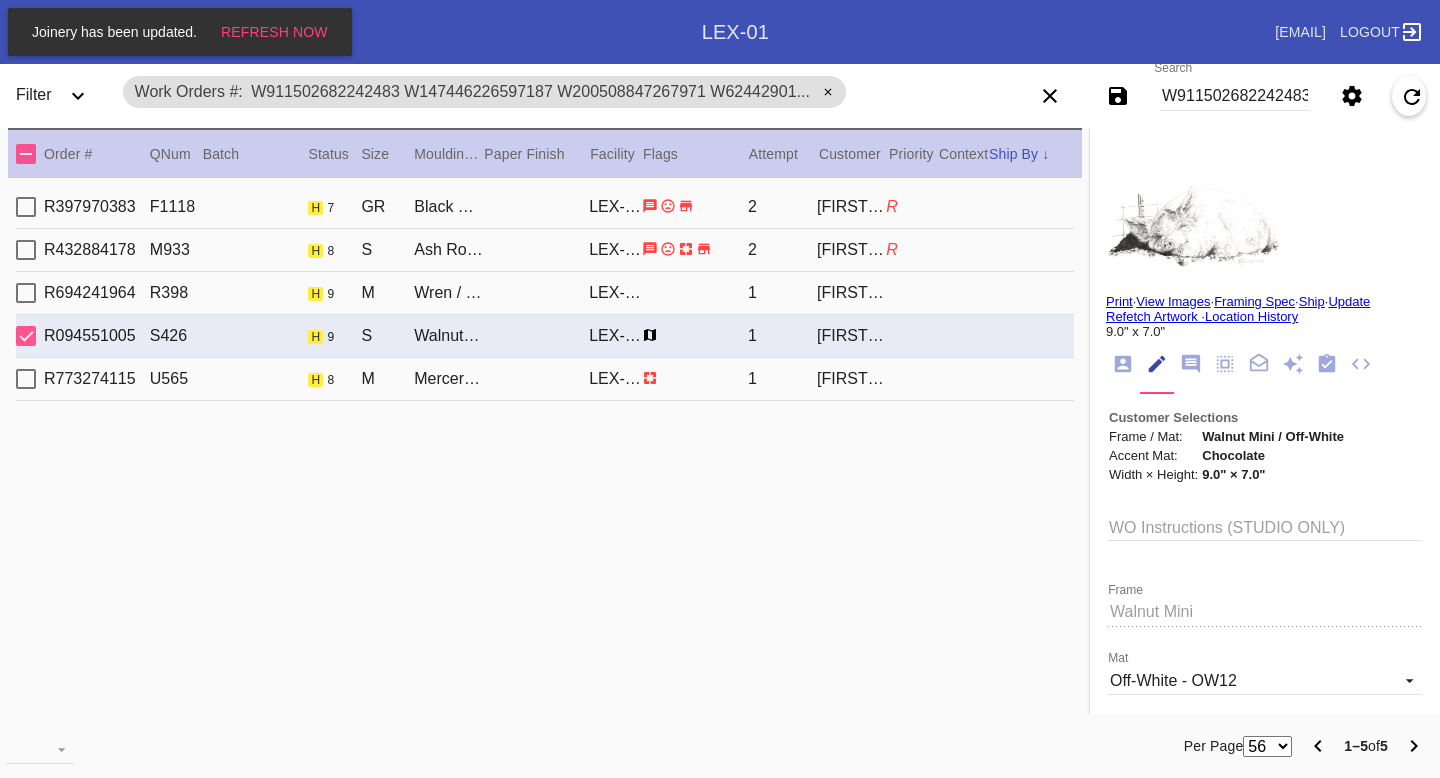 click on "R773274115 U565 h   8 M Mercer Slim / Dove White LEX-01 1 Laurel Anderson" at bounding box center [545, 379] 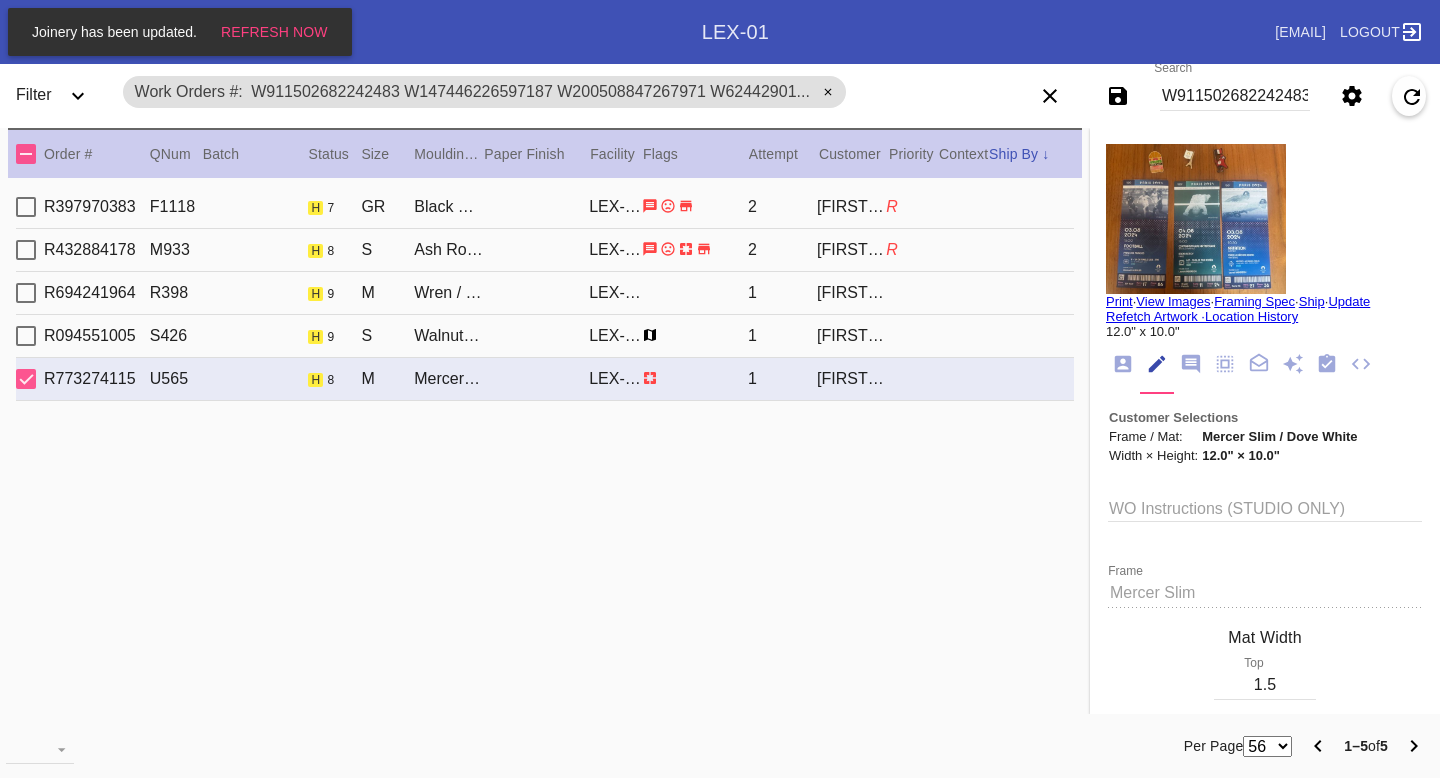click on "R694241964 R398 h   9 M Wren / Off-White LEX-01 1 Mary Jean Wallace" at bounding box center (545, 293) 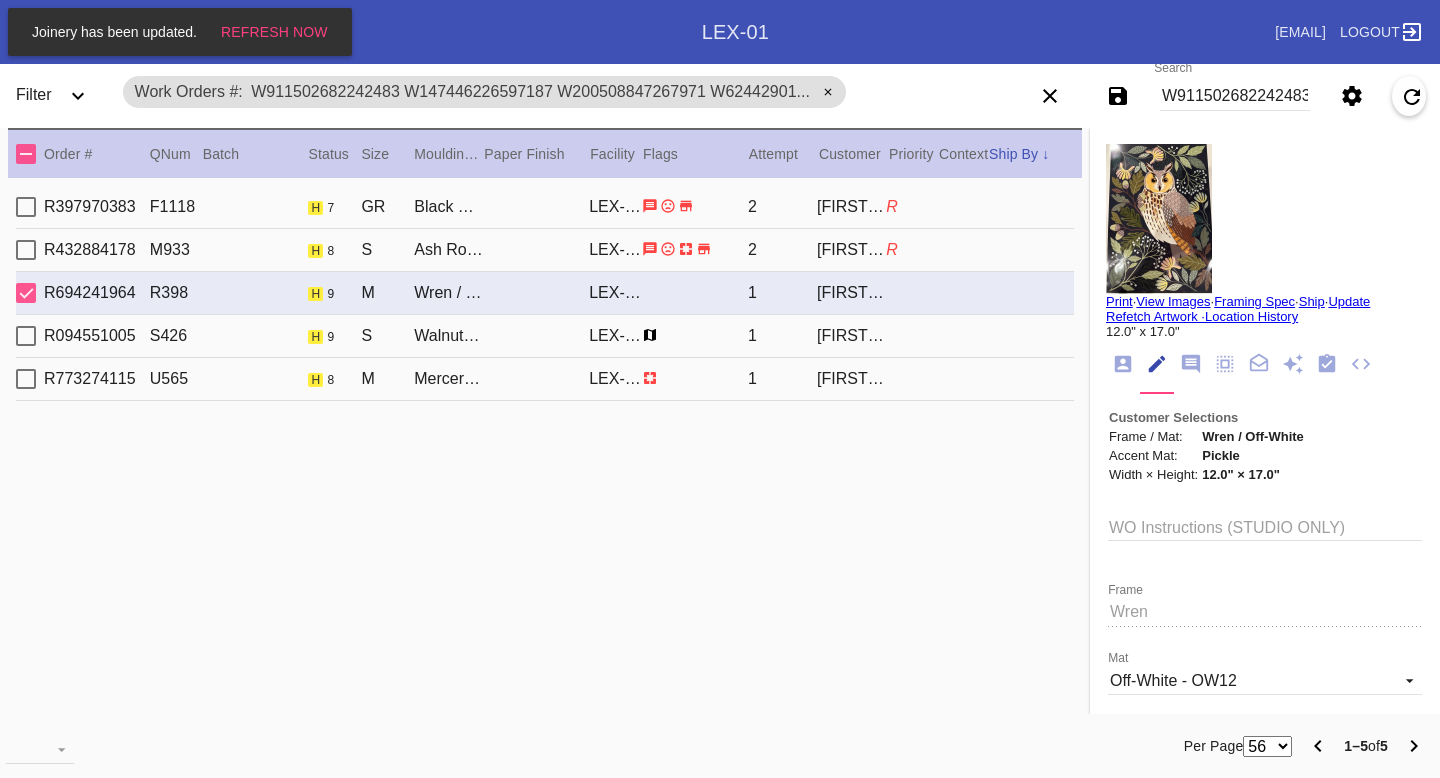click on "R432884178 M933 h   8 S Ash Round / Fern LEX-01 2 Ali Grogan
R" at bounding box center [545, 250] 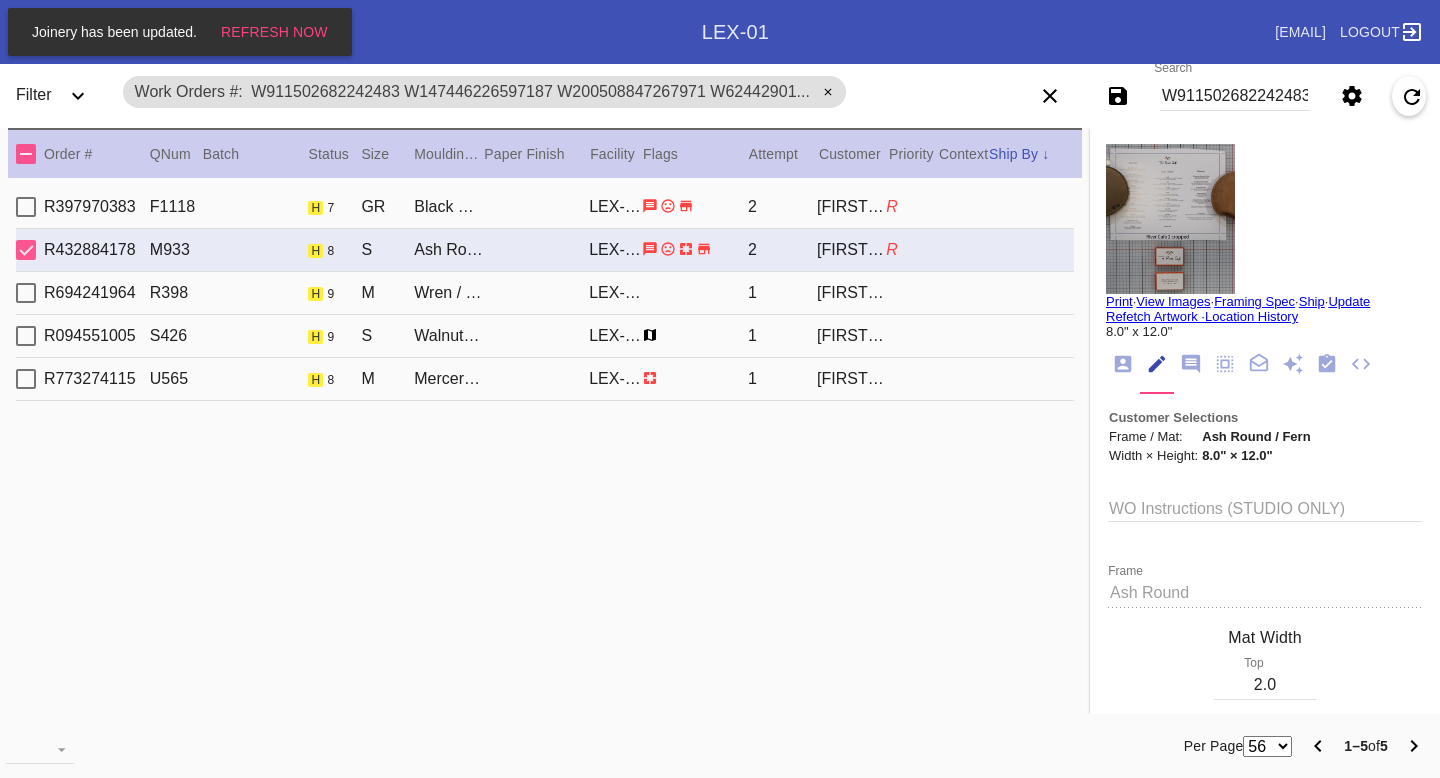 click on "R432884178 M933 h   8 S Ash Round / Fern LEX-01 2 Ali Grogan
R" at bounding box center [545, 250] 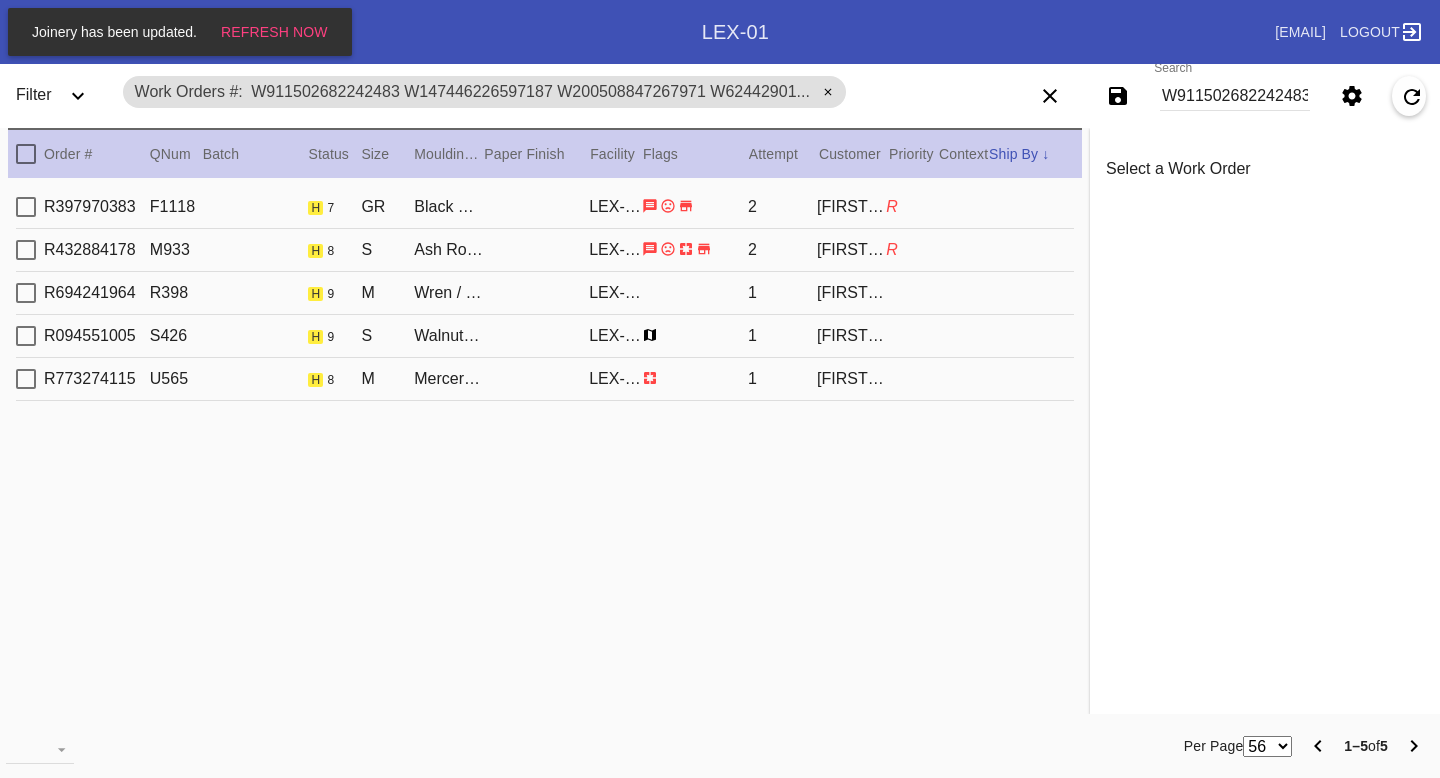 click on "R432884178 M933 h   8 S Ash Round / Fern LEX-01 2 Ali Grogan
R" at bounding box center (545, 250) 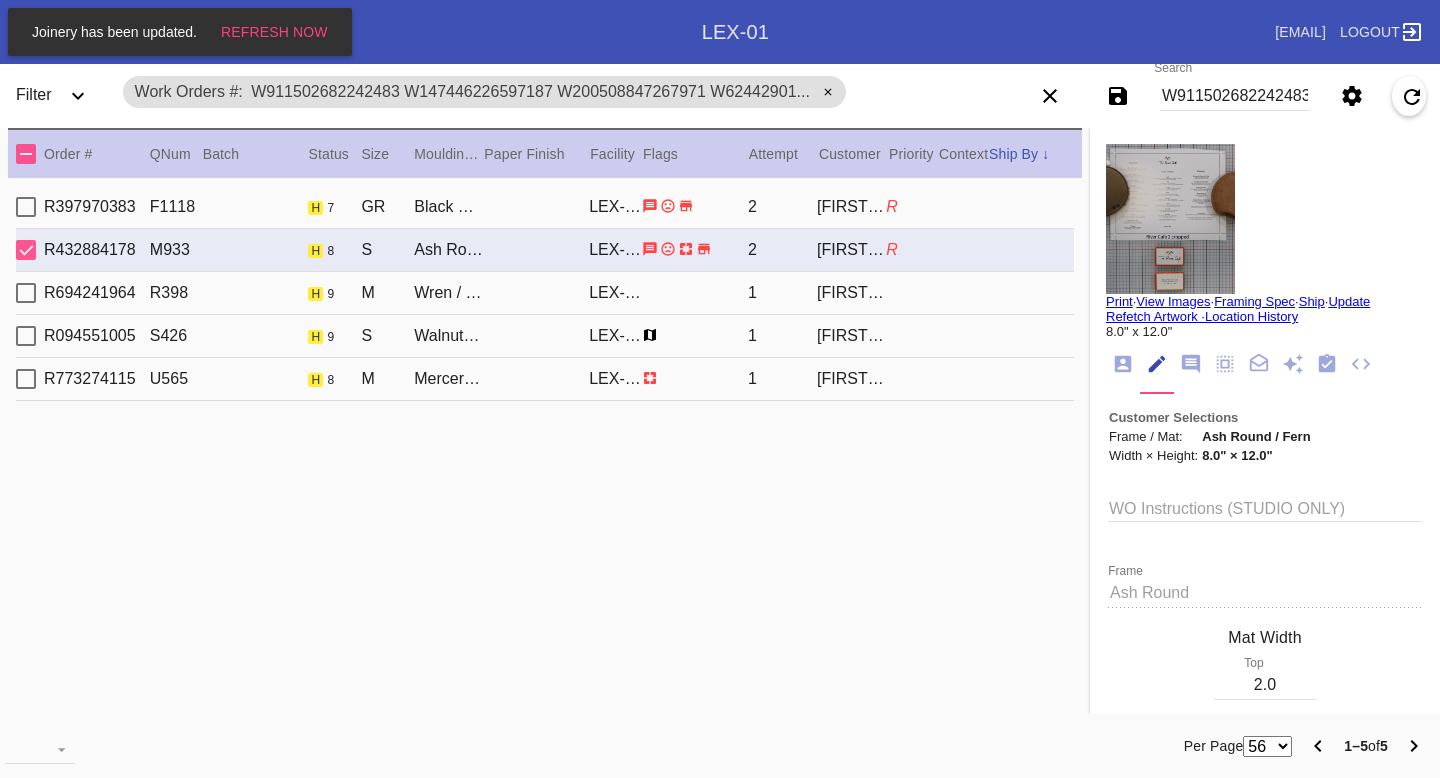 click on "R397970383 F1118 h   7 GR Black Walnut (Gallery) / No Mat LEX-01 2 Jessica Greene
R" at bounding box center [545, 207] 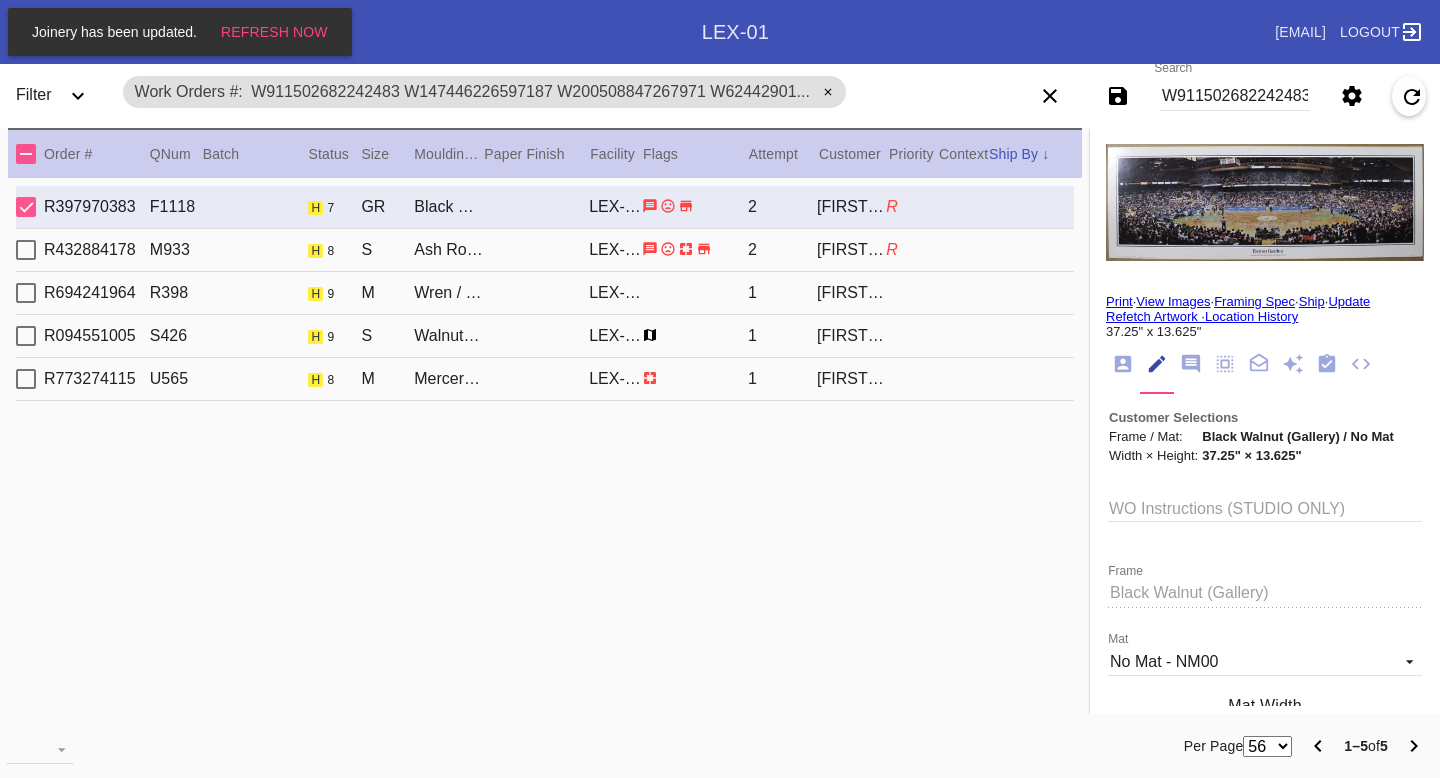 click on "R694241964 R398 h   9 M Wren / Off-White LEX-01 1 Mary Jean Wallace" at bounding box center [545, 293] 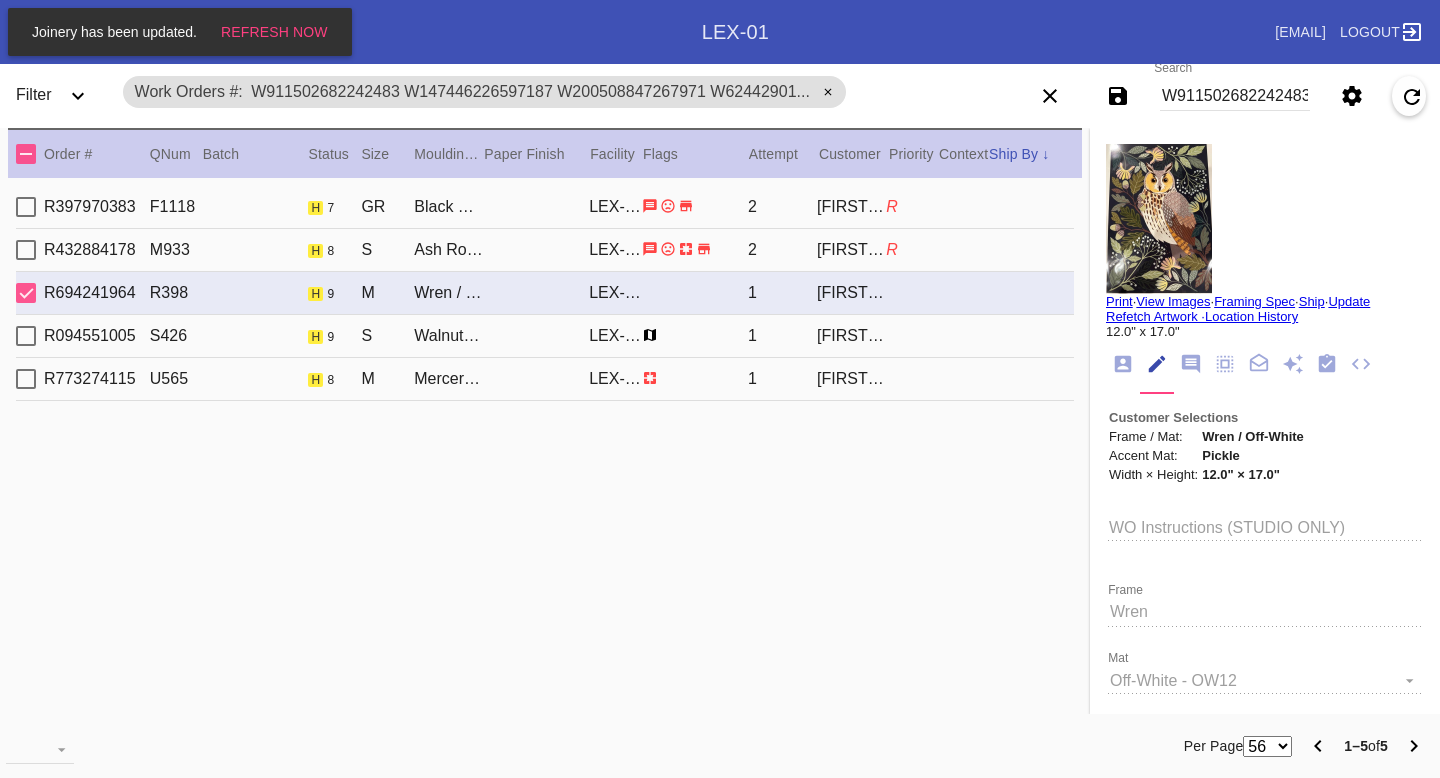 click on "R094551005 S426 h   9 S Walnut Mini / Off-White LEX-01 1 Ed Trousil" at bounding box center [545, 336] 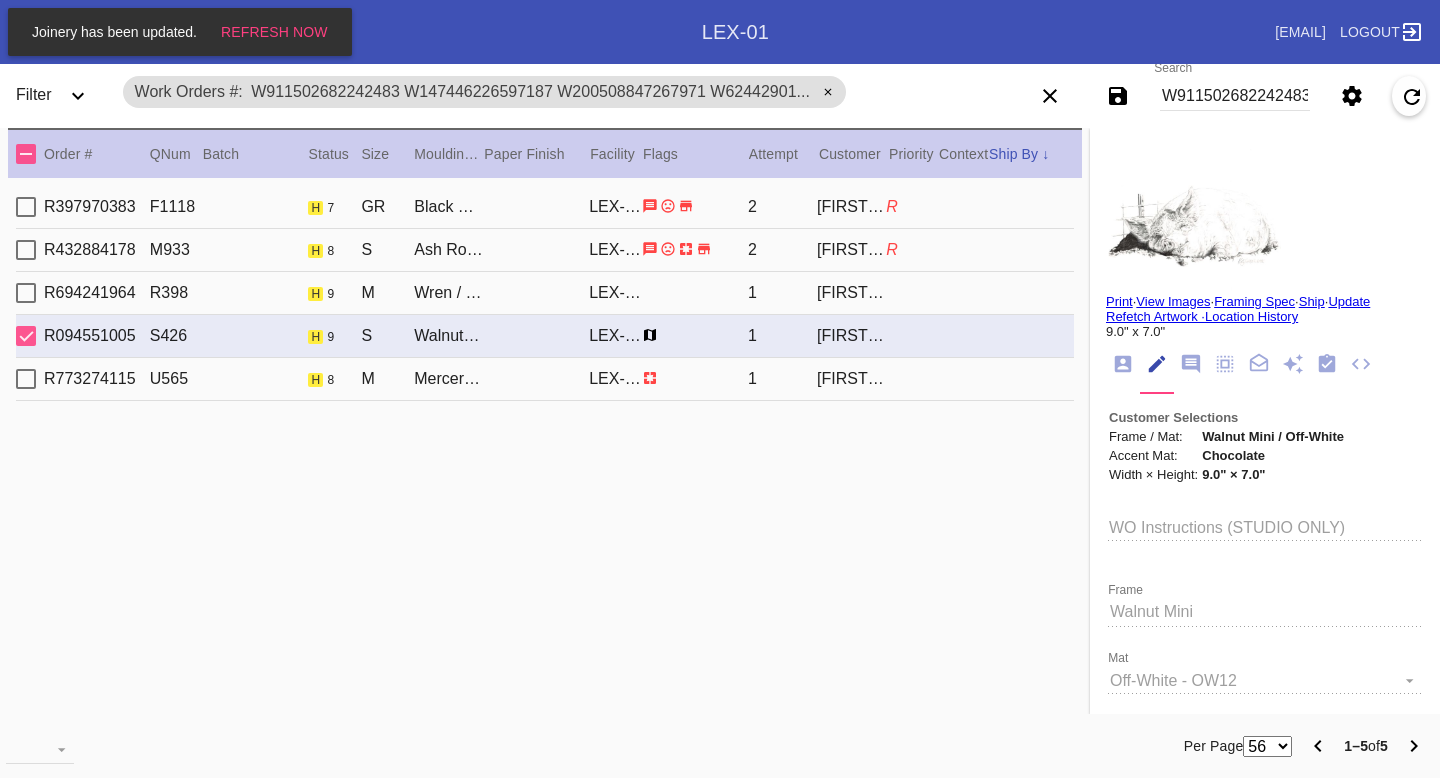 click on "R773274115 U565 h   8 M Mercer Slim / Dove White LEX-01 1 Laurel Anderson" at bounding box center (545, 379) 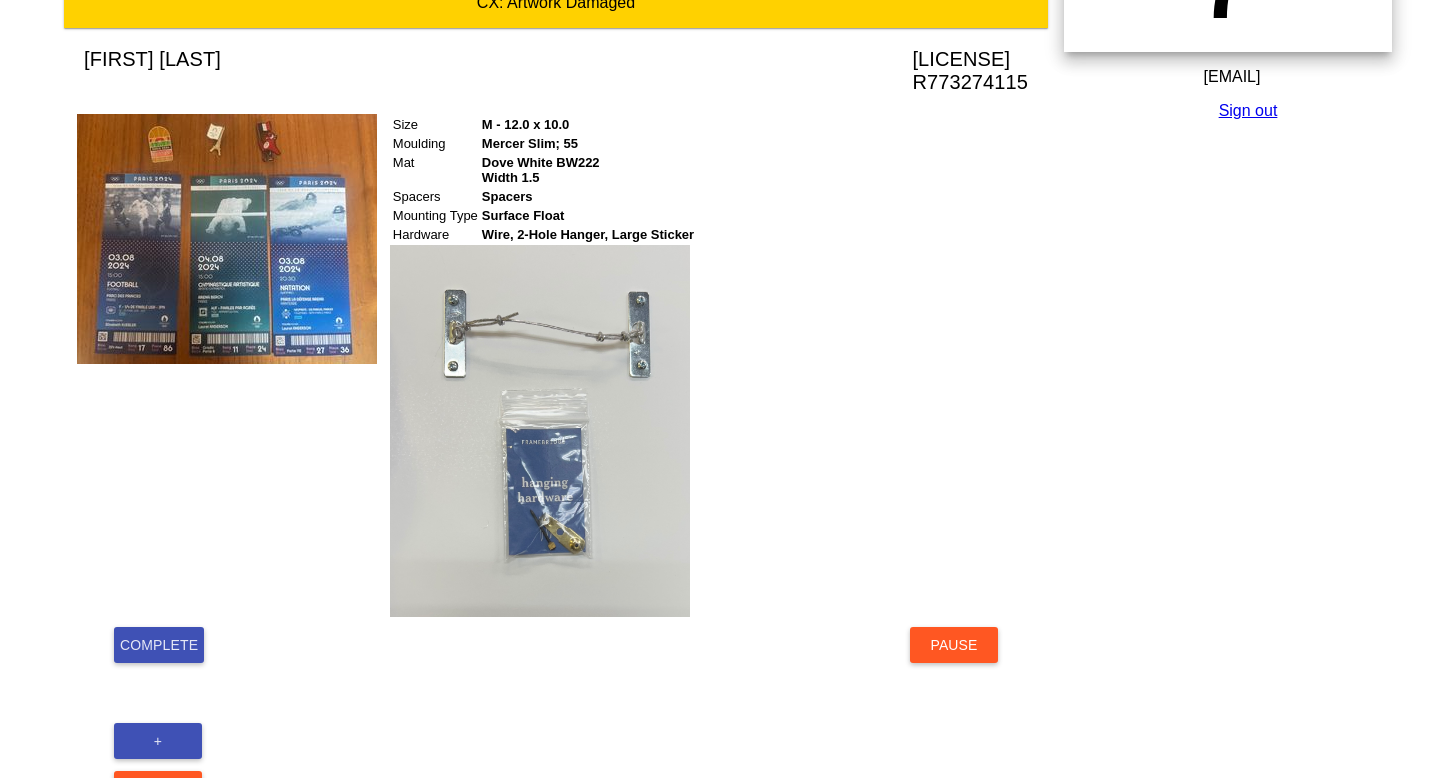 scroll, scrollTop: 250, scrollLeft: 0, axis: vertical 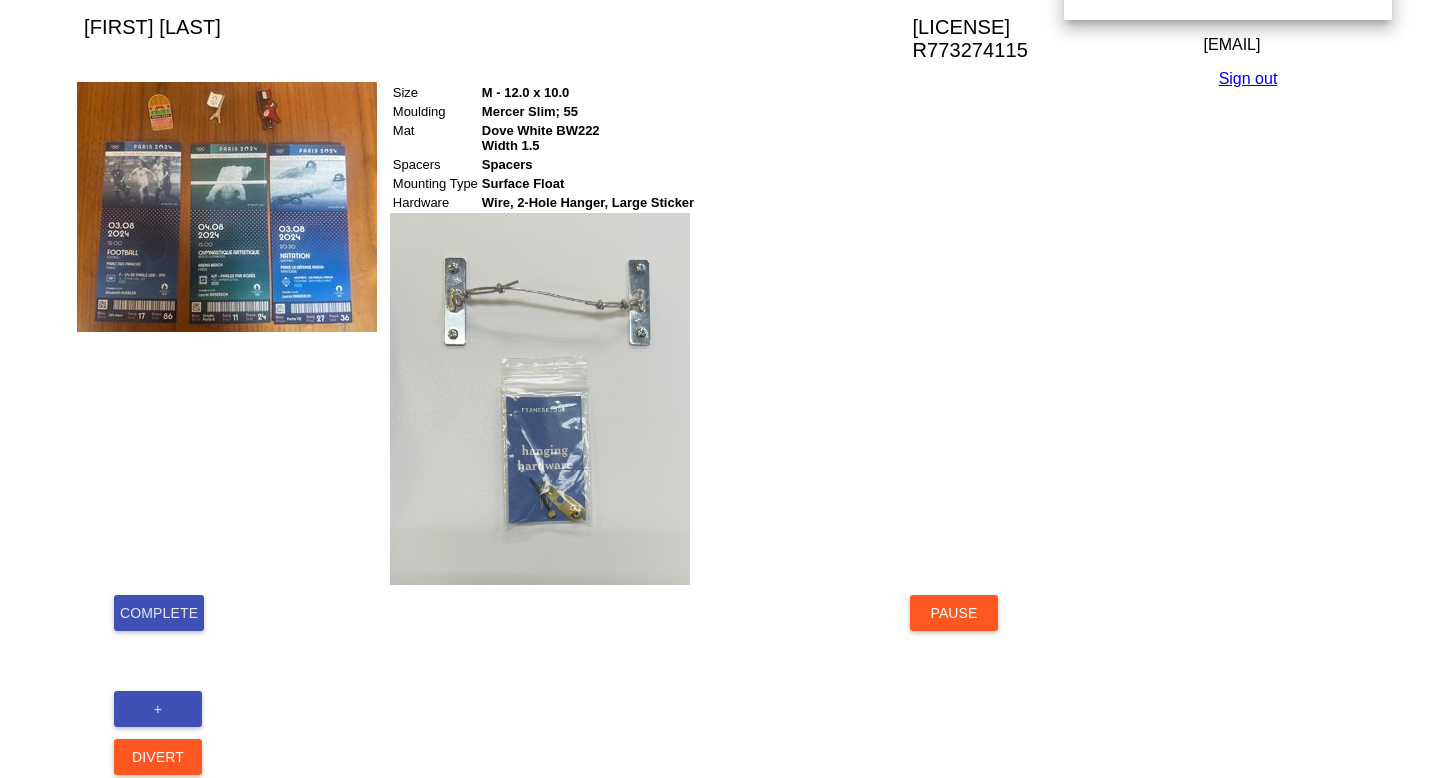 click on "Complete" at bounding box center [159, 613] 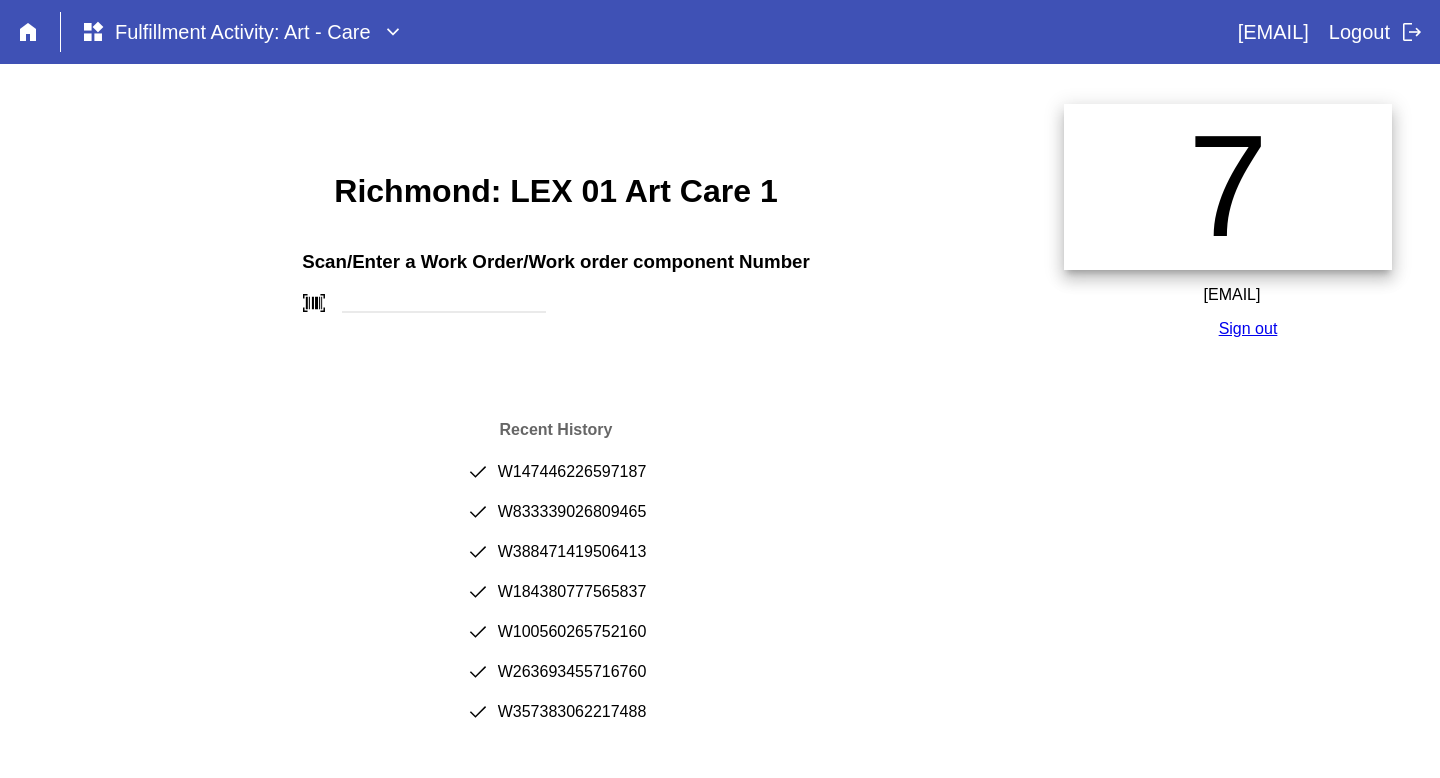 scroll, scrollTop: 0, scrollLeft: 0, axis: both 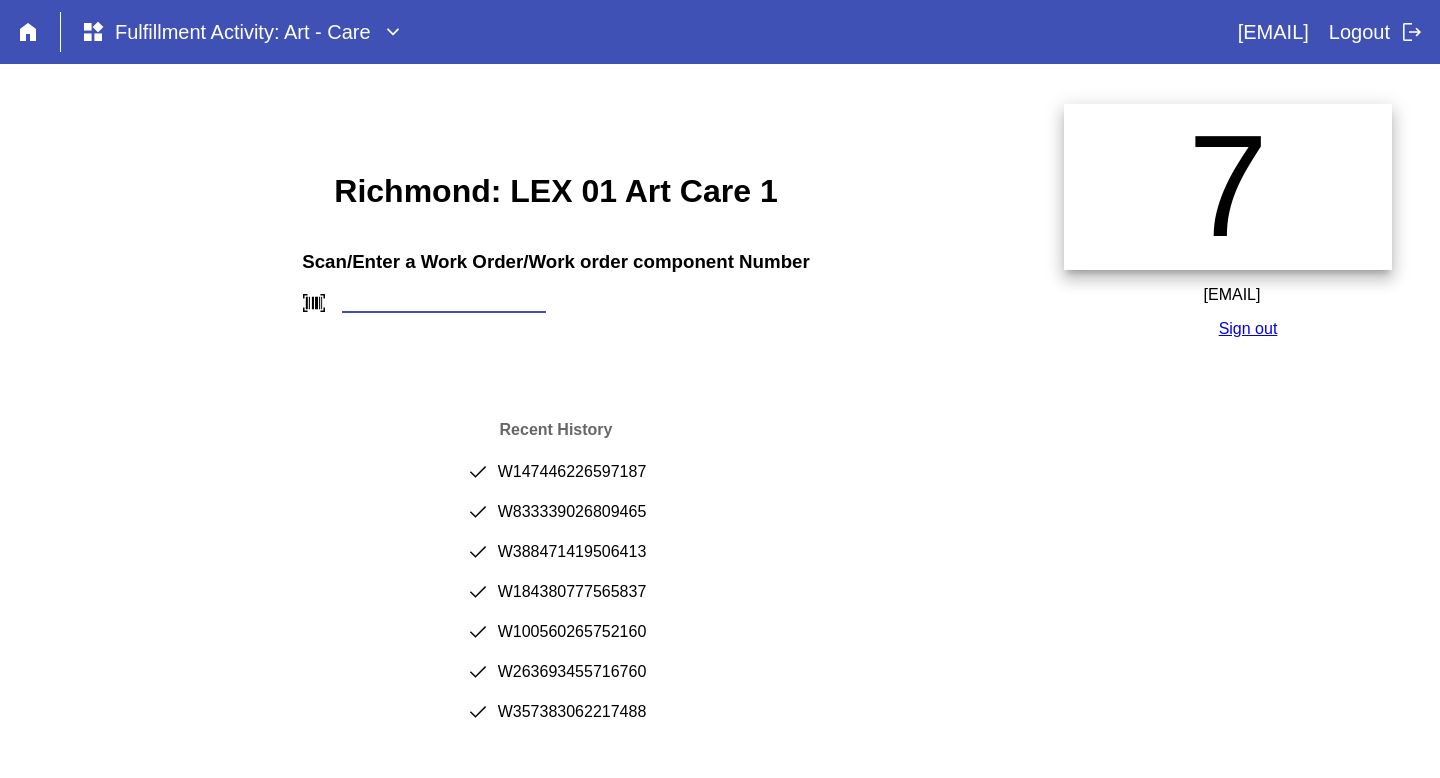paste on "W907326255298349" 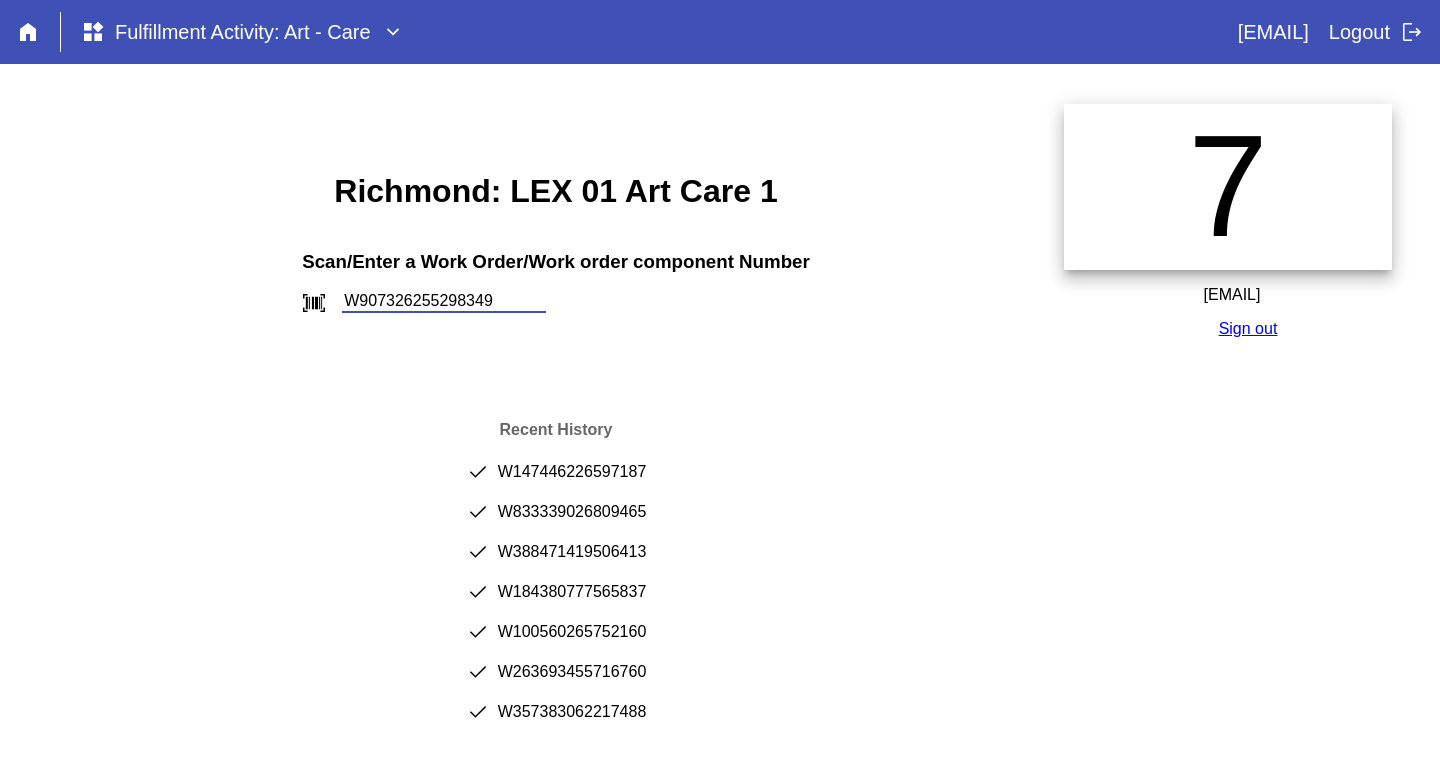type on "W907326255298349" 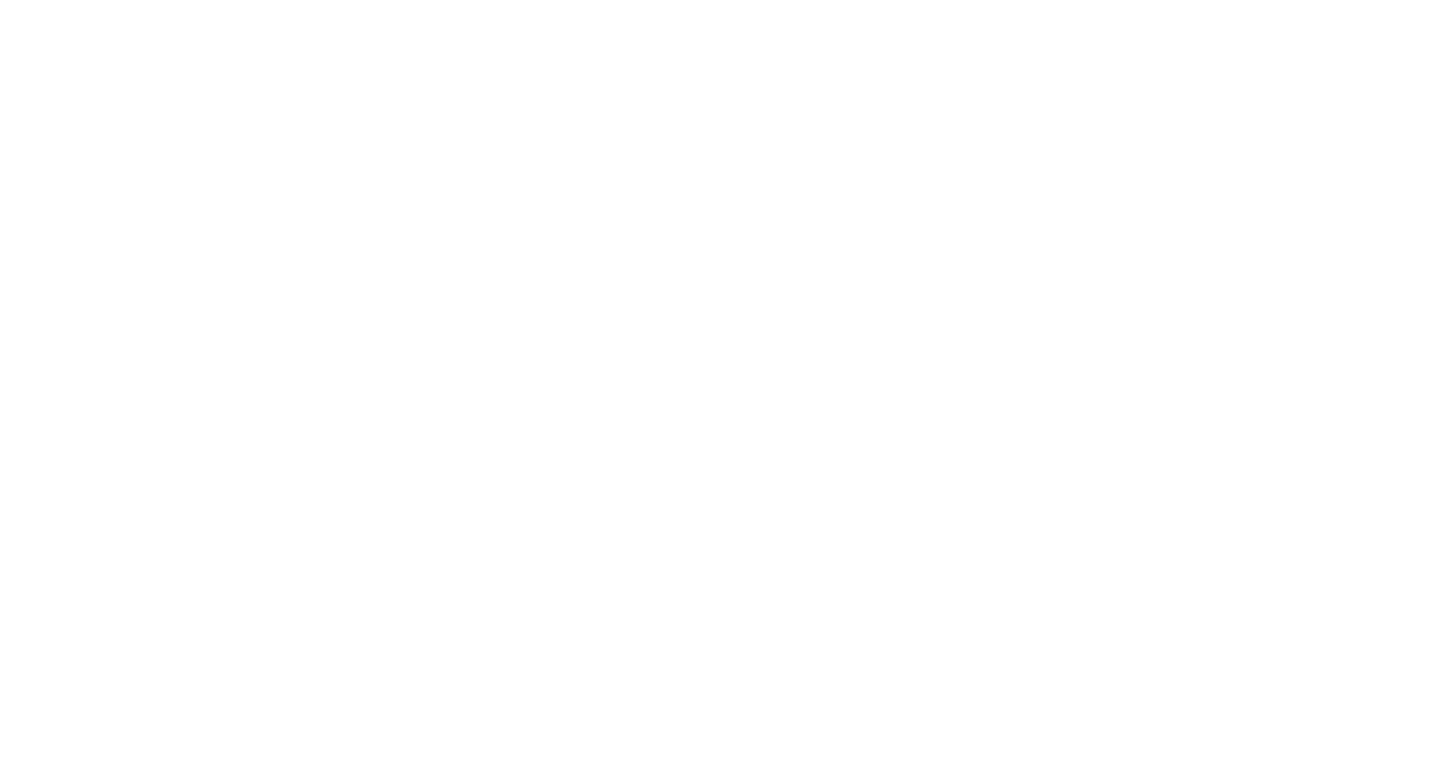 scroll, scrollTop: 0, scrollLeft: 0, axis: both 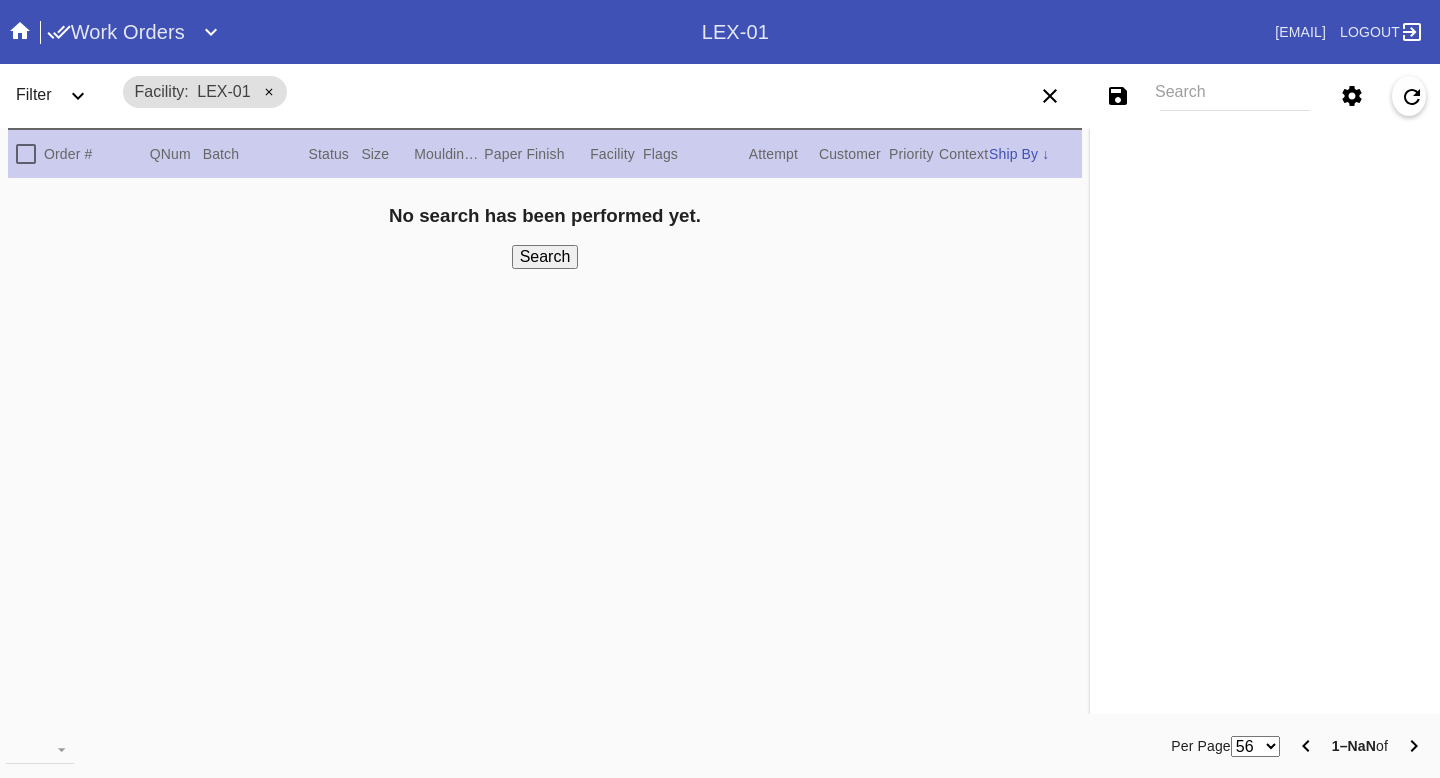 click on "Search" at bounding box center (1235, 96) 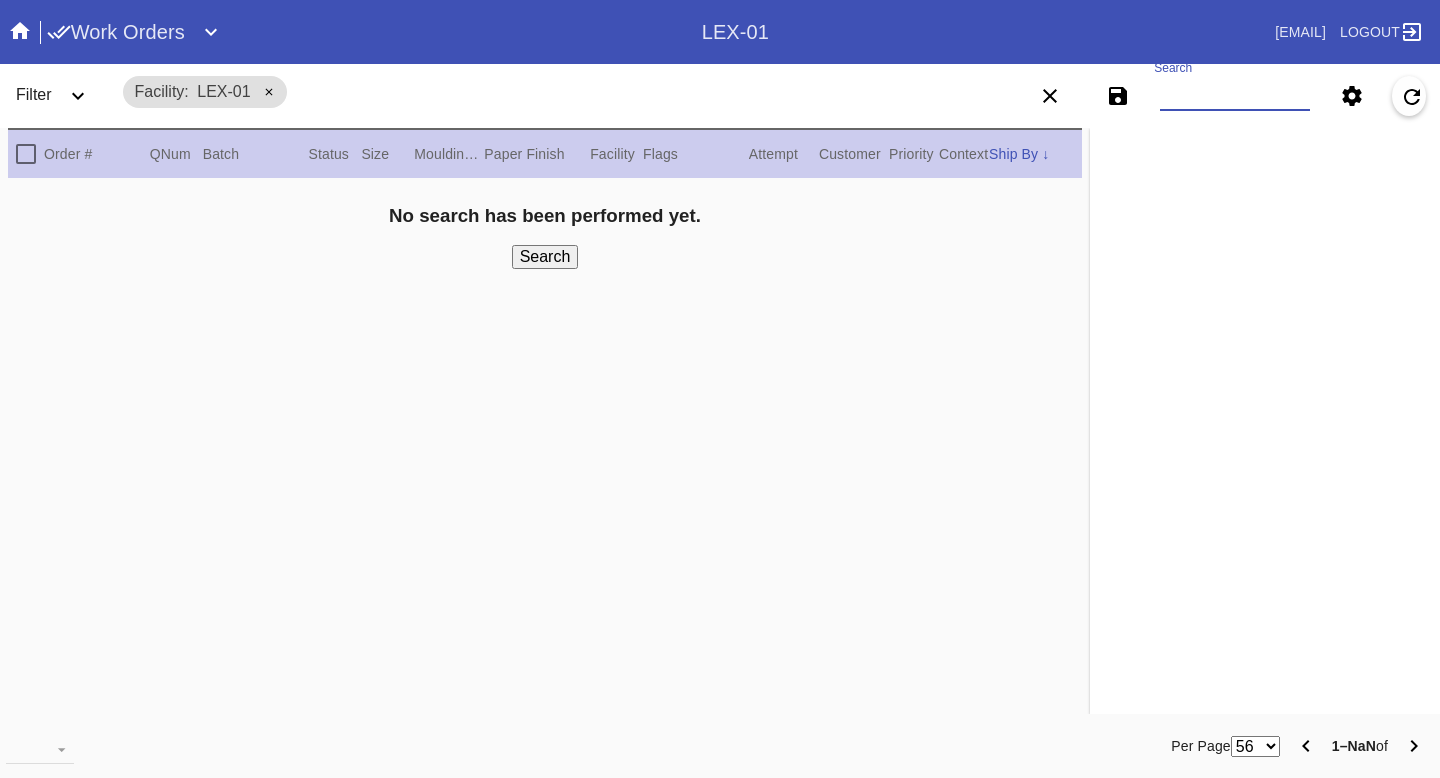 paste on "R432884178" 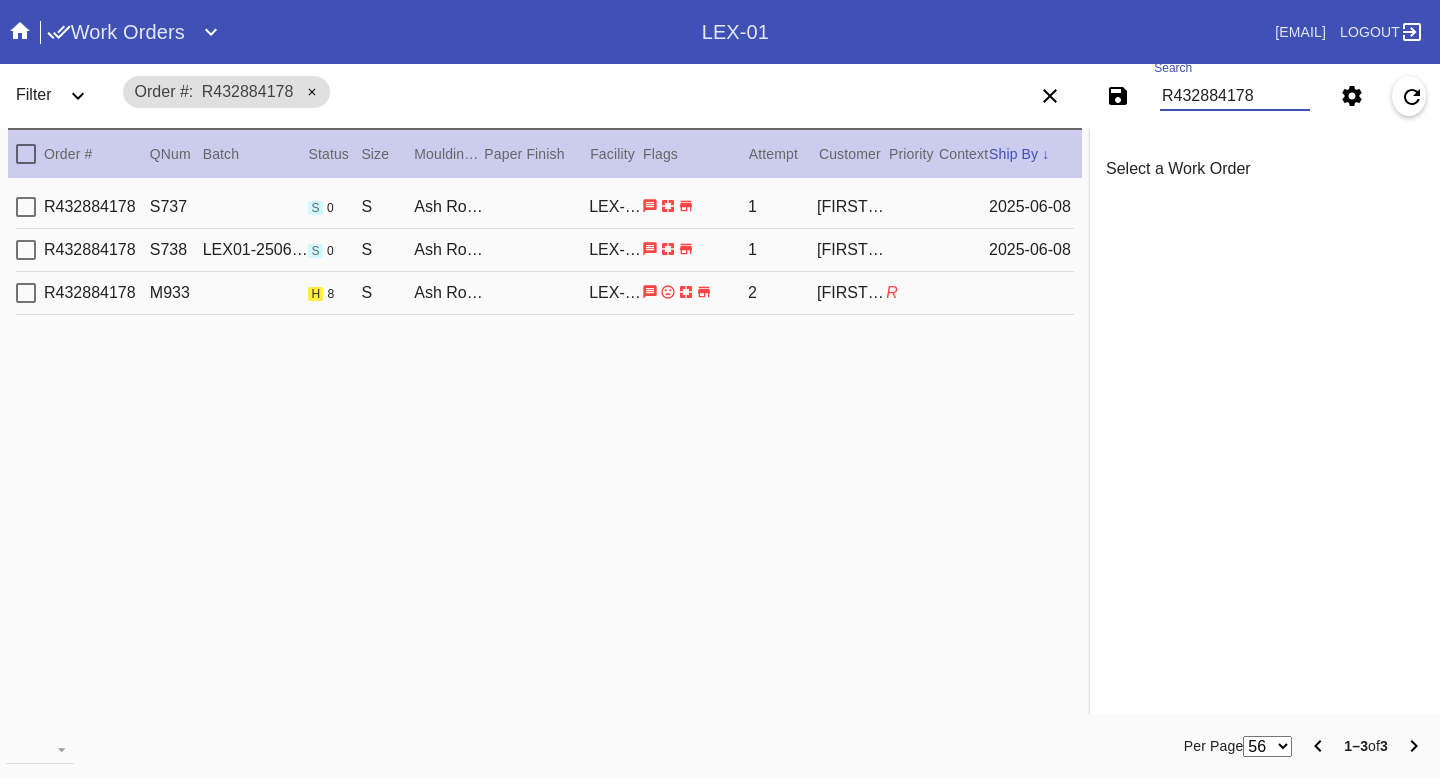 type on "R432884178" 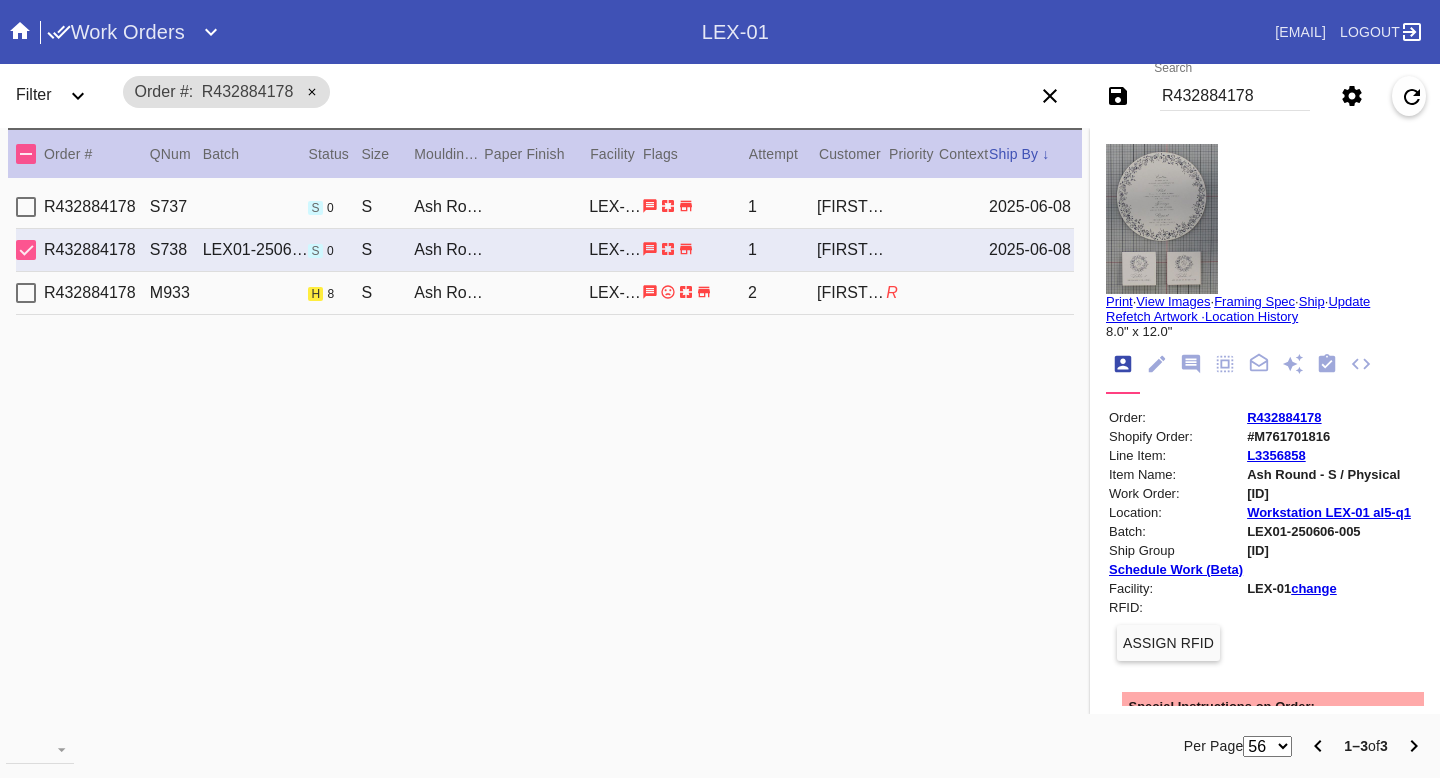 click on "R432884178 S737 s   0 S Ash Round / Fern LEX-01 1 Ali Grogan
2025-06-08" at bounding box center [545, 207] 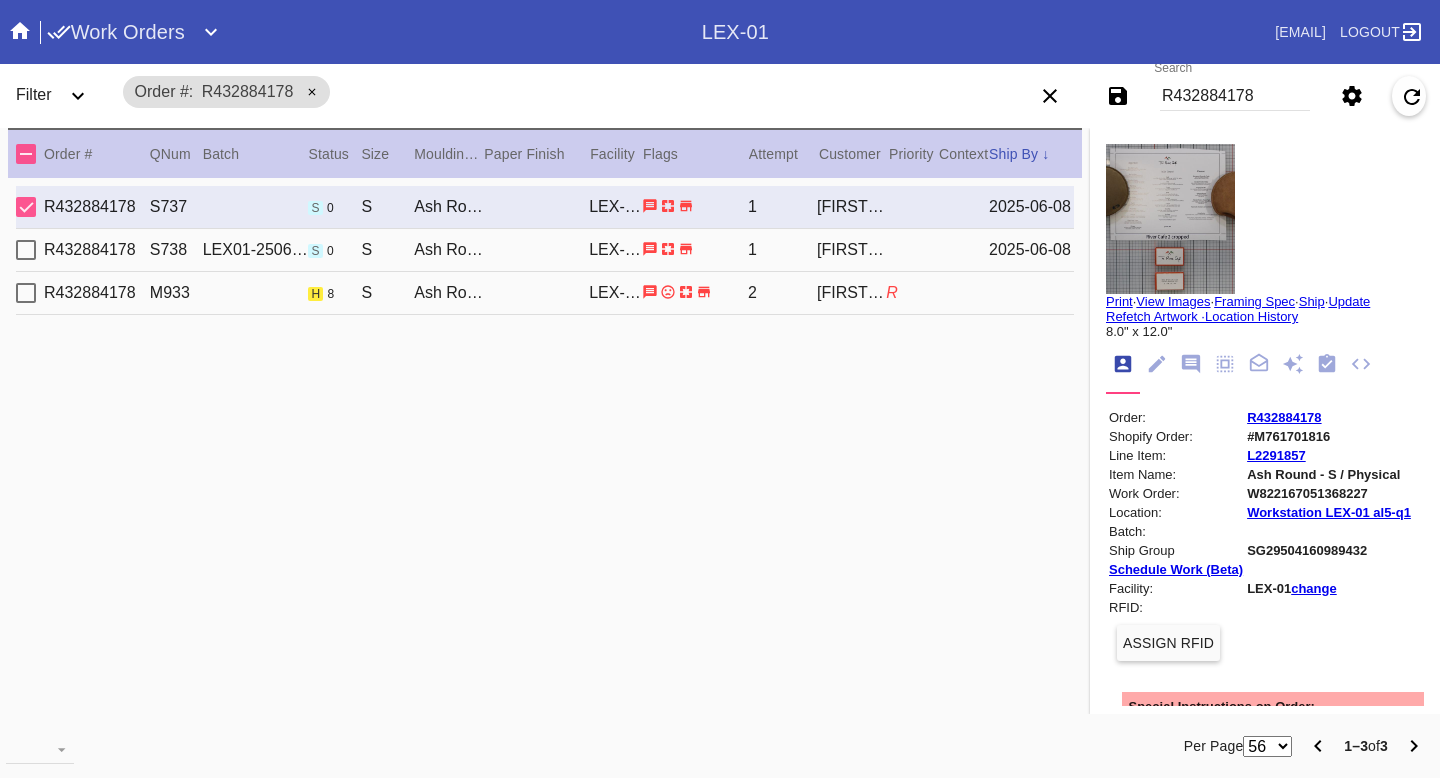click at bounding box center (1191, 364) 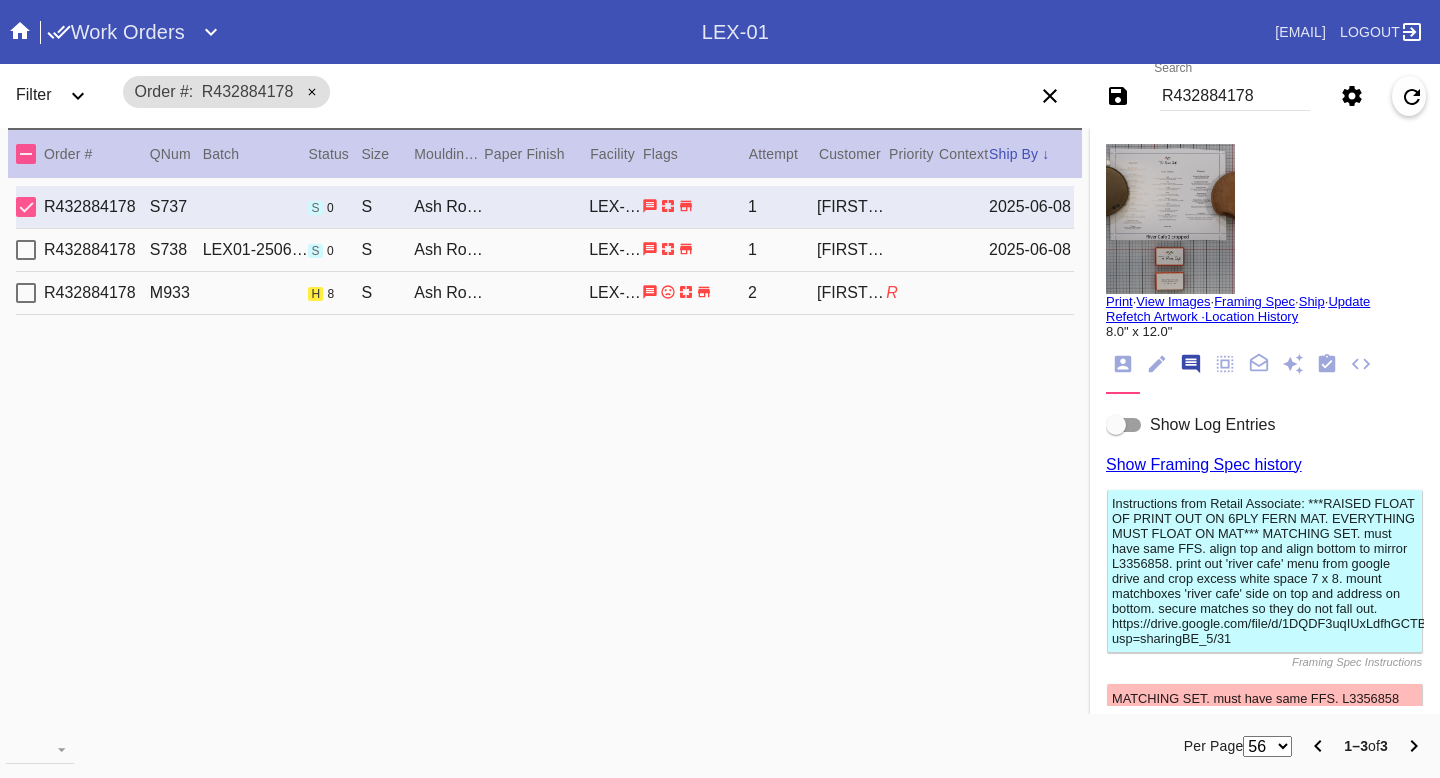 scroll, scrollTop: 123, scrollLeft: 0, axis: vertical 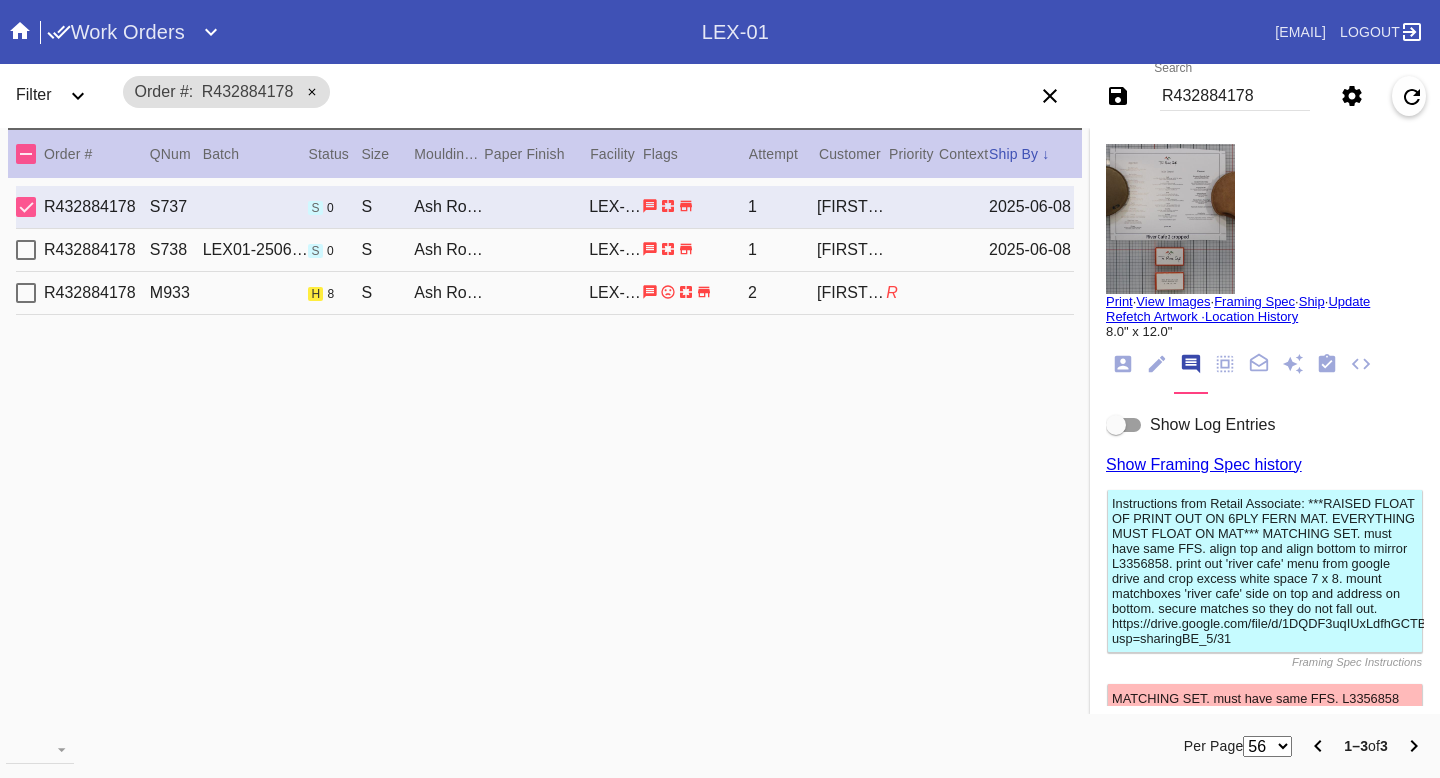 click on "Show Log Entries" at bounding box center [1212, 425] 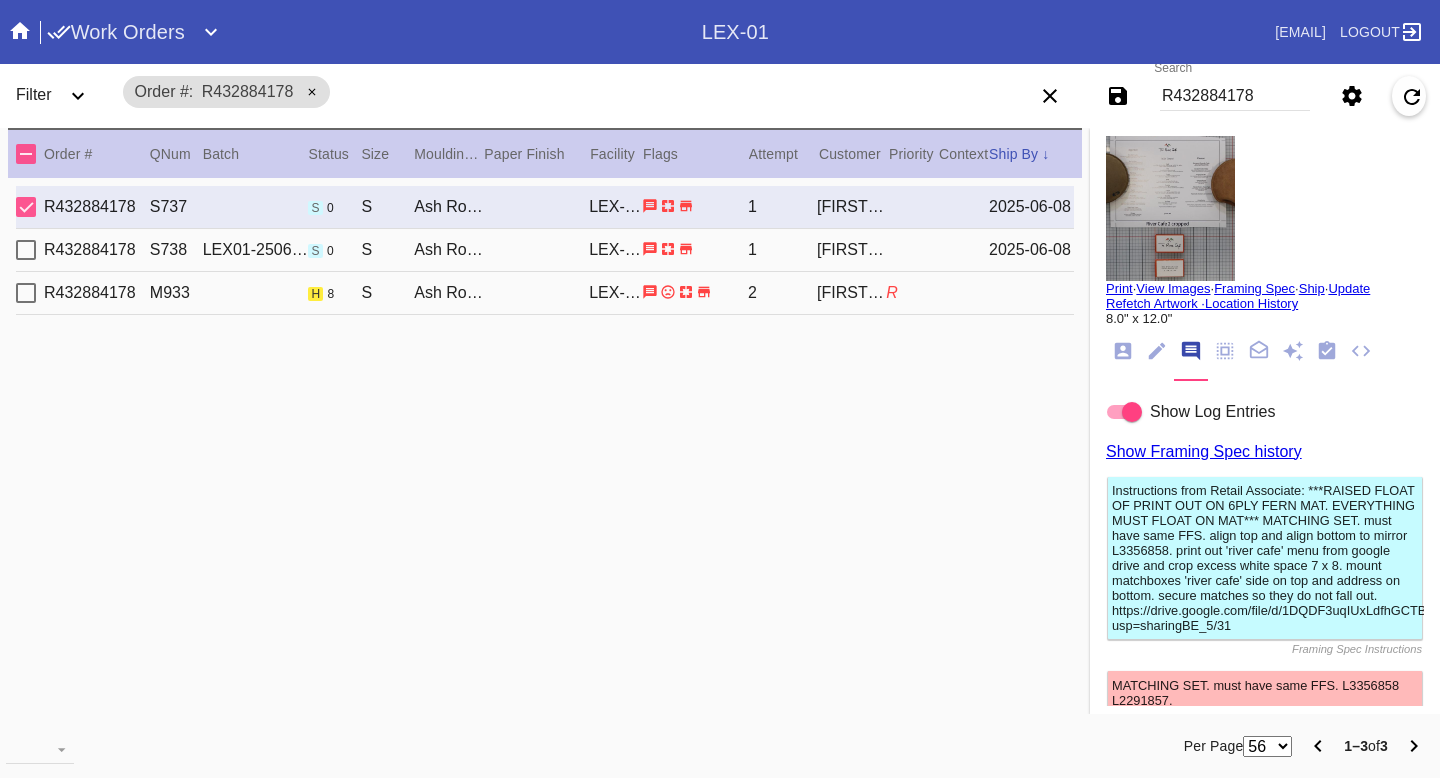 scroll, scrollTop: 0, scrollLeft: 0, axis: both 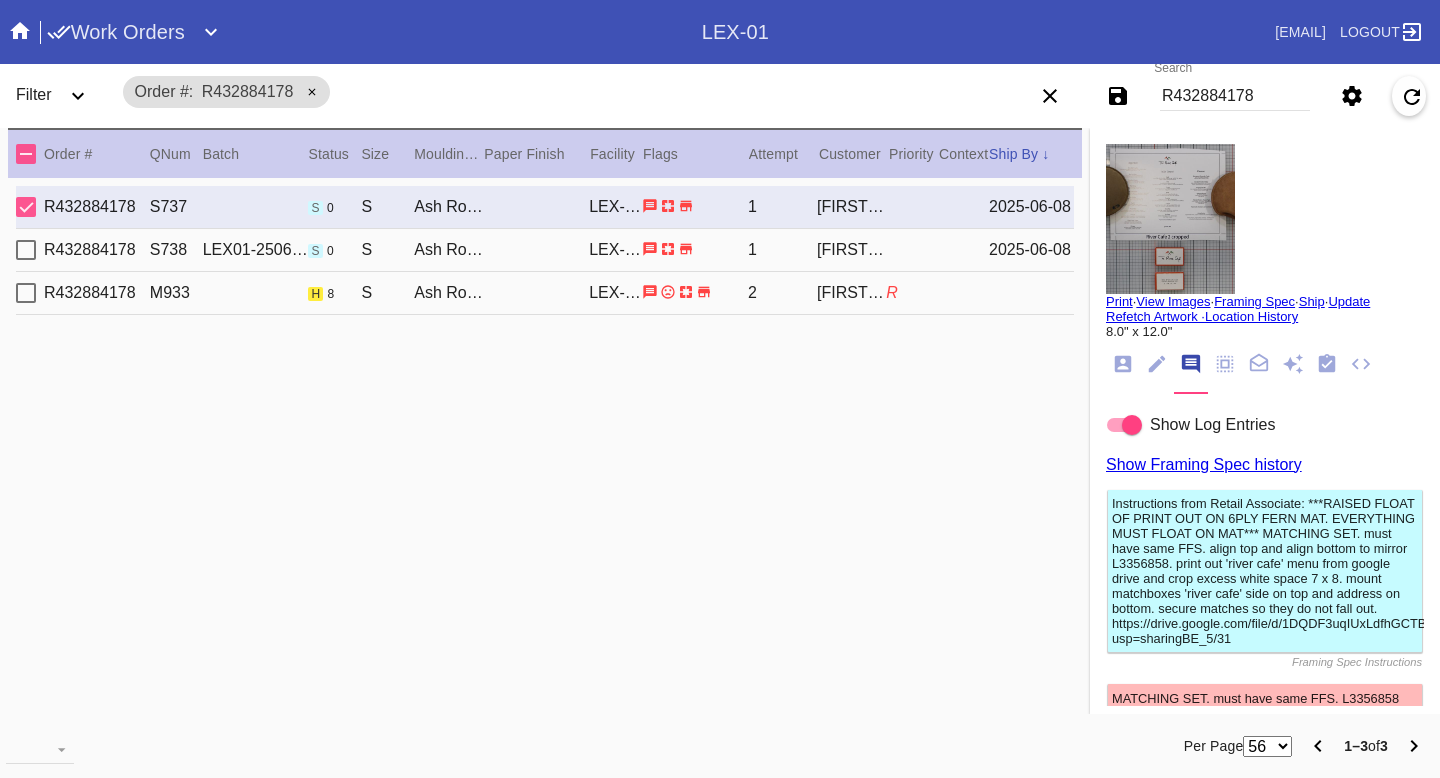 click at bounding box center (1170, 219) 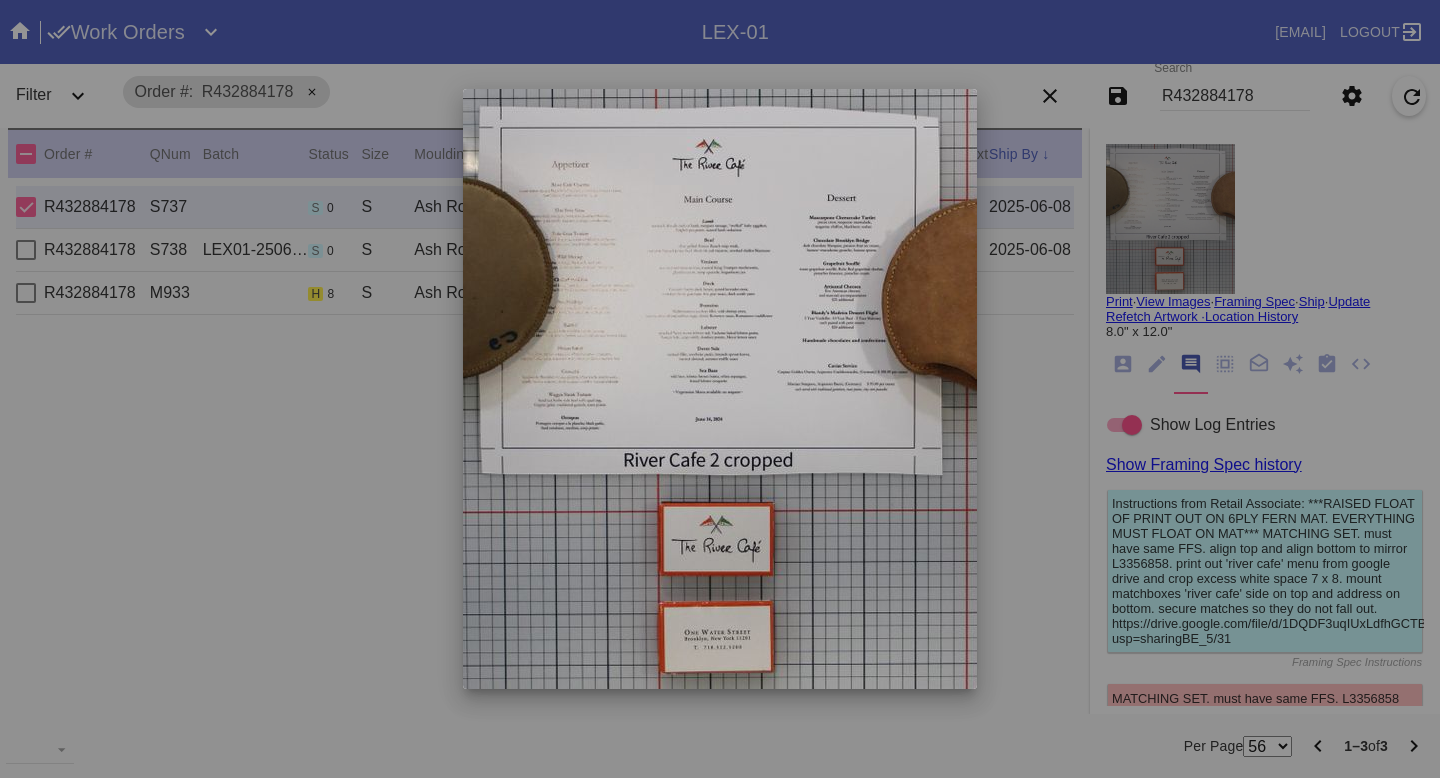 click at bounding box center [720, 389] 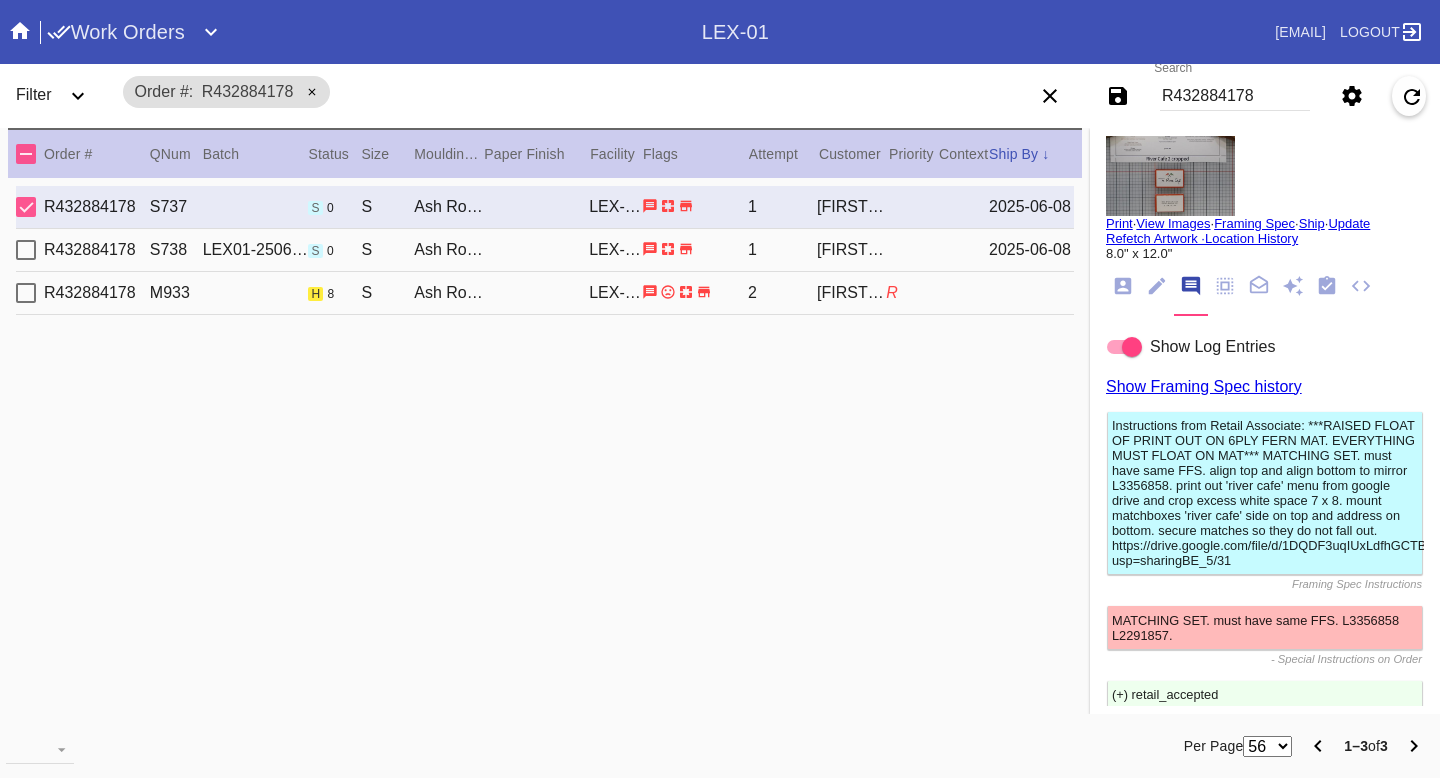 scroll, scrollTop: 0, scrollLeft: 0, axis: both 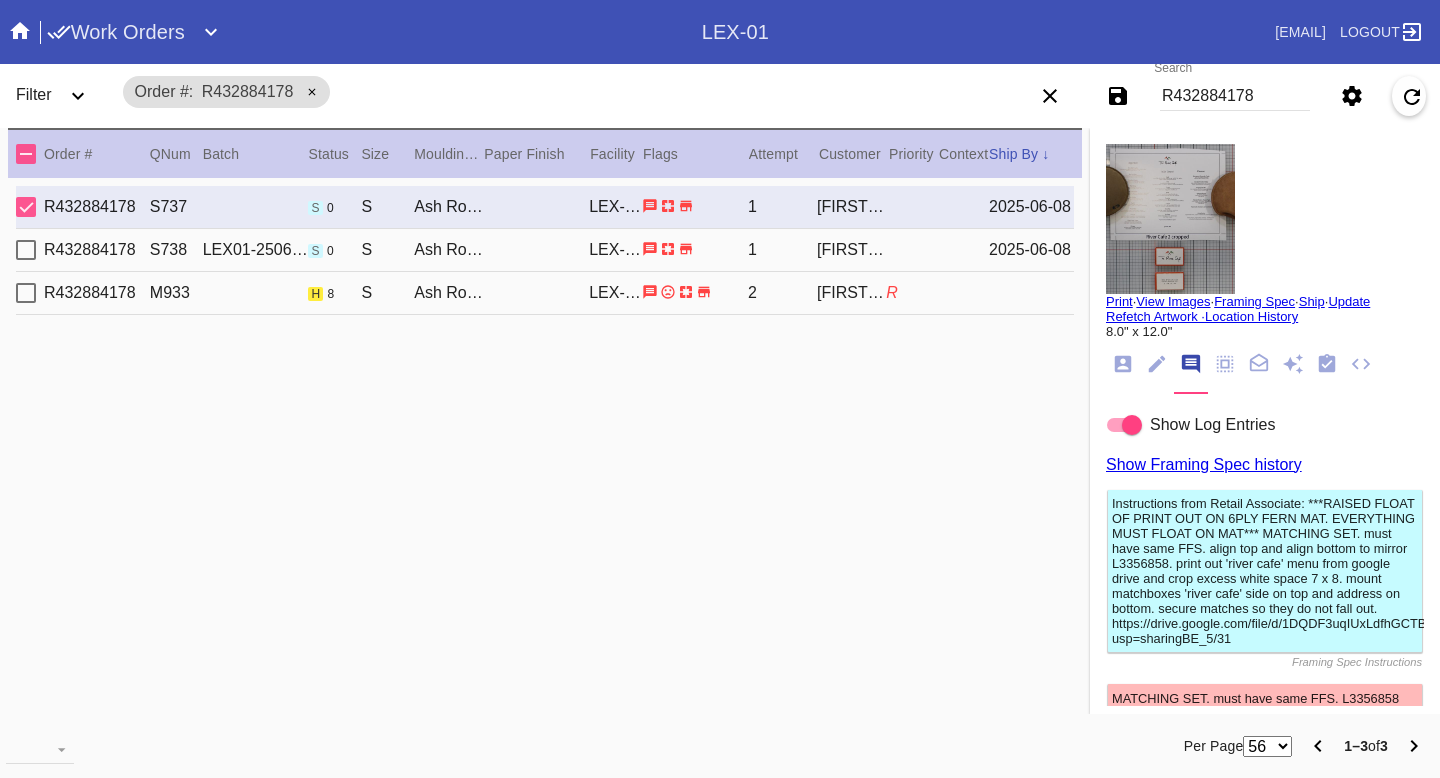 click at bounding box center (1157, 364) 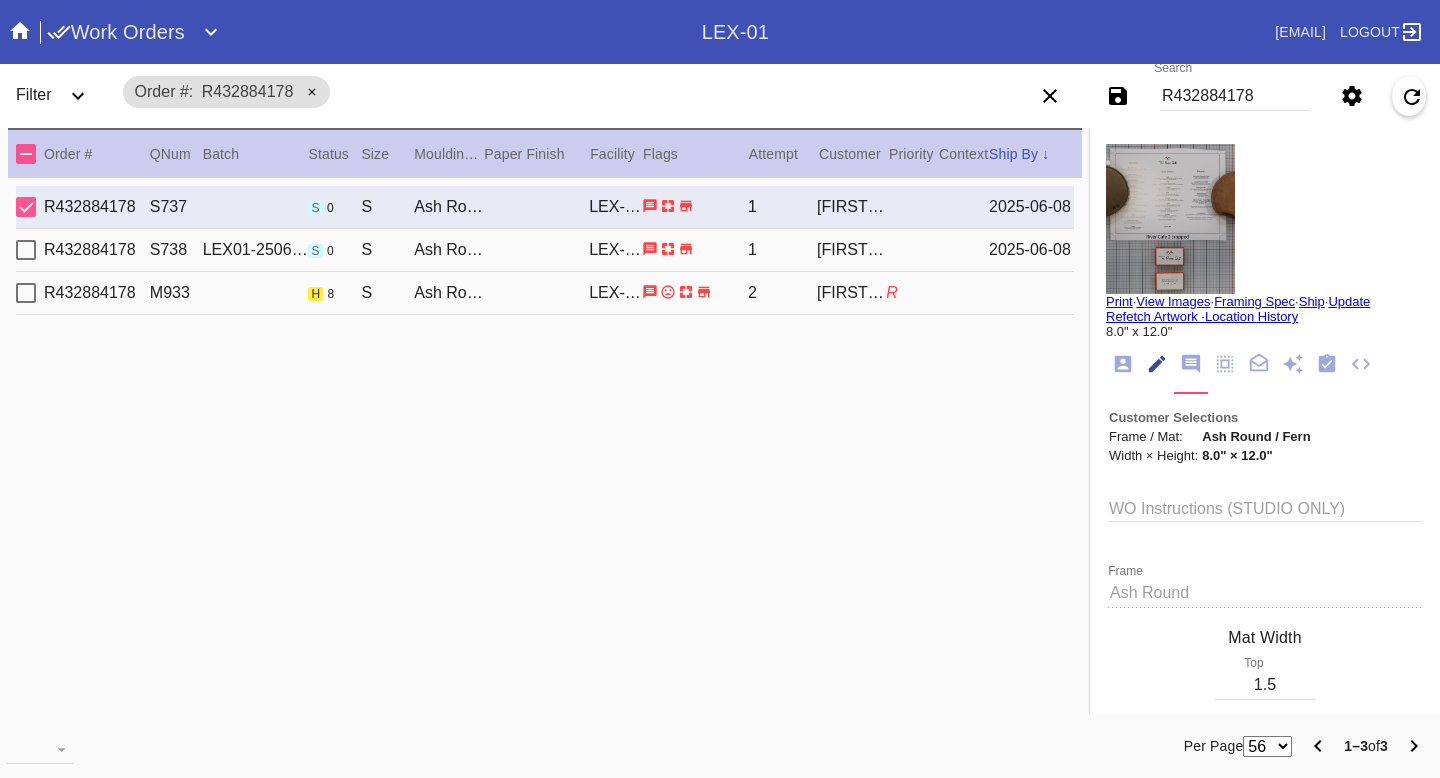 scroll, scrollTop: 73, scrollLeft: 0, axis: vertical 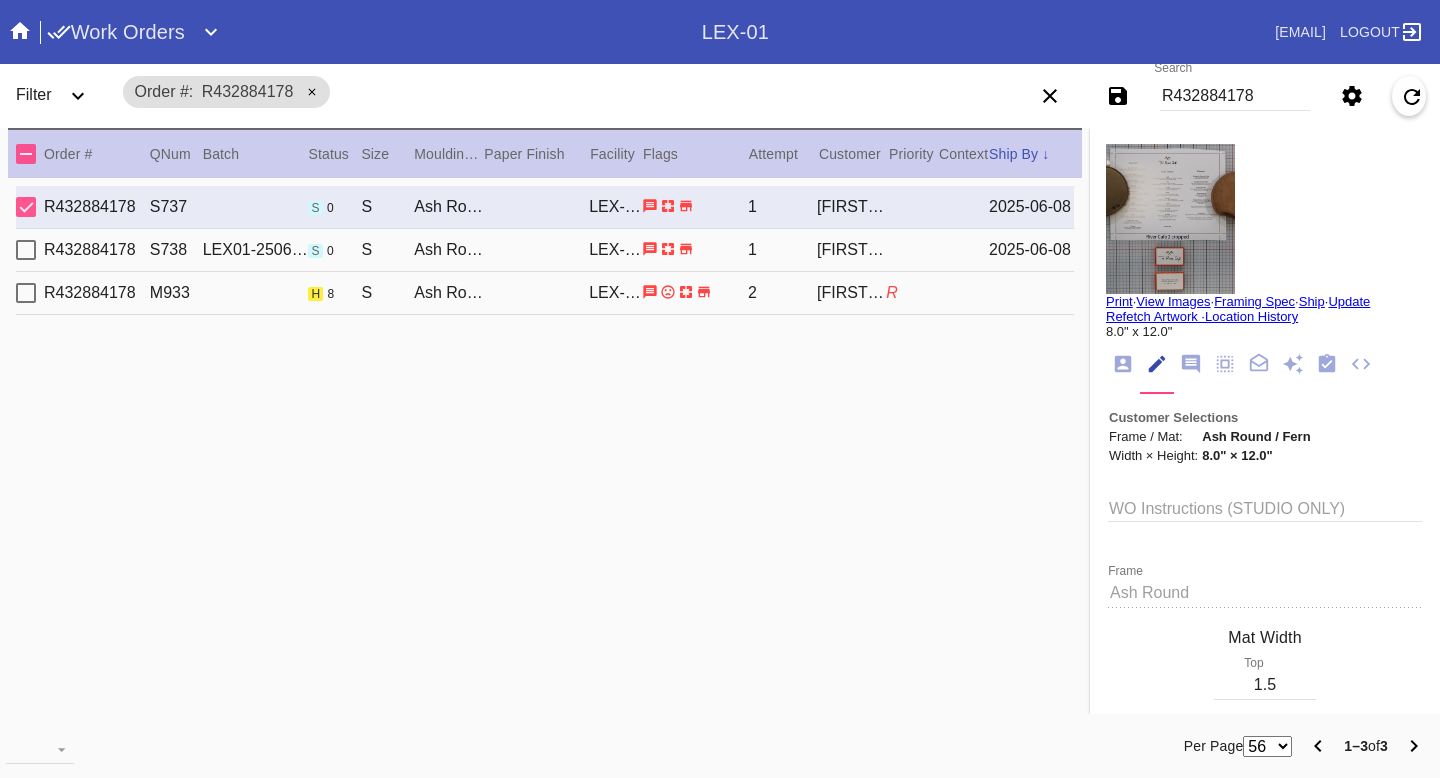 click at bounding box center [1170, 219] 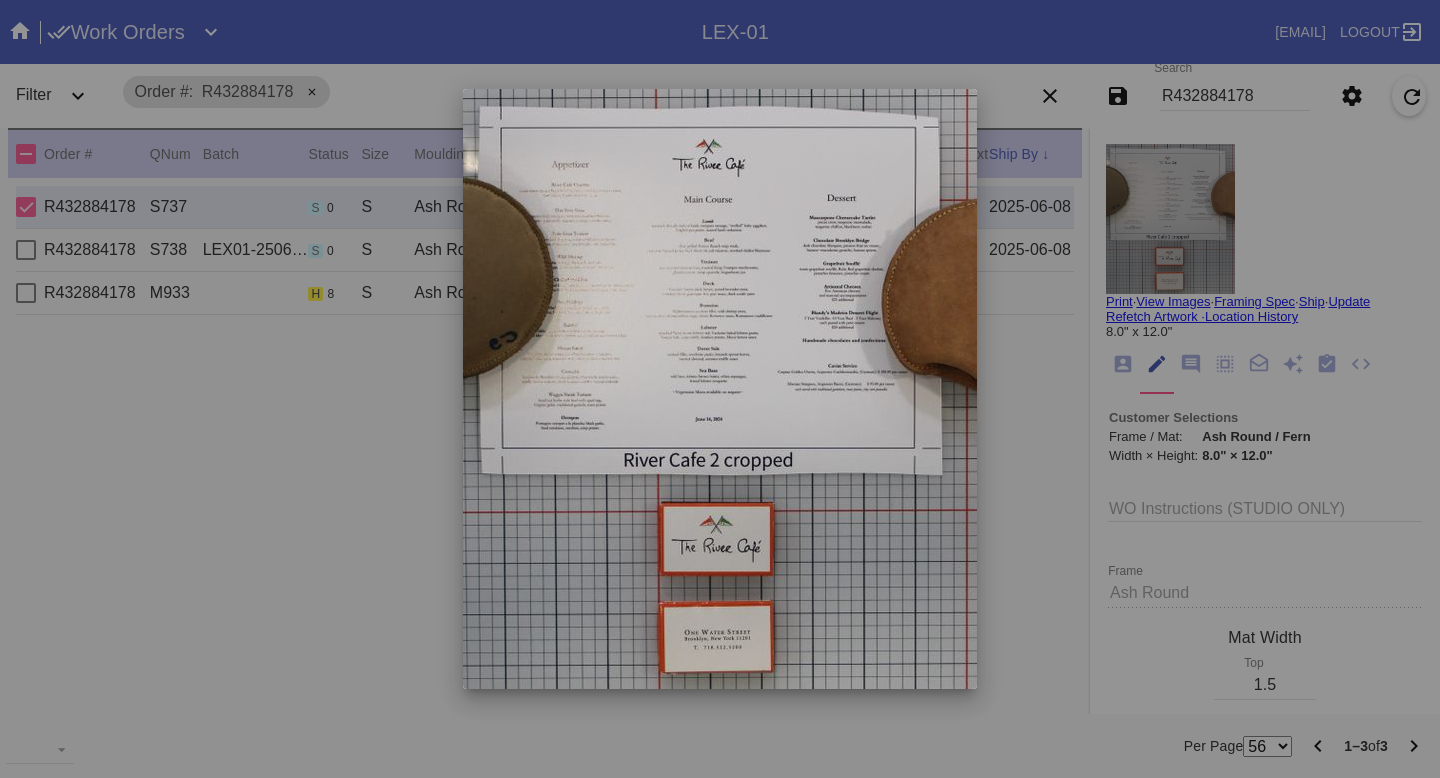 click at bounding box center [720, 389] 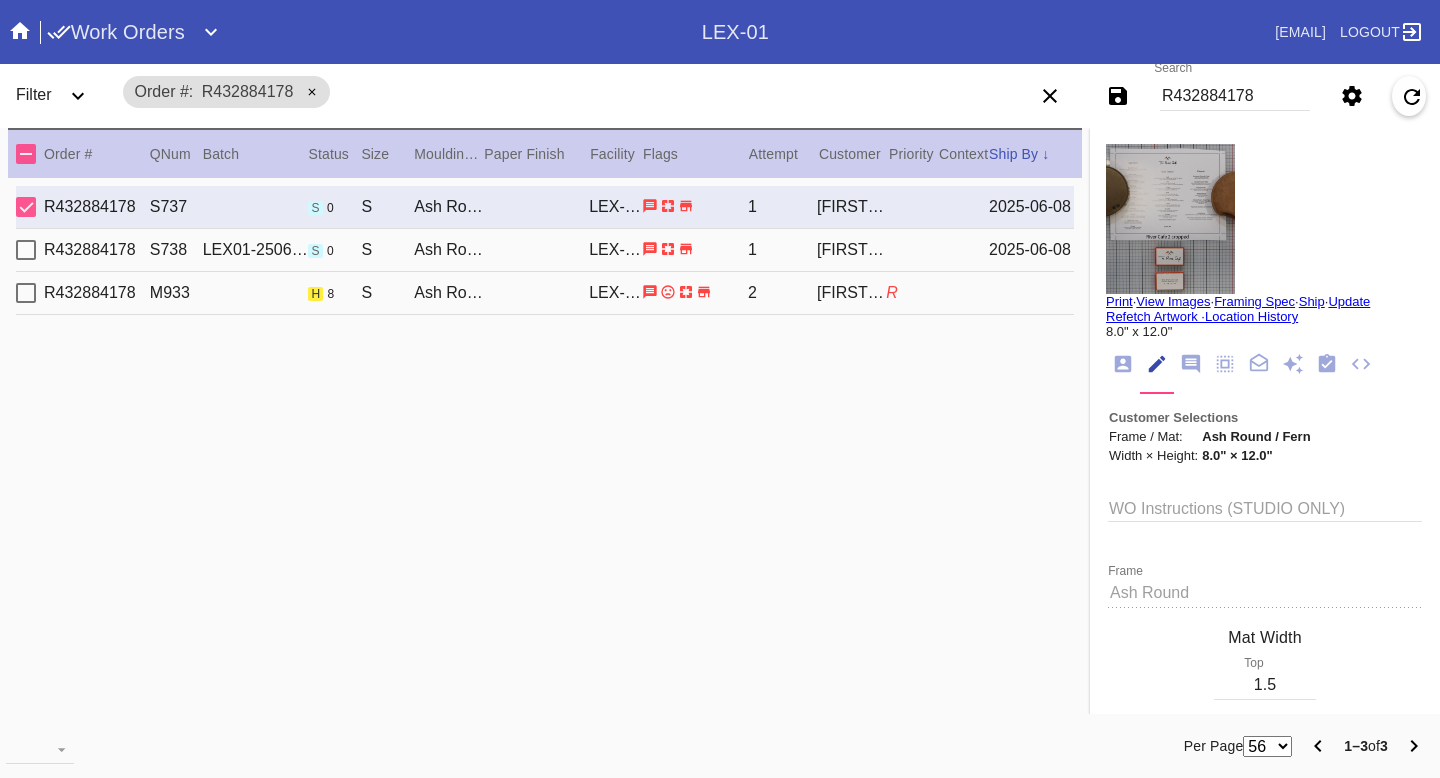 click on "View Images" at bounding box center [1173, 301] 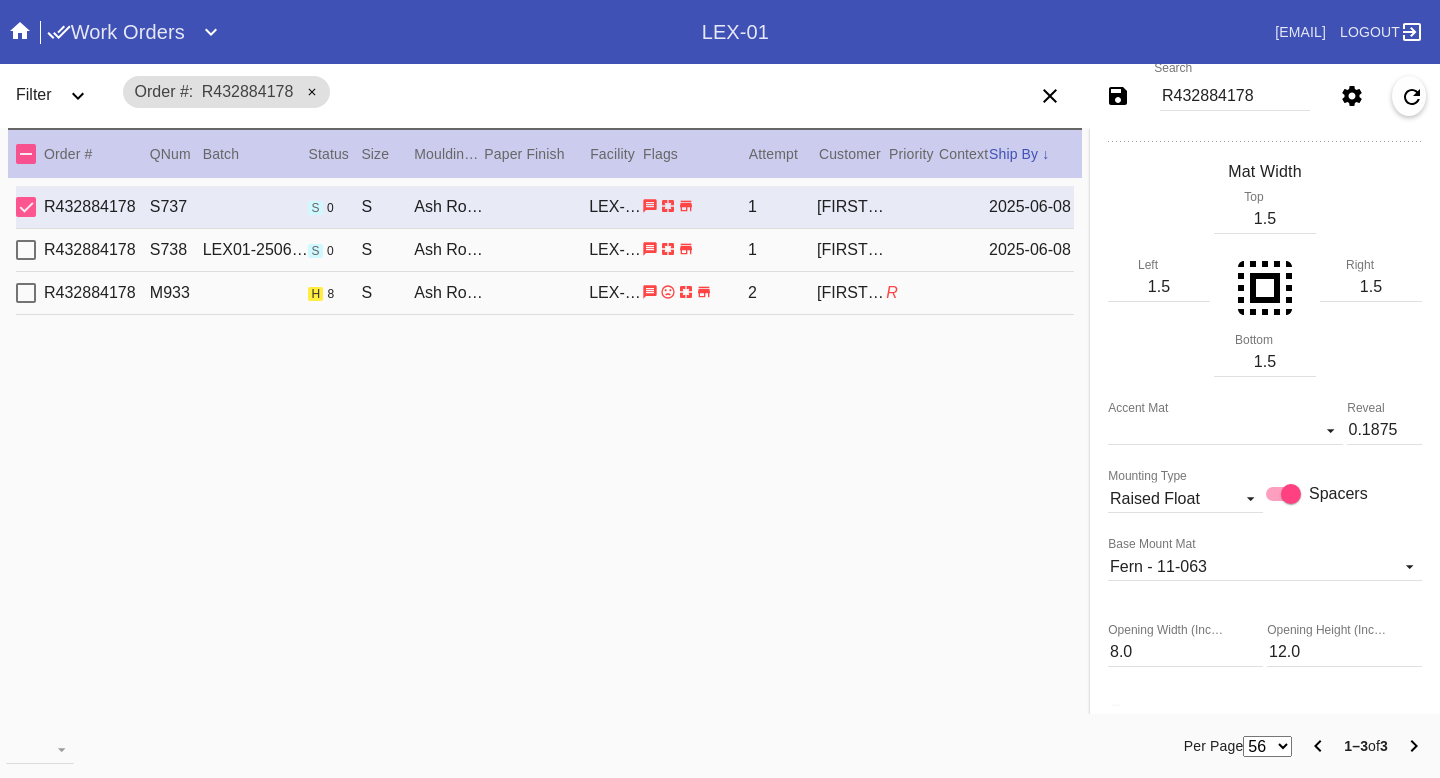 scroll, scrollTop: 468, scrollLeft: 0, axis: vertical 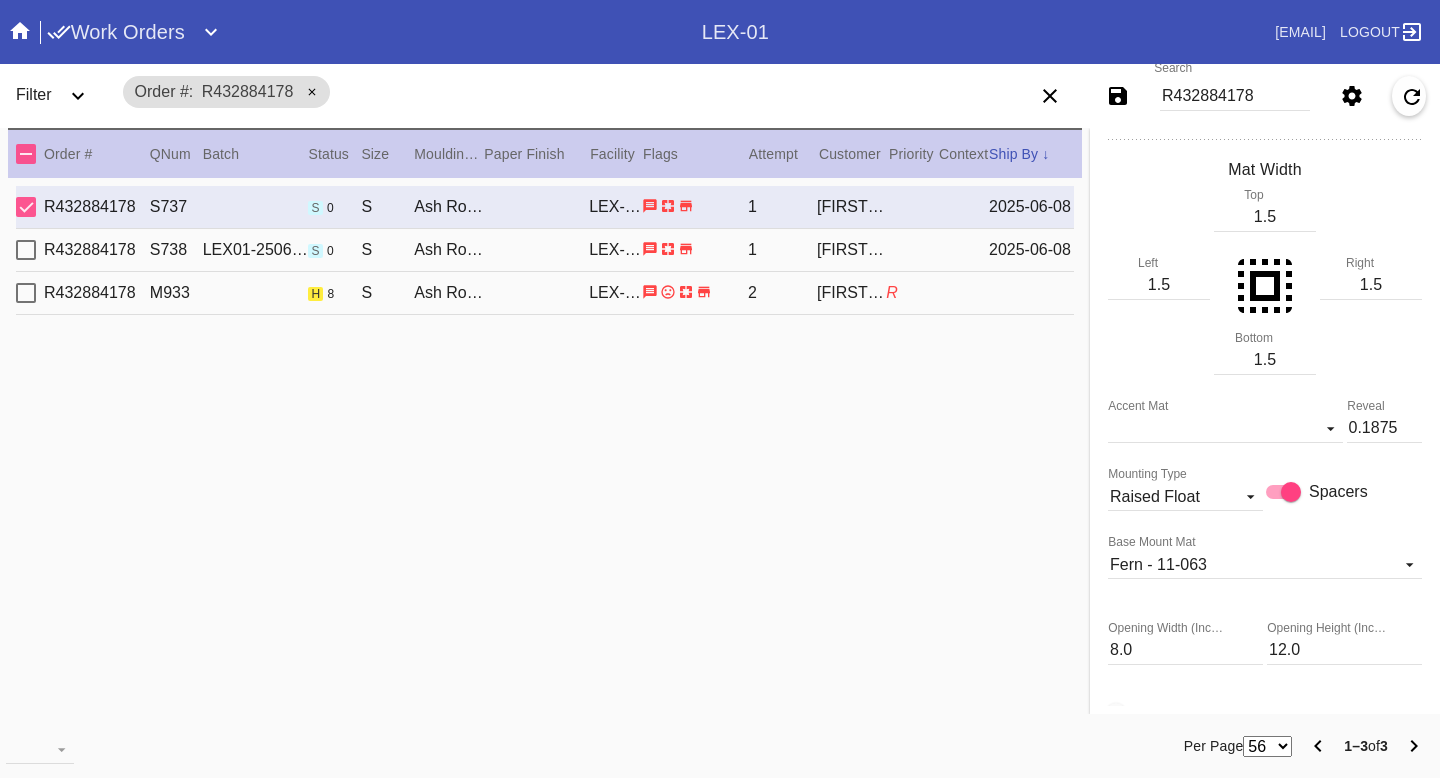 click on "R432884178 S738 LEX01-250606-005 s   0 S Ash Round / White LEX-01 1 Ali Grogan
2025-06-08" at bounding box center (545, 250) 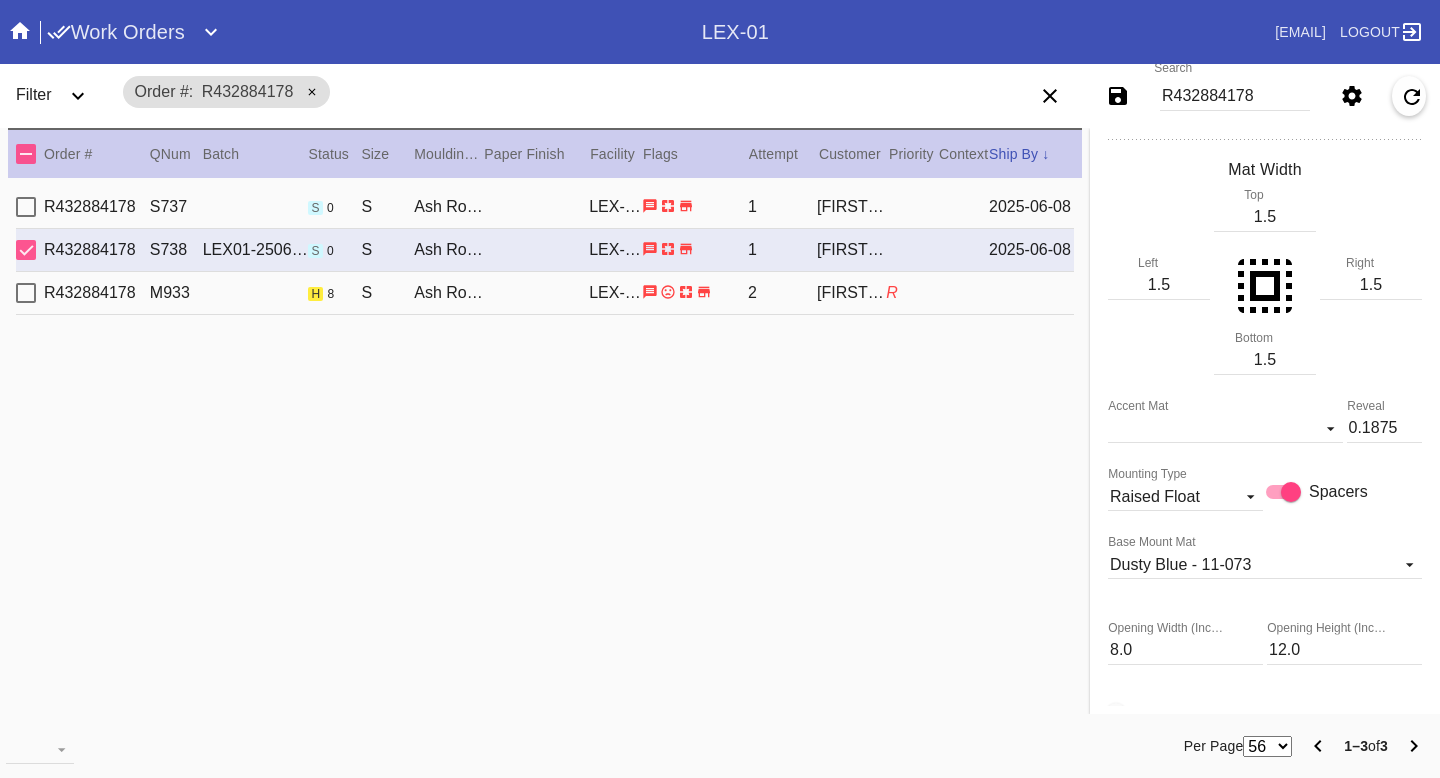click on "R" at bounding box center (912, 207) 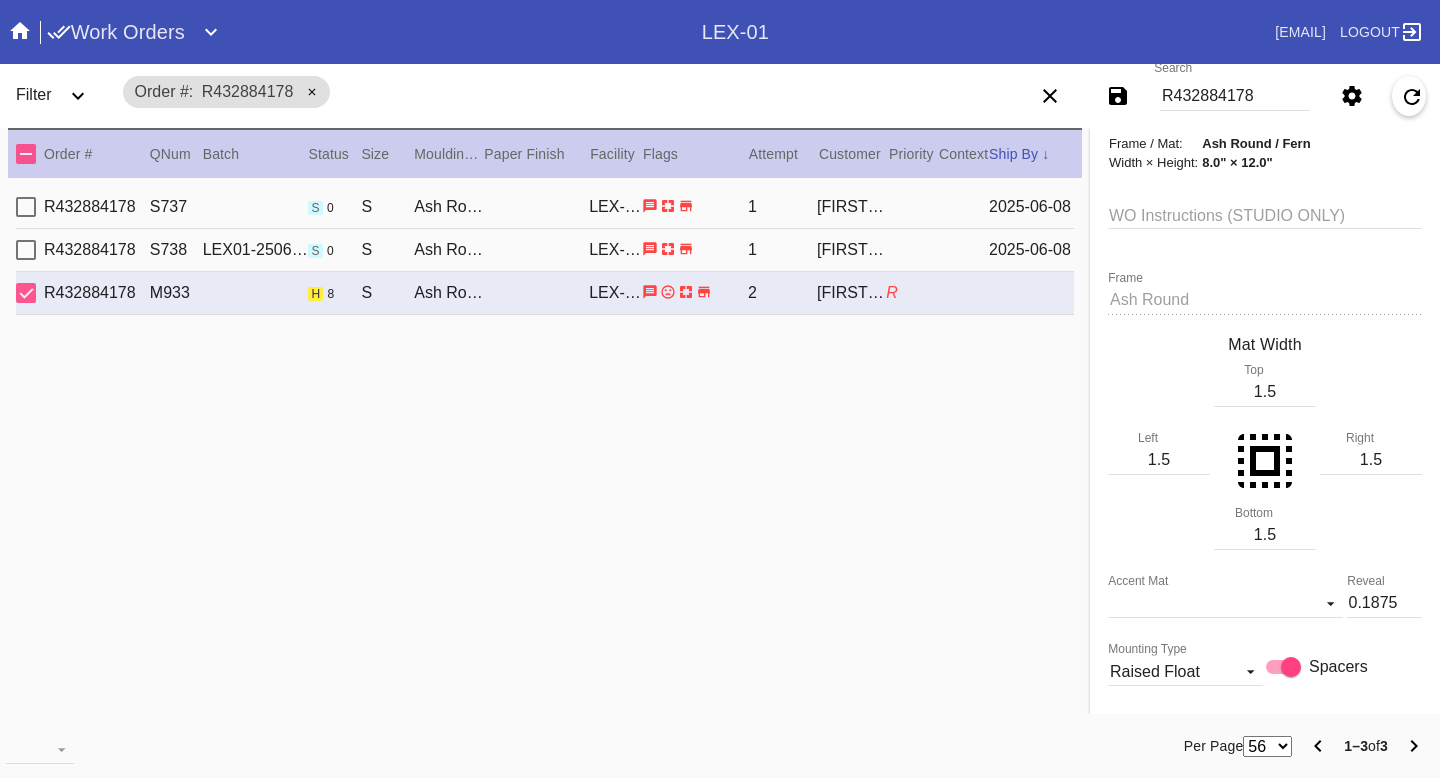 scroll, scrollTop: 0, scrollLeft: 0, axis: both 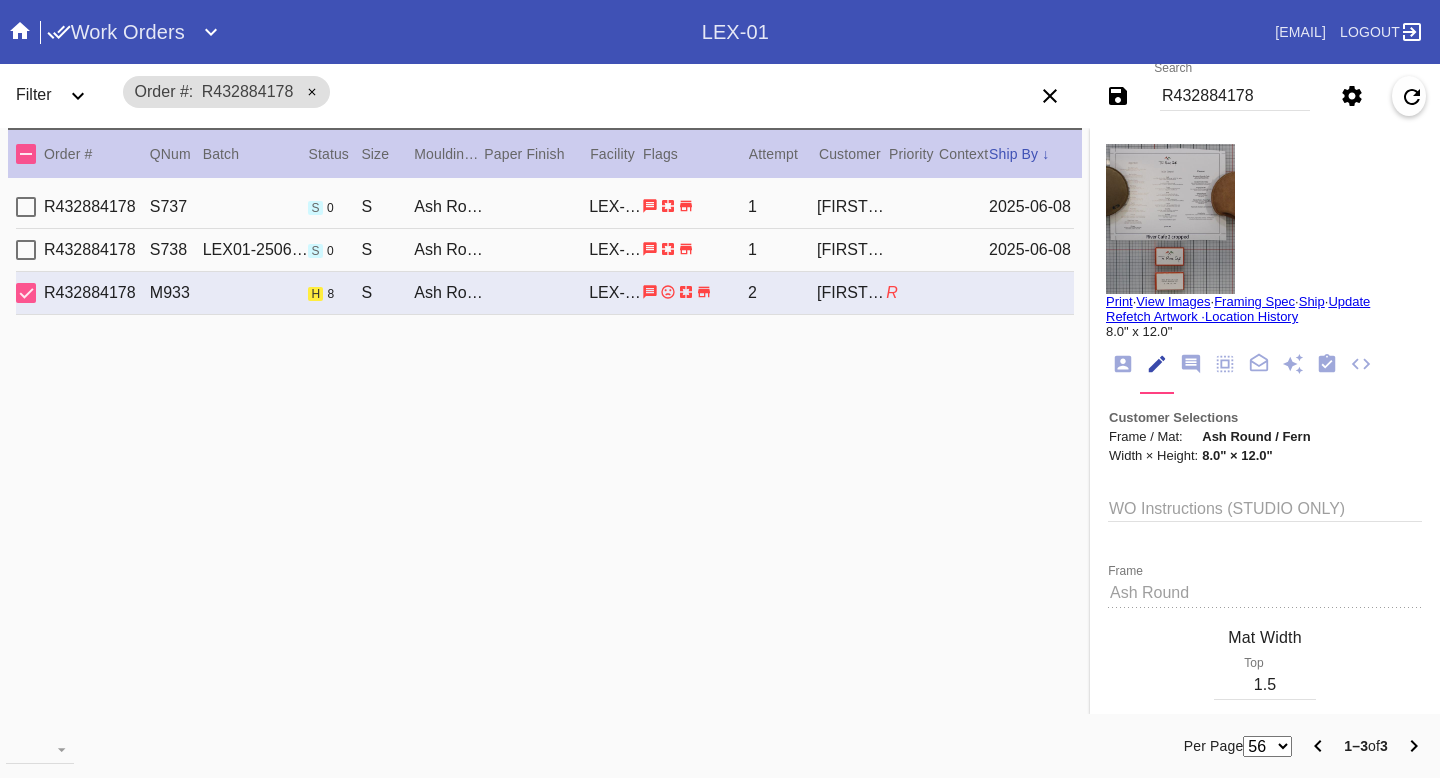 click on "View Images" at bounding box center (1173, 301) 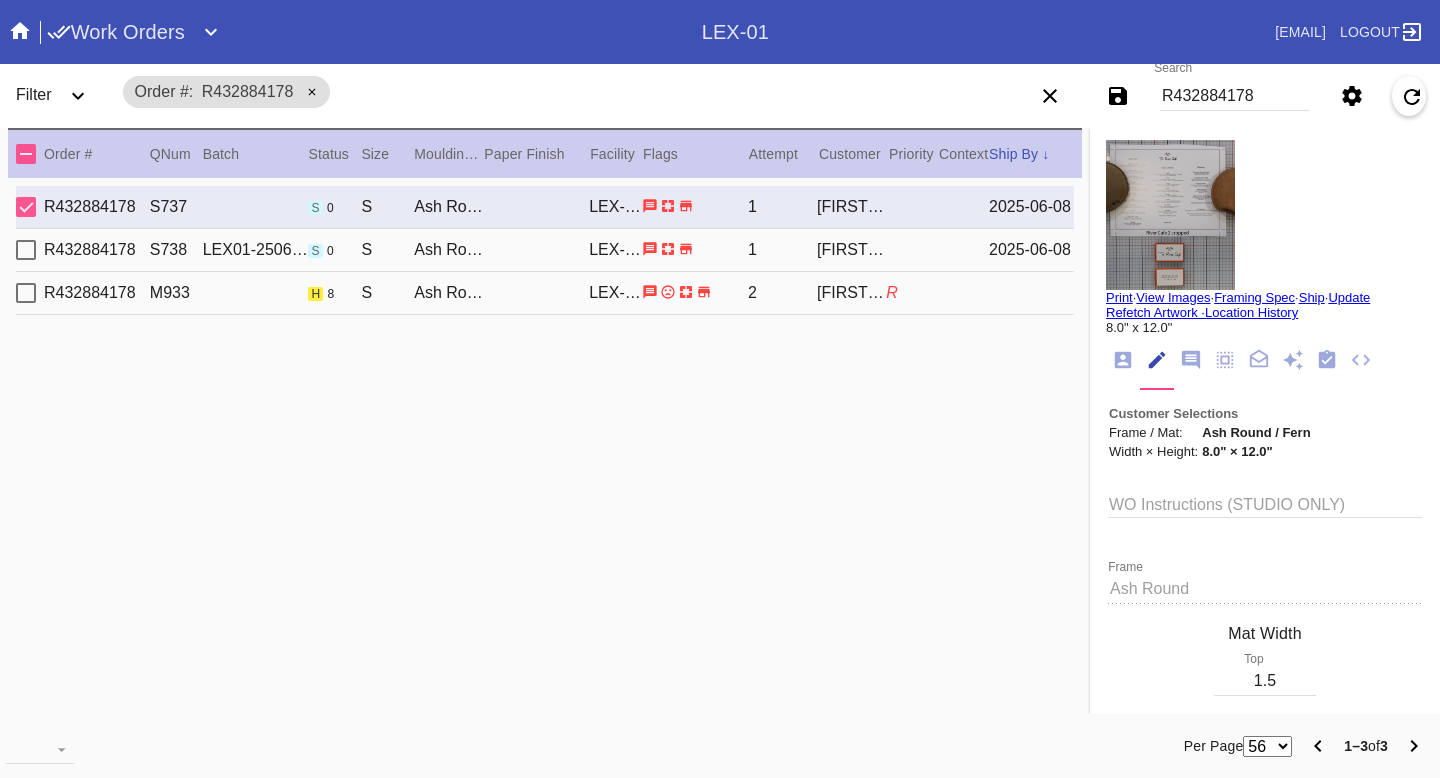 scroll, scrollTop: 0, scrollLeft: 0, axis: both 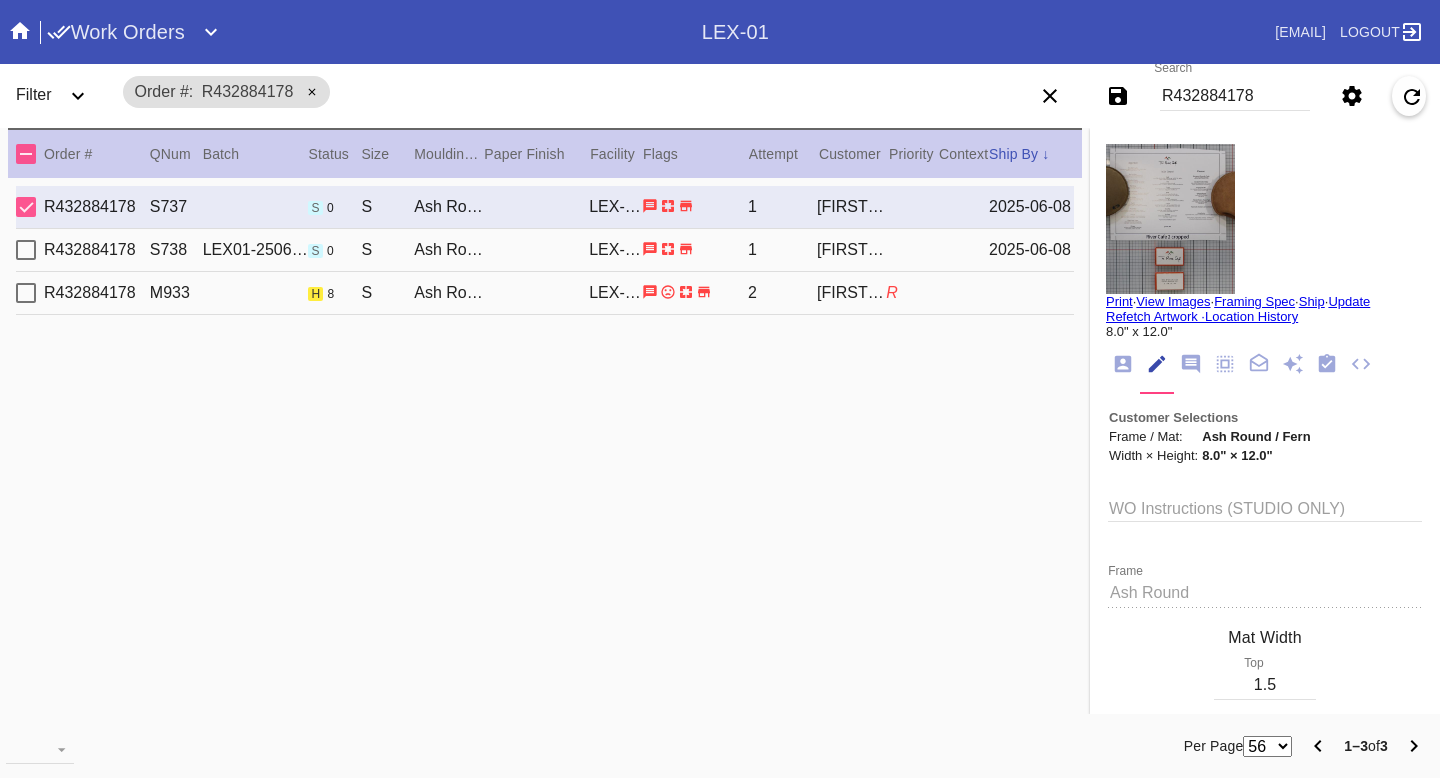 click on "R432884178 S738 LEX01-250606-005 s   0 S Ash Round / White LEX-01 1 Ali Grogan
2025-06-08" at bounding box center (545, 250) 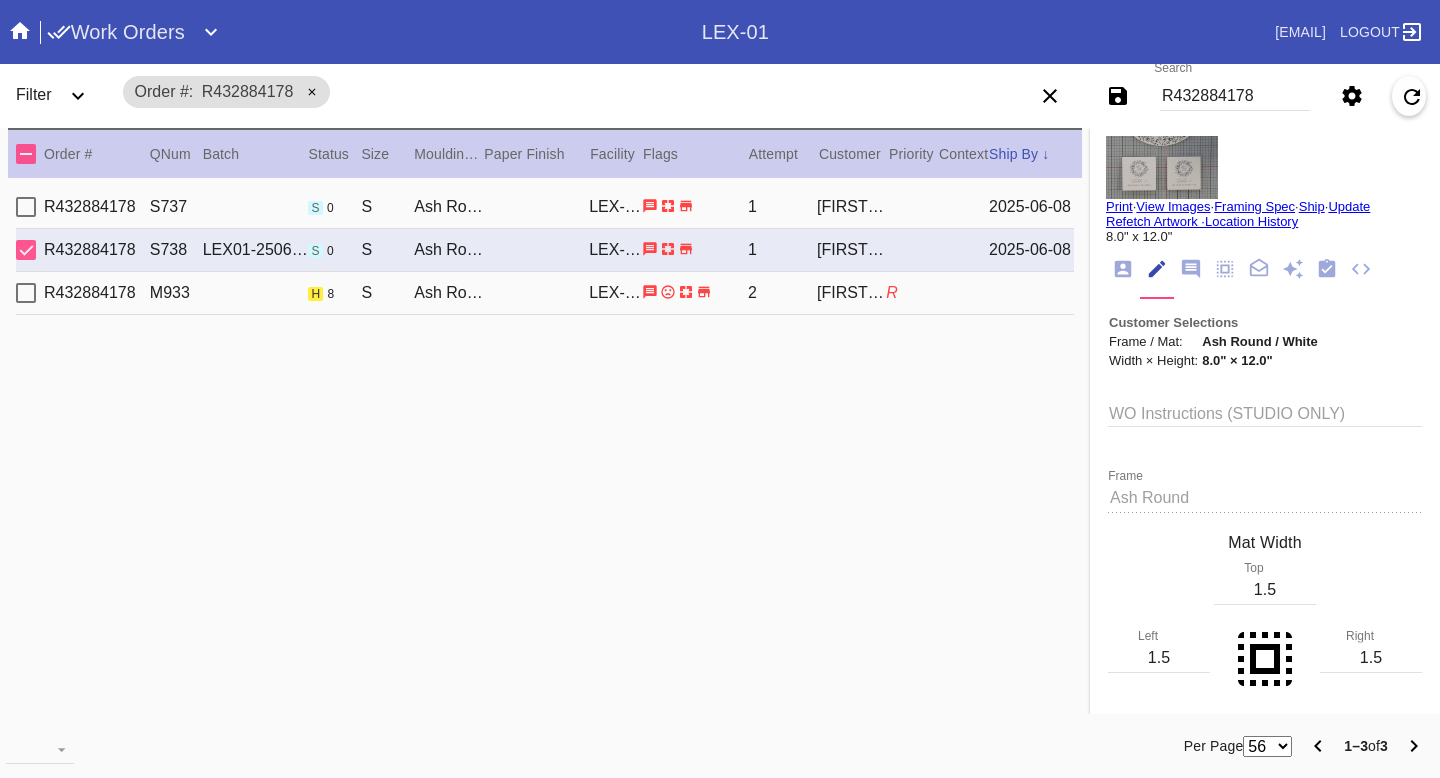 scroll, scrollTop: 0, scrollLeft: 0, axis: both 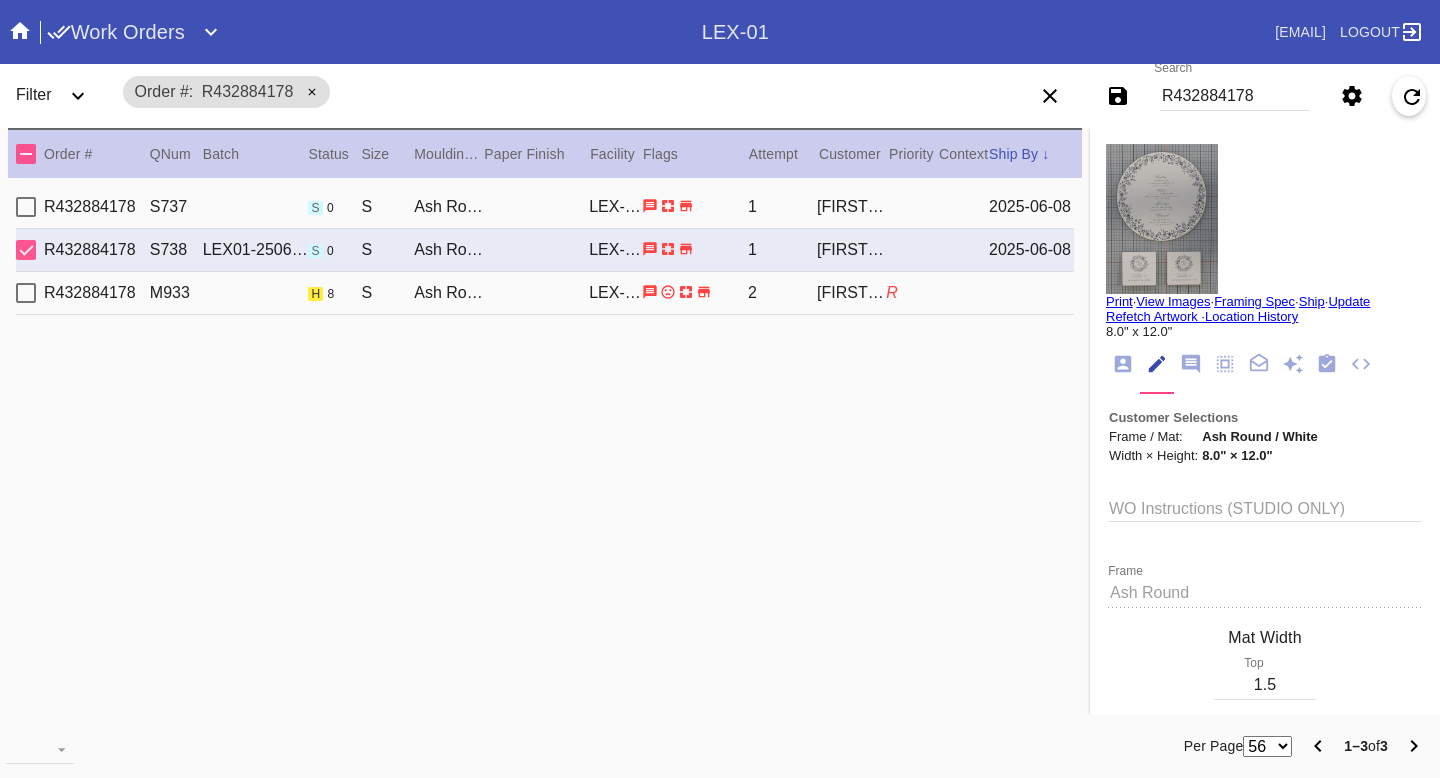 click on "Print" at bounding box center (1119, 301) 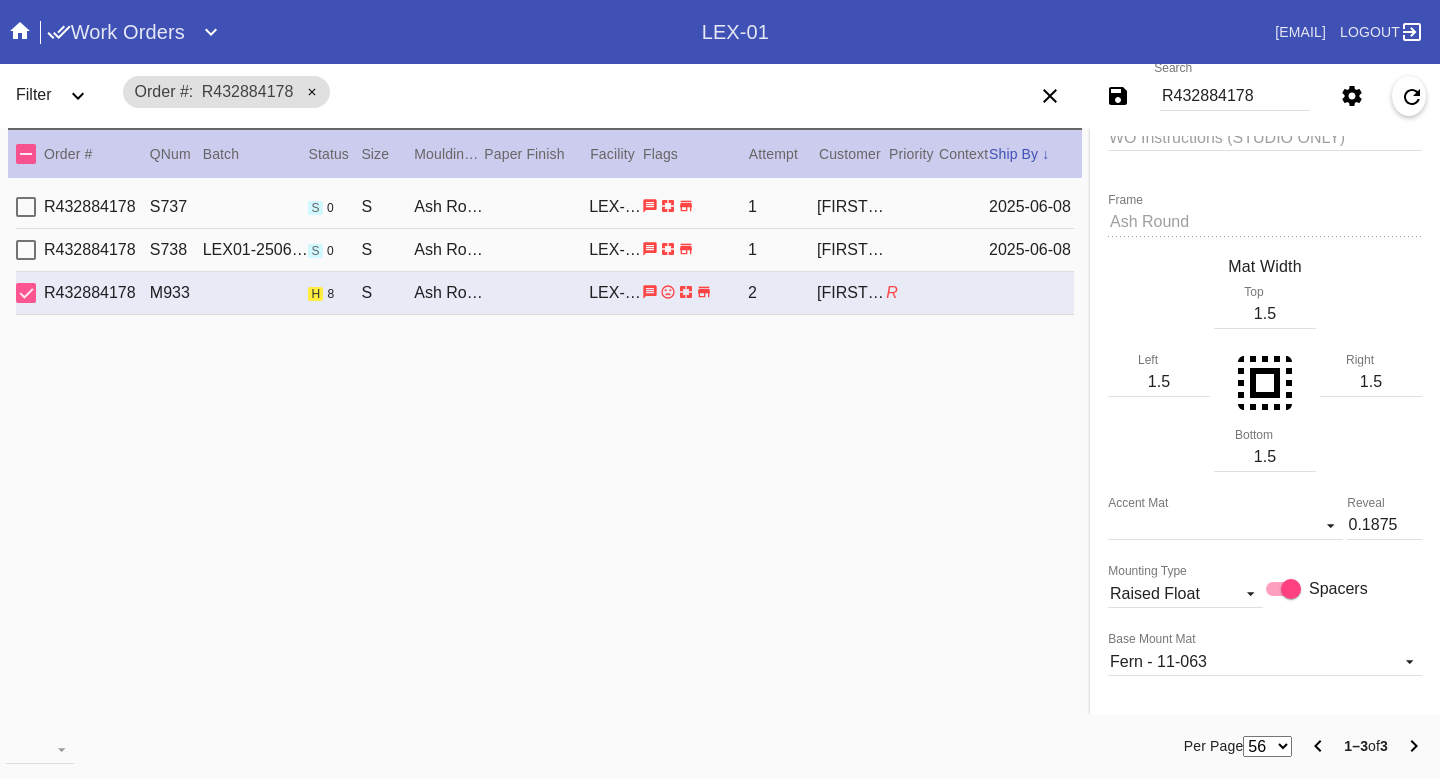 scroll, scrollTop: 311, scrollLeft: 0, axis: vertical 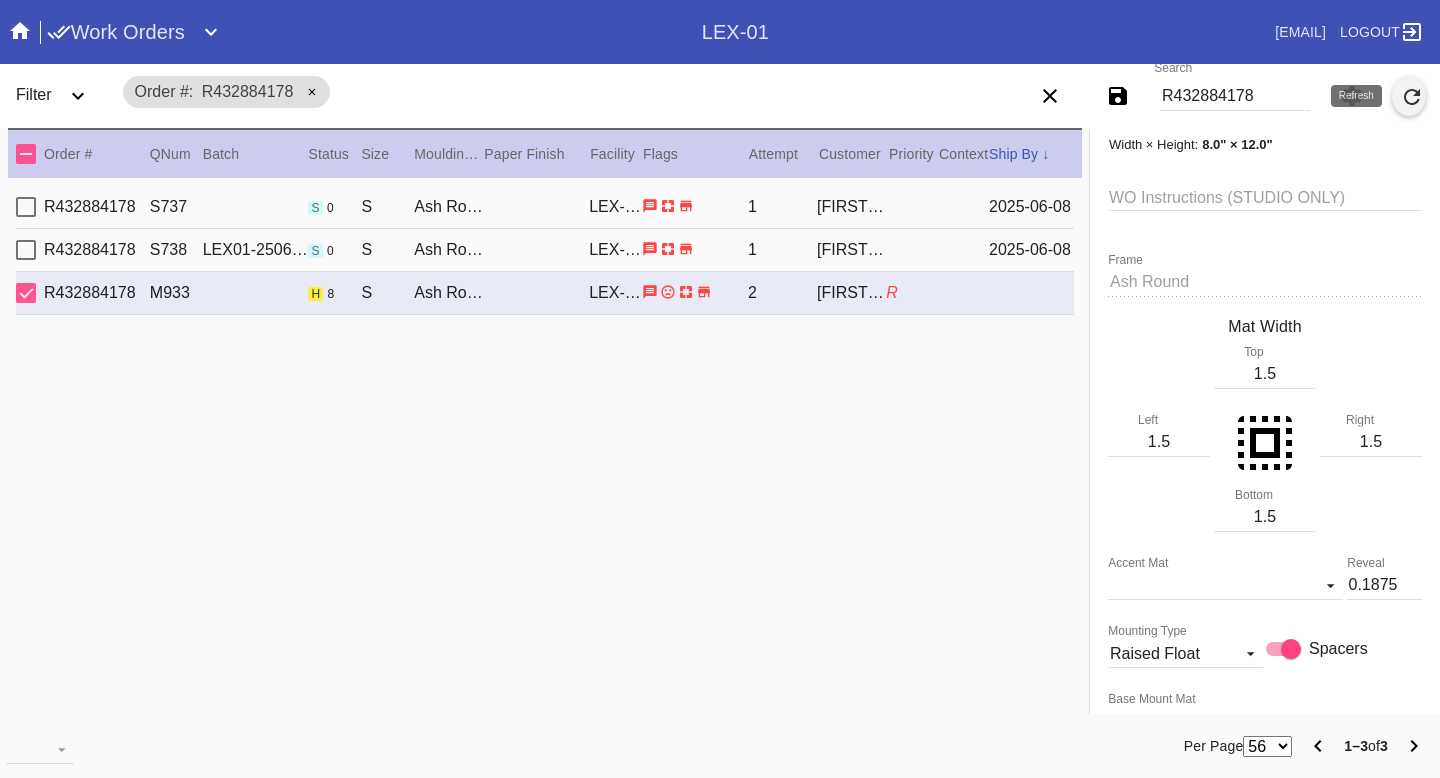 click at bounding box center [1409, 96] 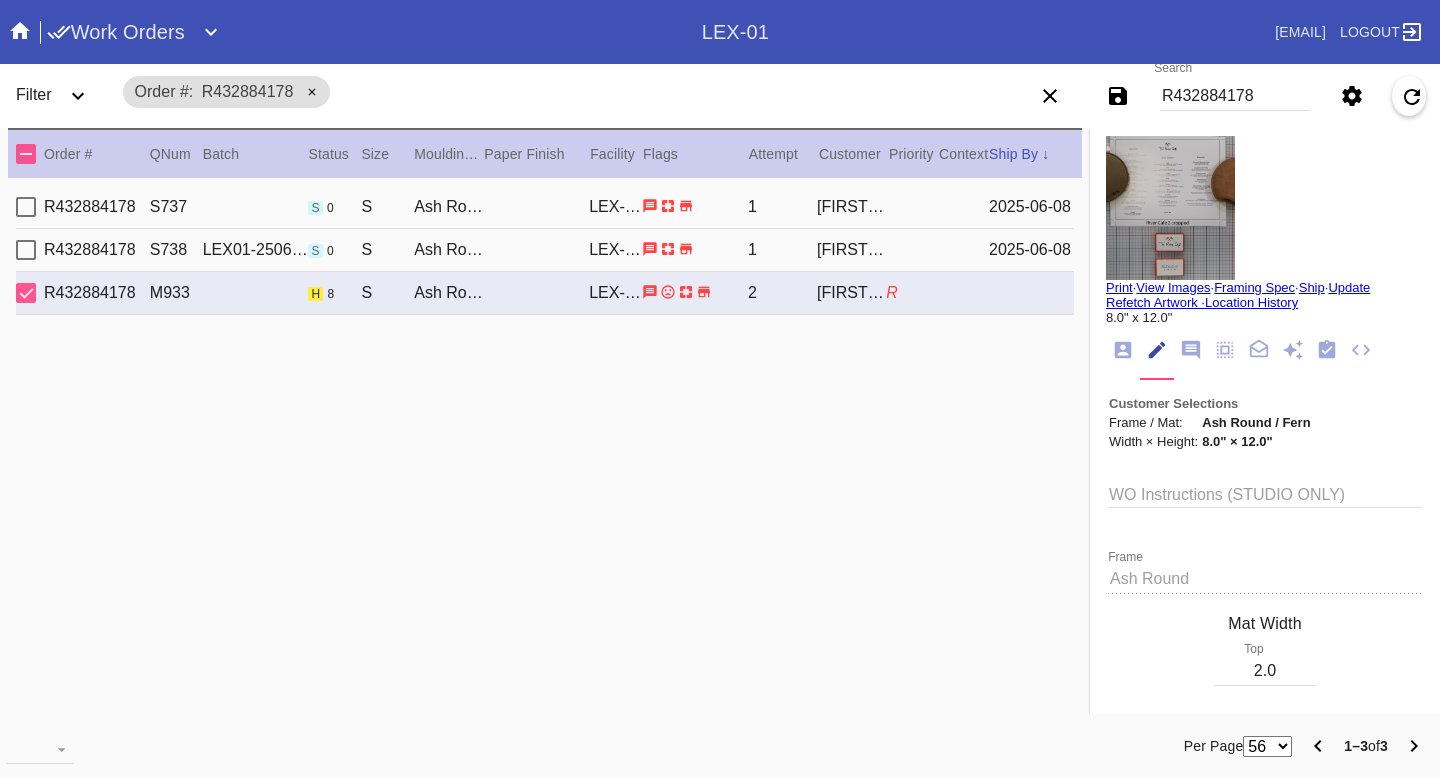 scroll, scrollTop: 0, scrollLeft: 0, axis: both 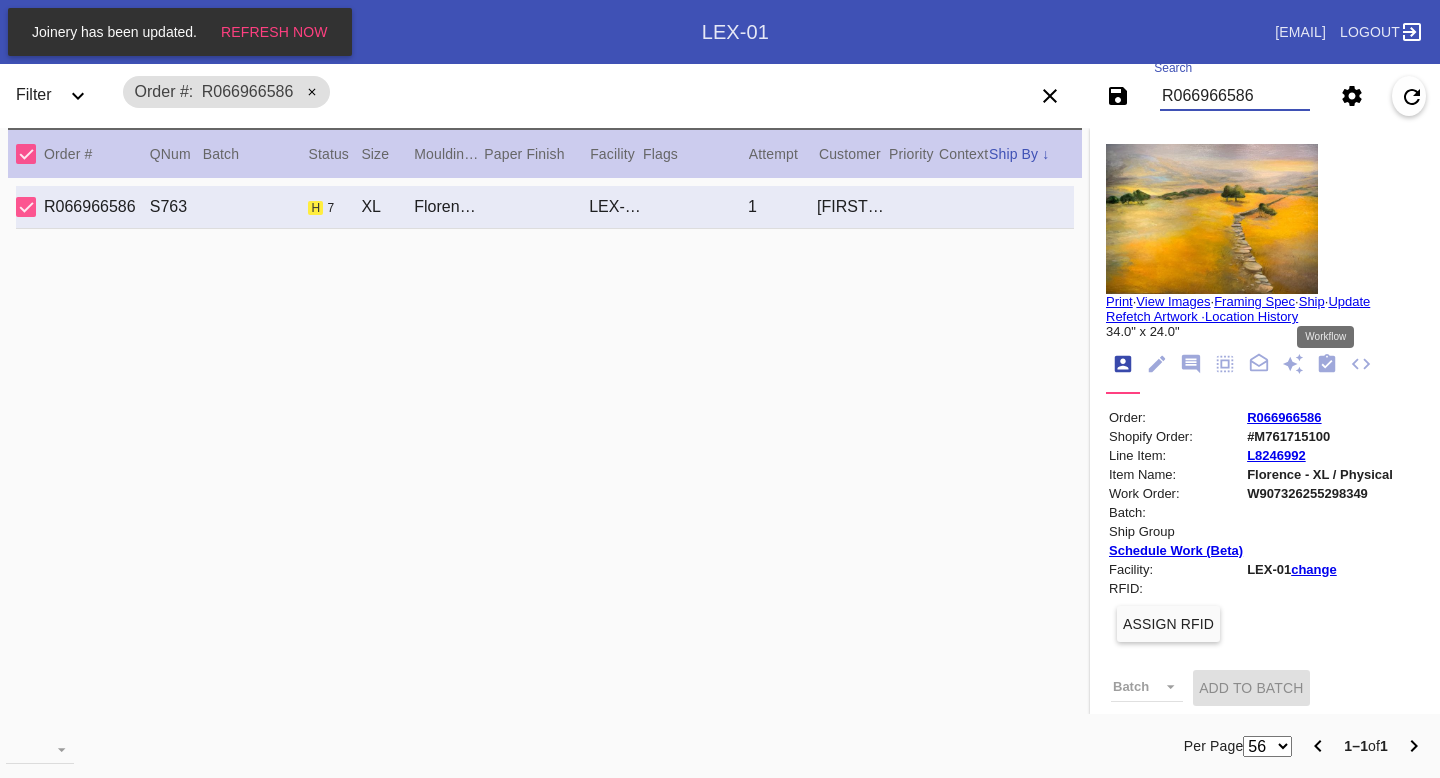 click at bounding box center [1327, 363] 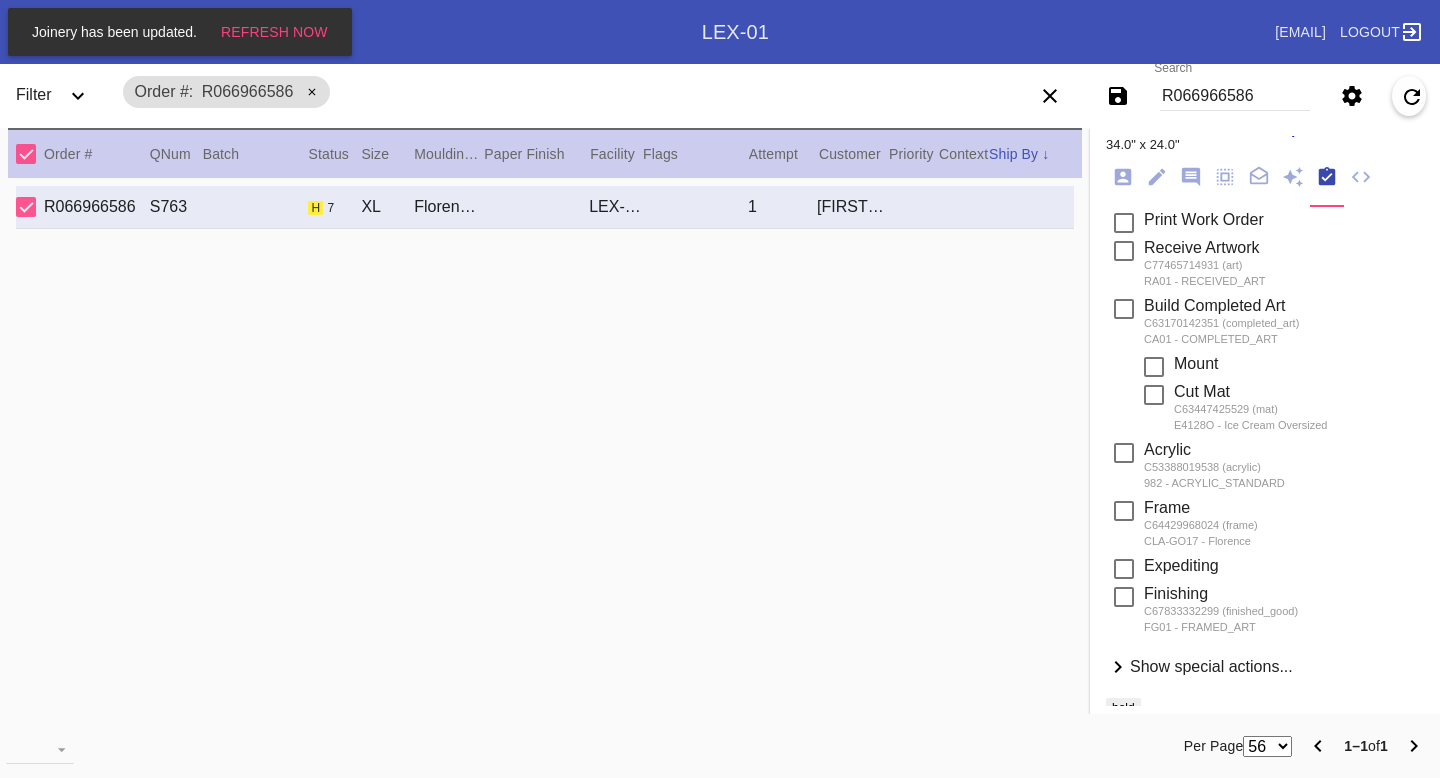 scroll, scrollTop: 223, scrollLeft: 0, axis: vertical 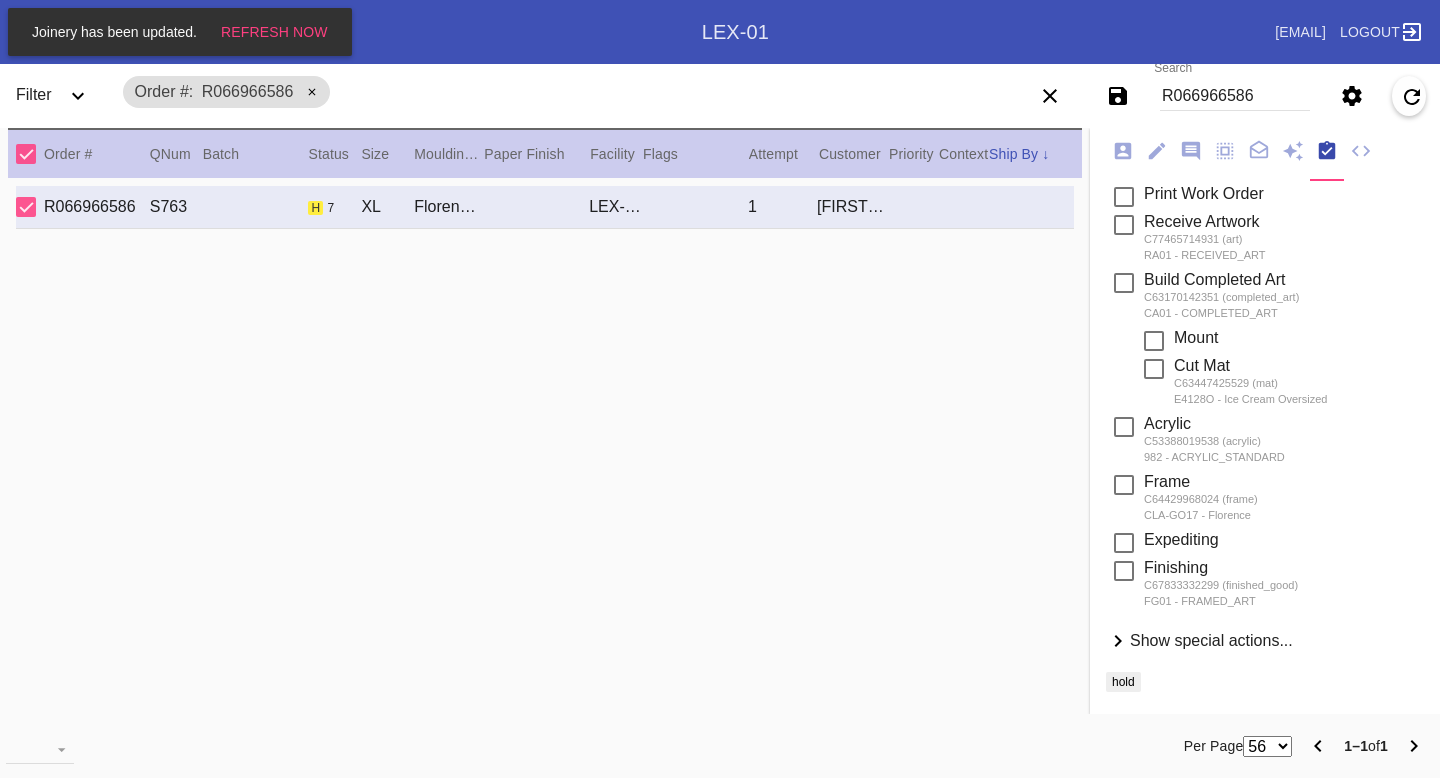 click on "Show special actions..." at bounding box center [1211, 640] 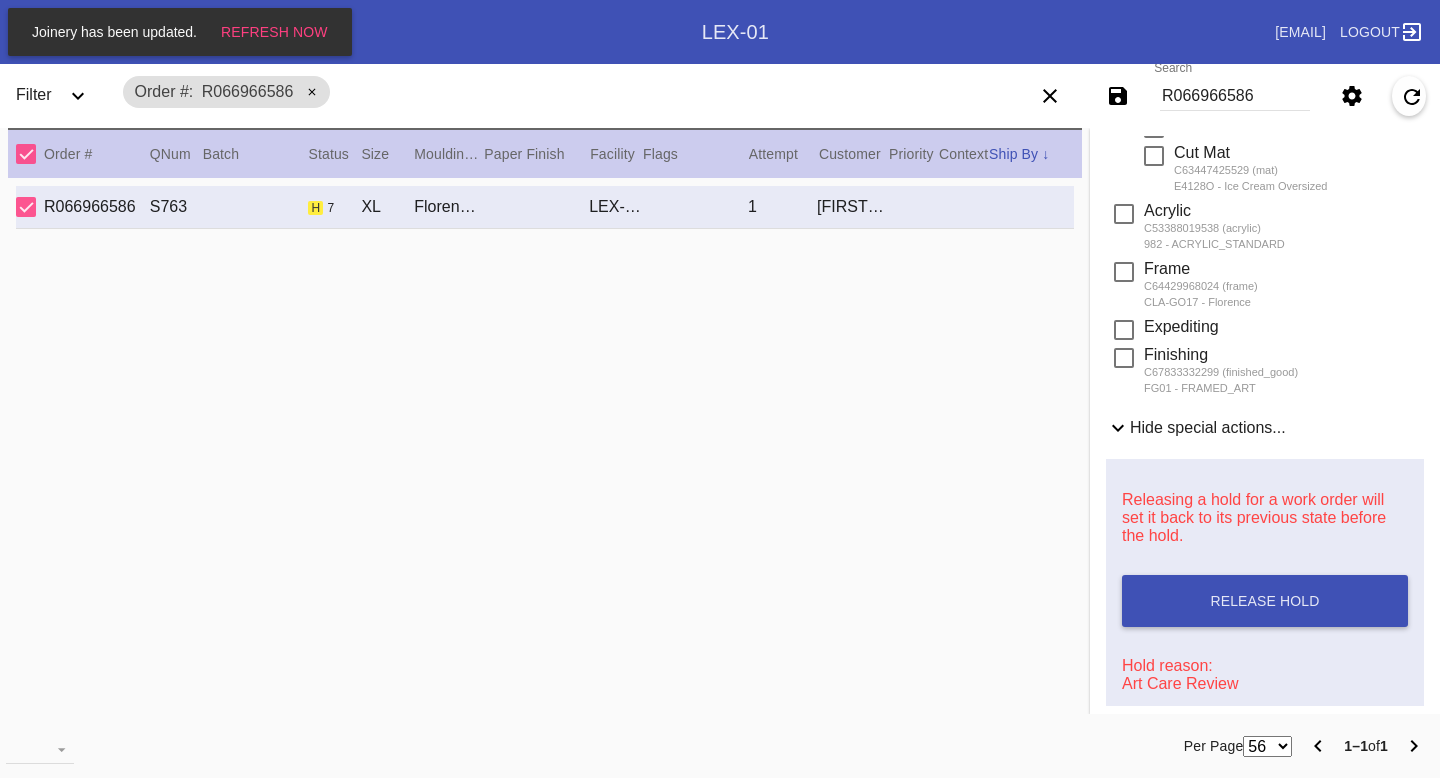 scroll, scrollTop: 428, scrollLeft: 0, axis: vertical 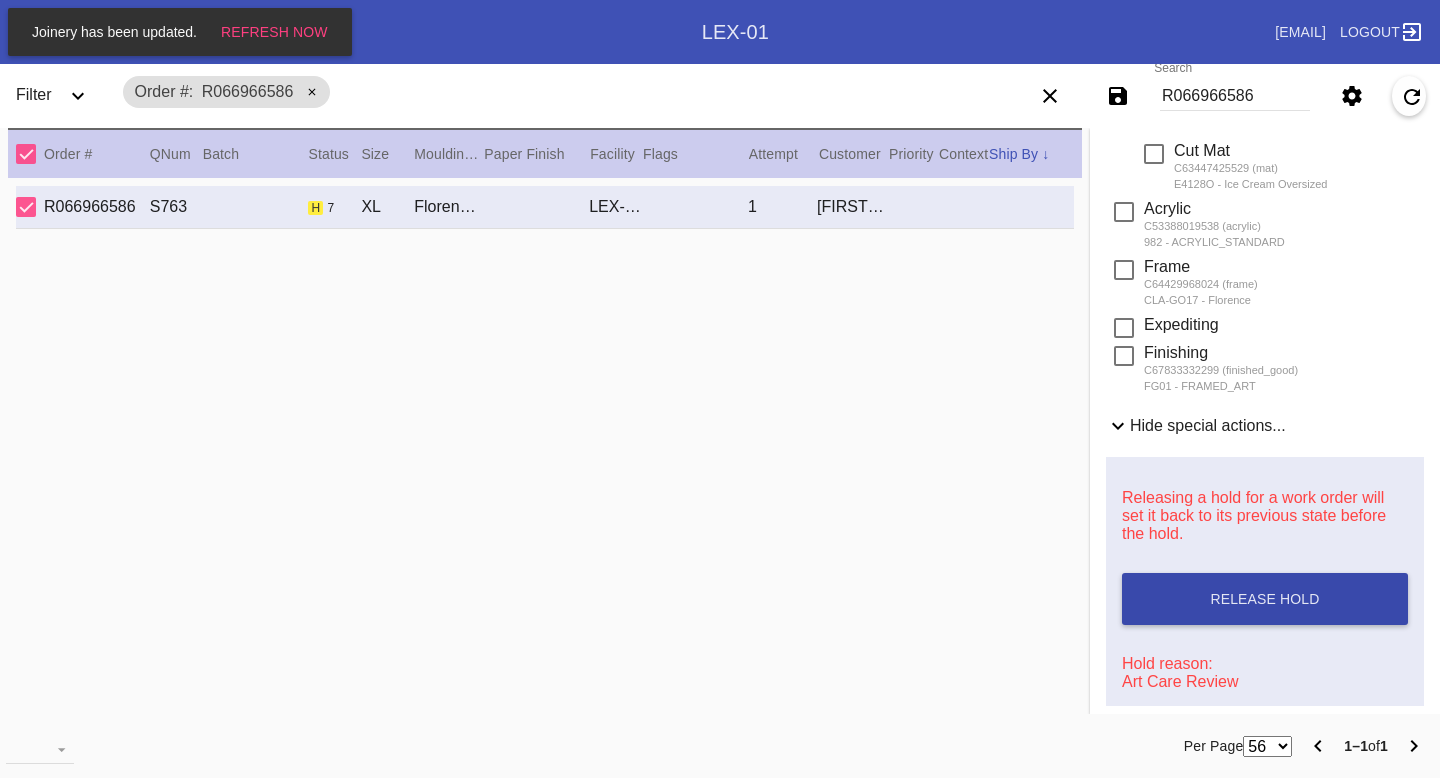 click on "Release Hold" at bounding box center [1264, 599] 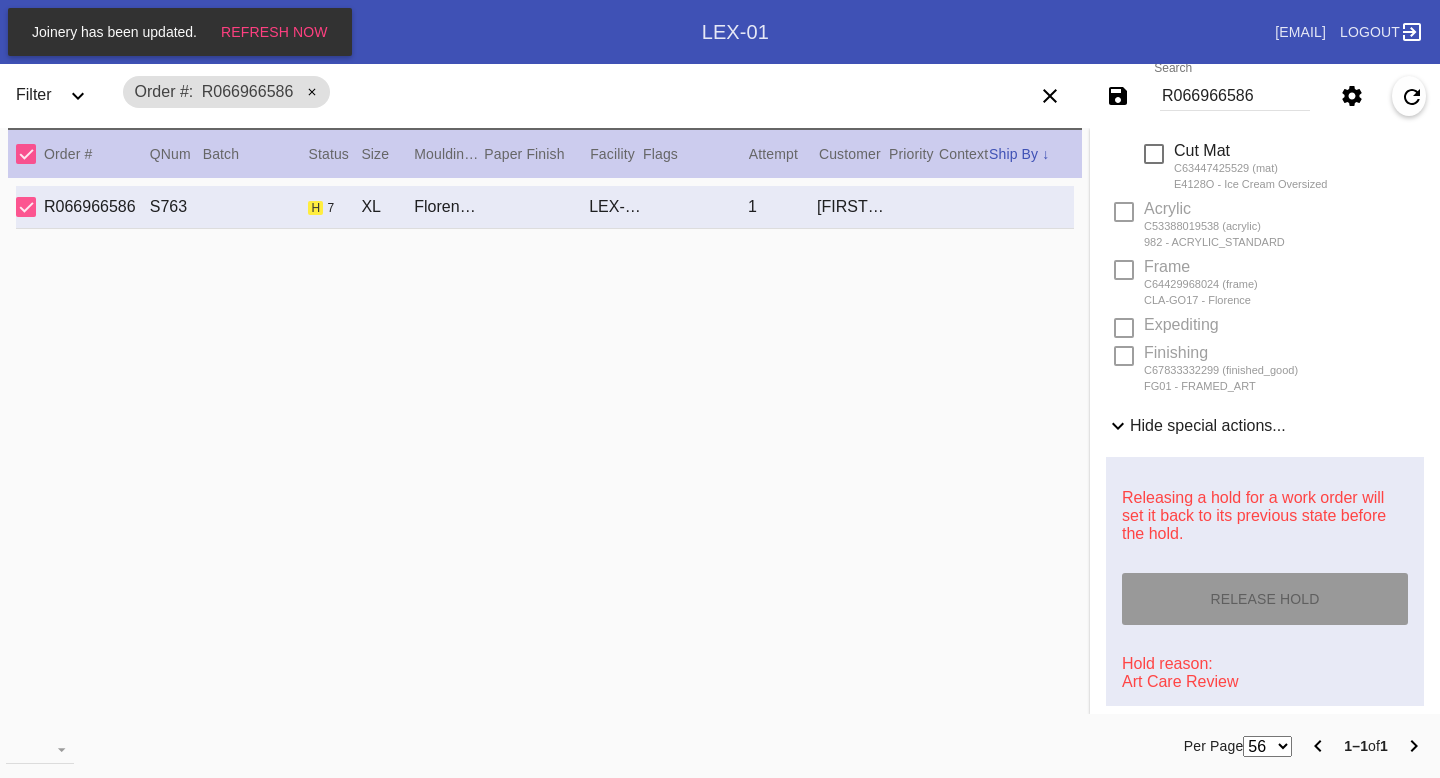 scroll, scrollTop: 0, scrollLeft: 0, axis: both 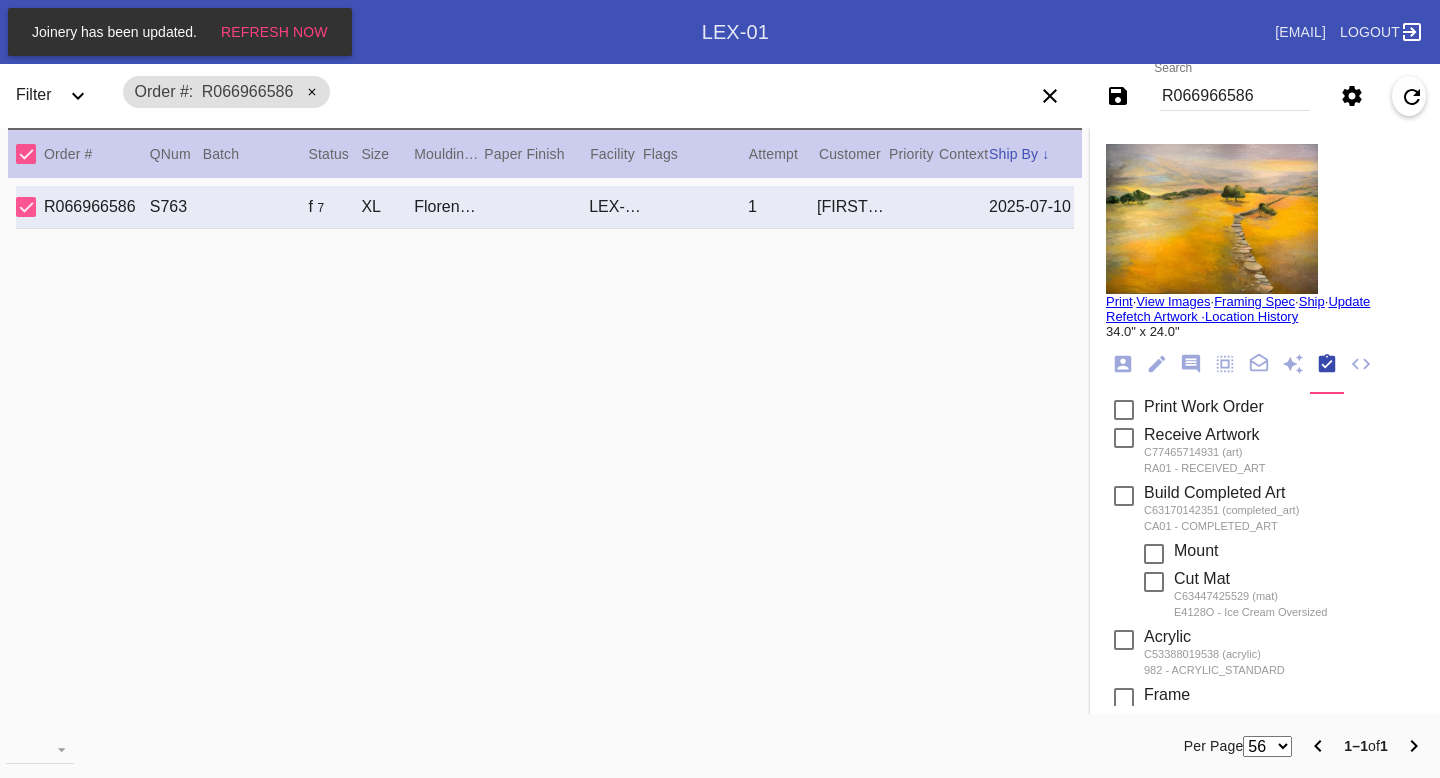click on "Print" at bounding box center (1119, 301) 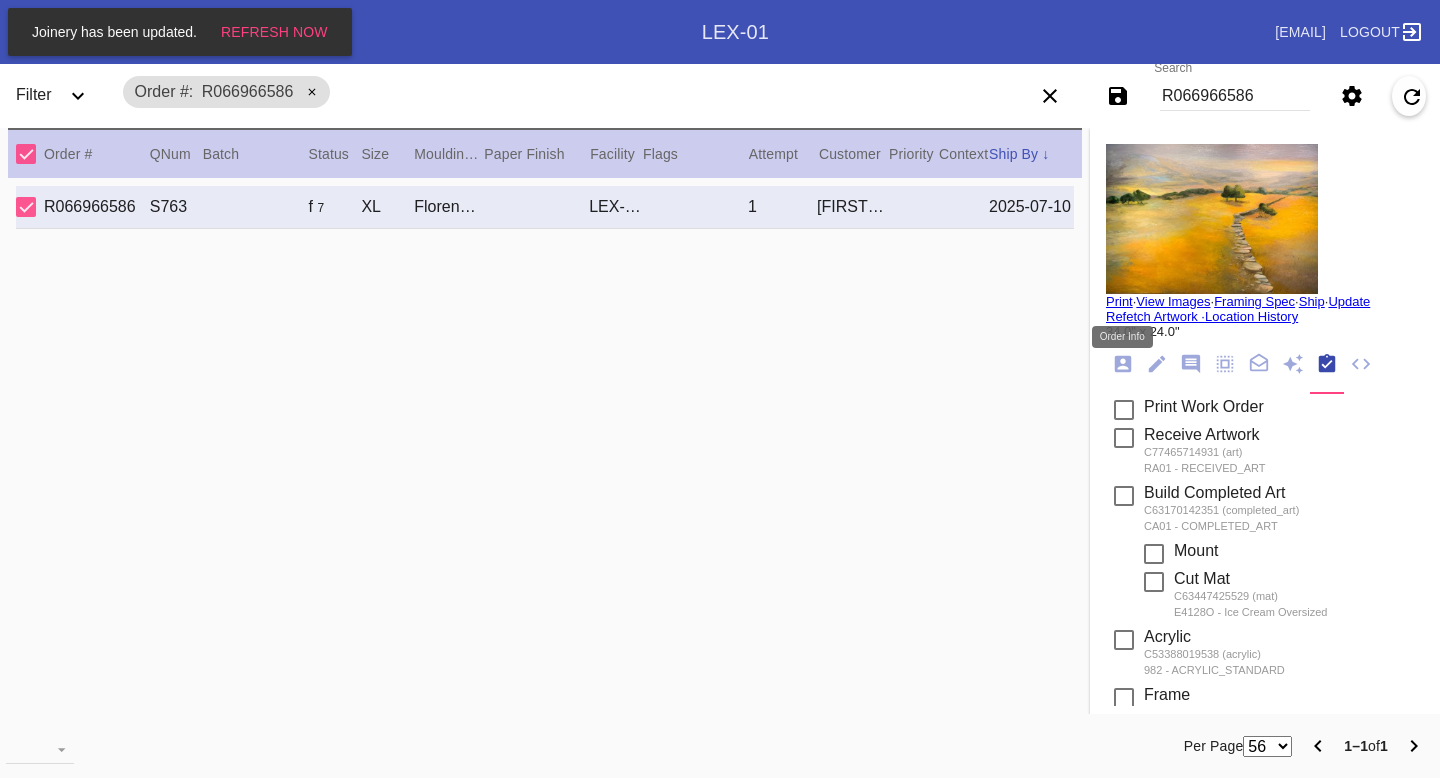 click at bounding box center [1123, 364] 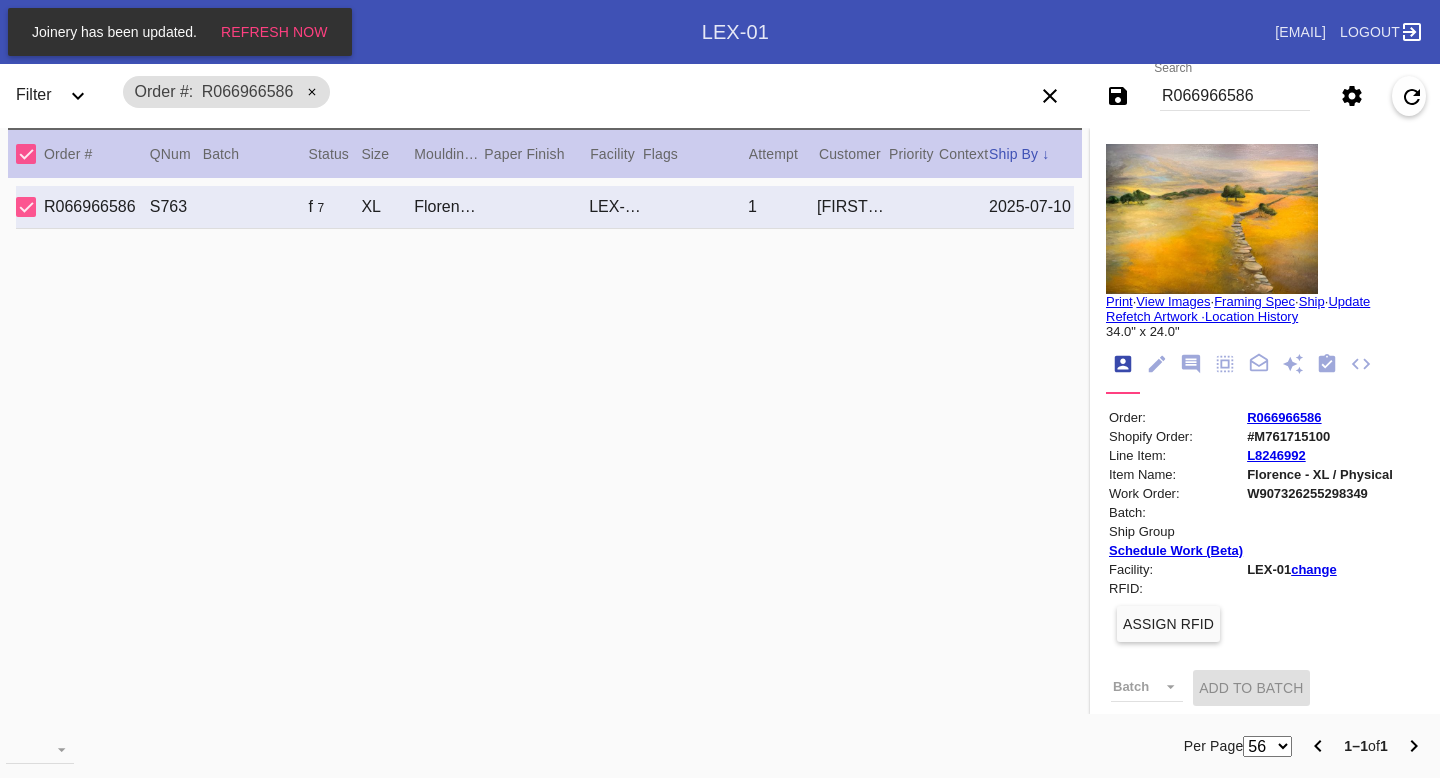 click on "W907326255298349" at bounding box center [1320, 493] 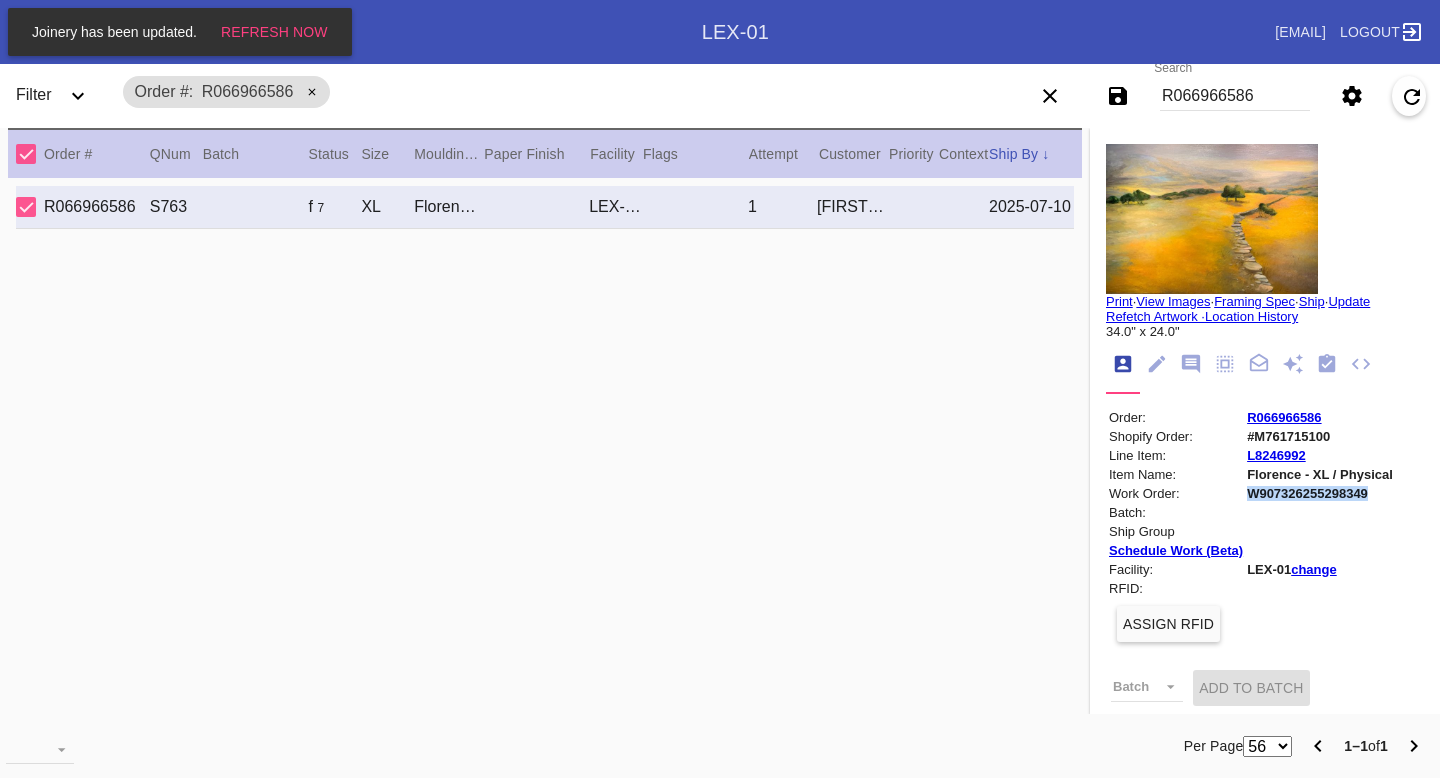 click on "W907326255298349" at bounding box center (1320, 493) 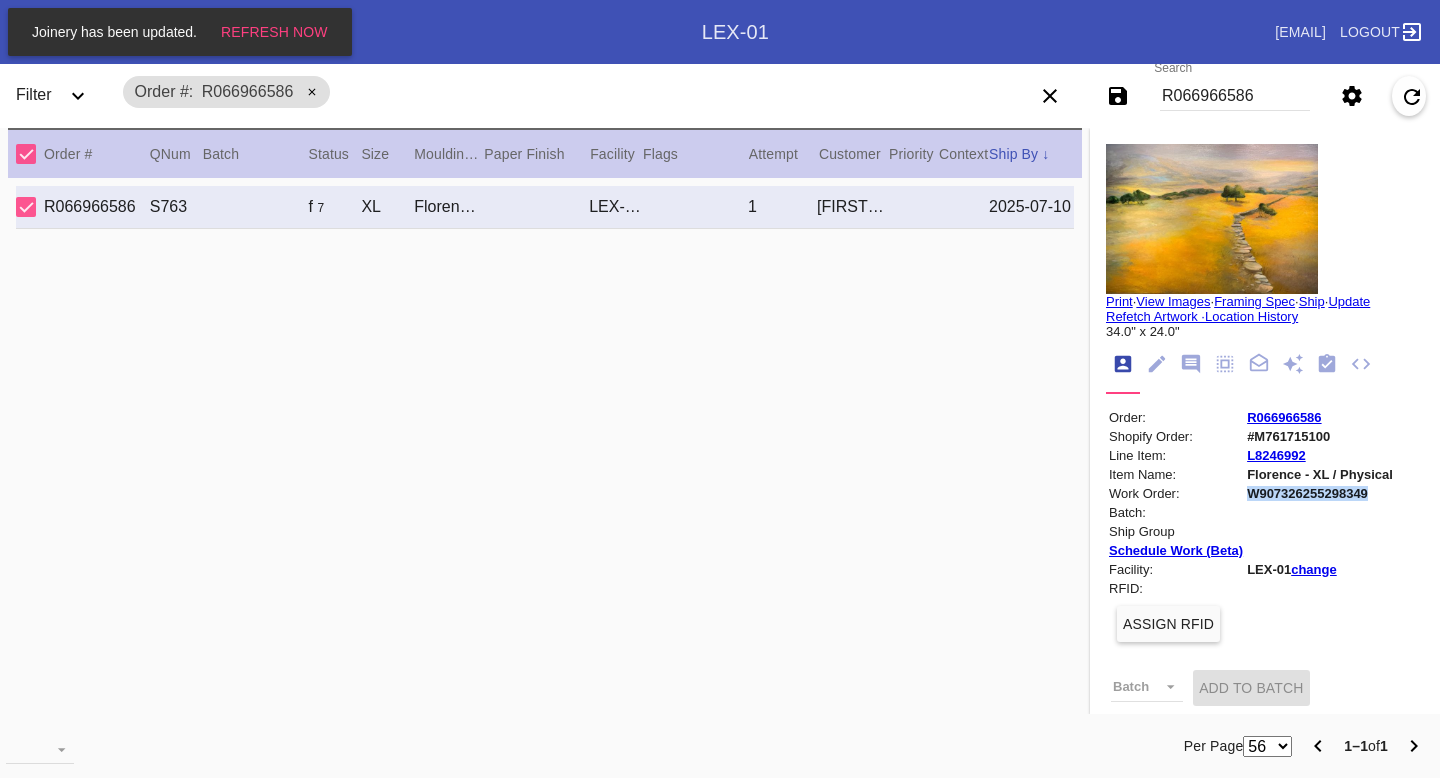 copy on "W907326255298349" 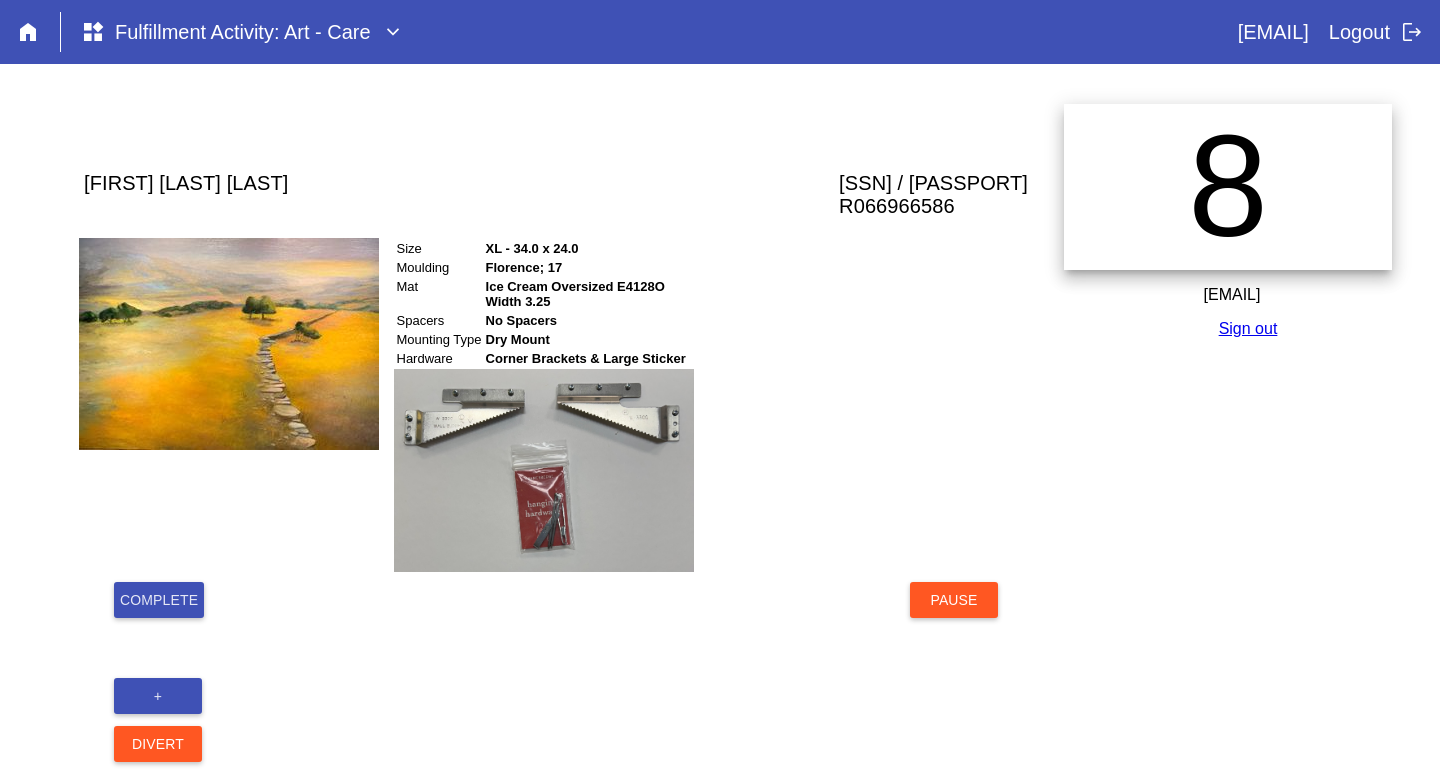 scroll, scrollTop: 0, scrollLeft: 0, axis: both 